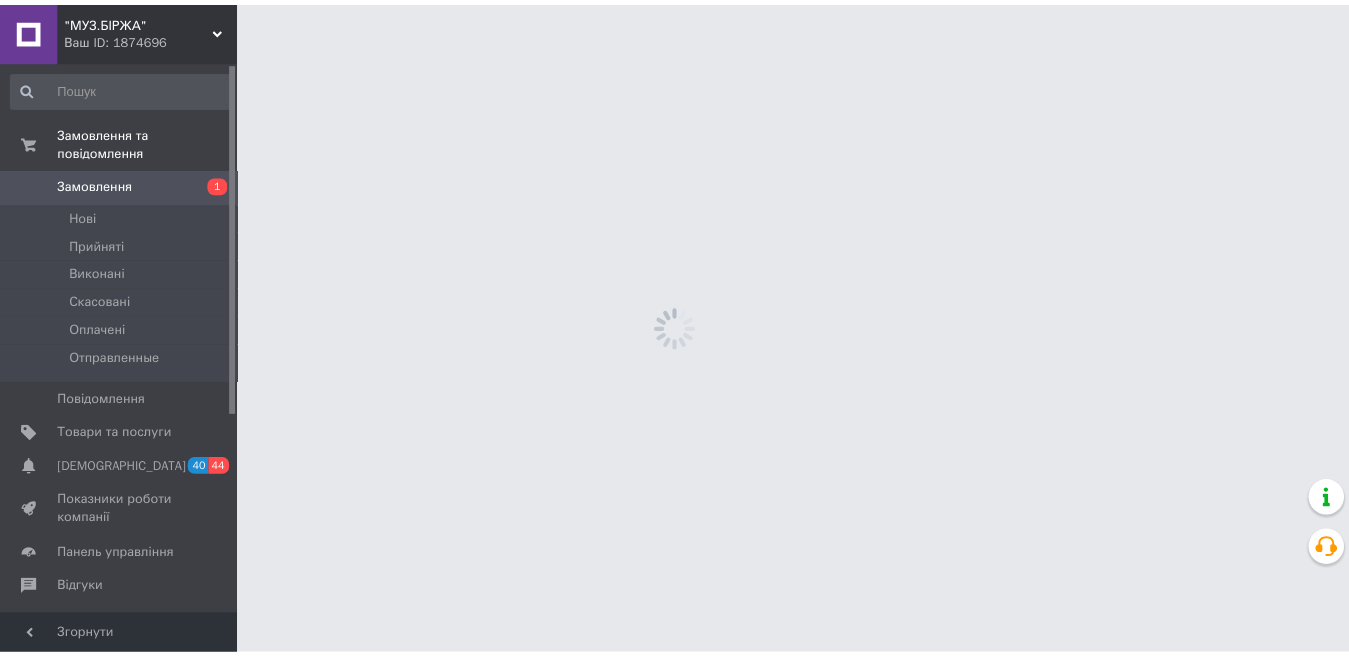 scroll, scrollTop: 0, scrollLeft: 0, axis: both 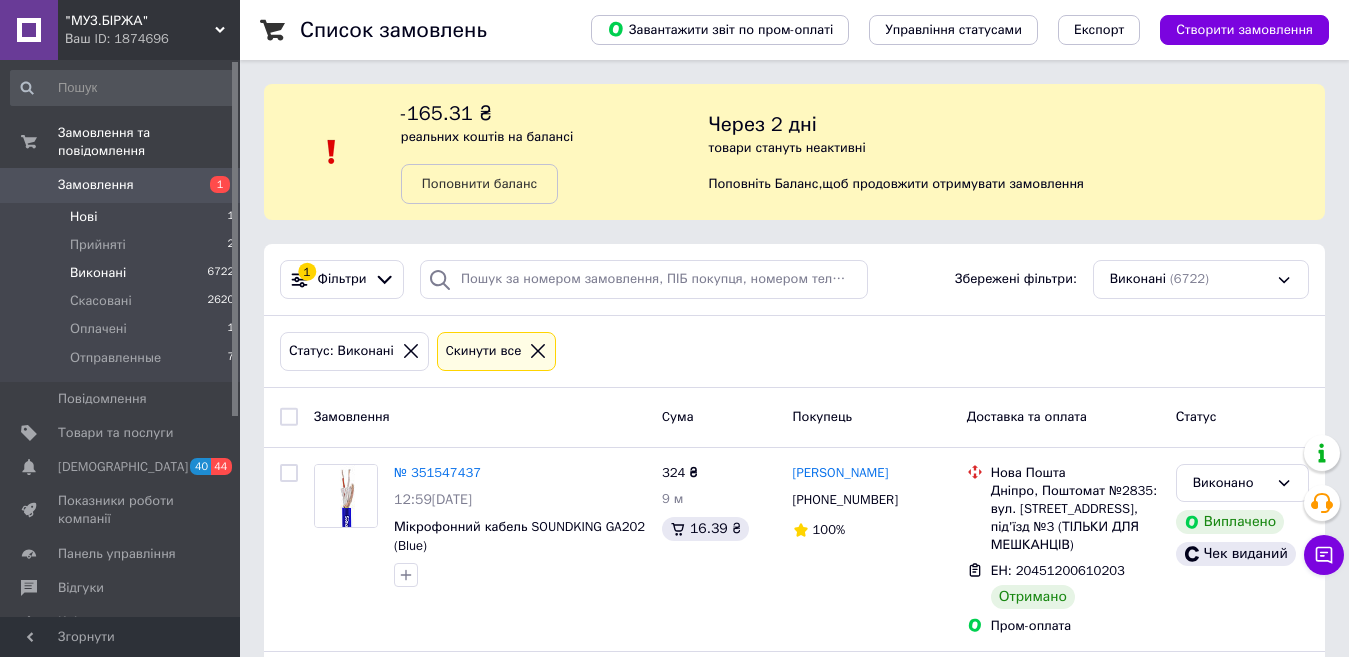 click on "Нові 1" at bounding box center (123, 217) 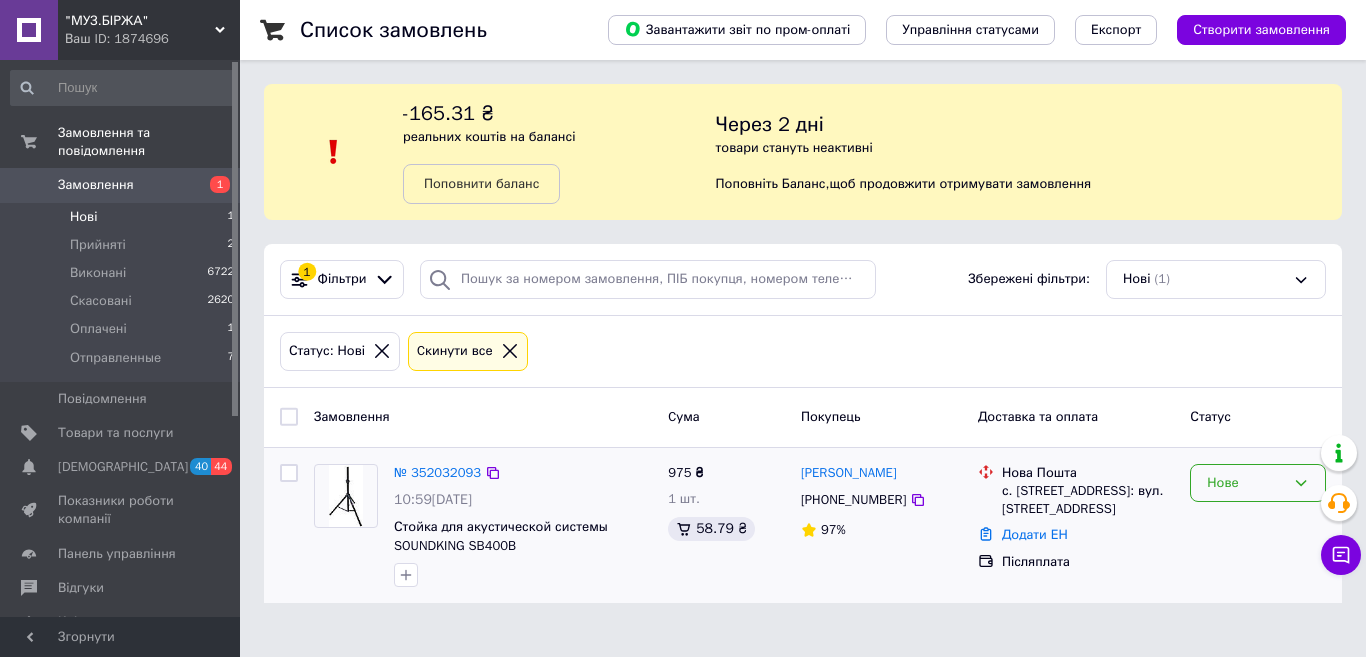 click on "Нове" at bounding box center [1246, 483] 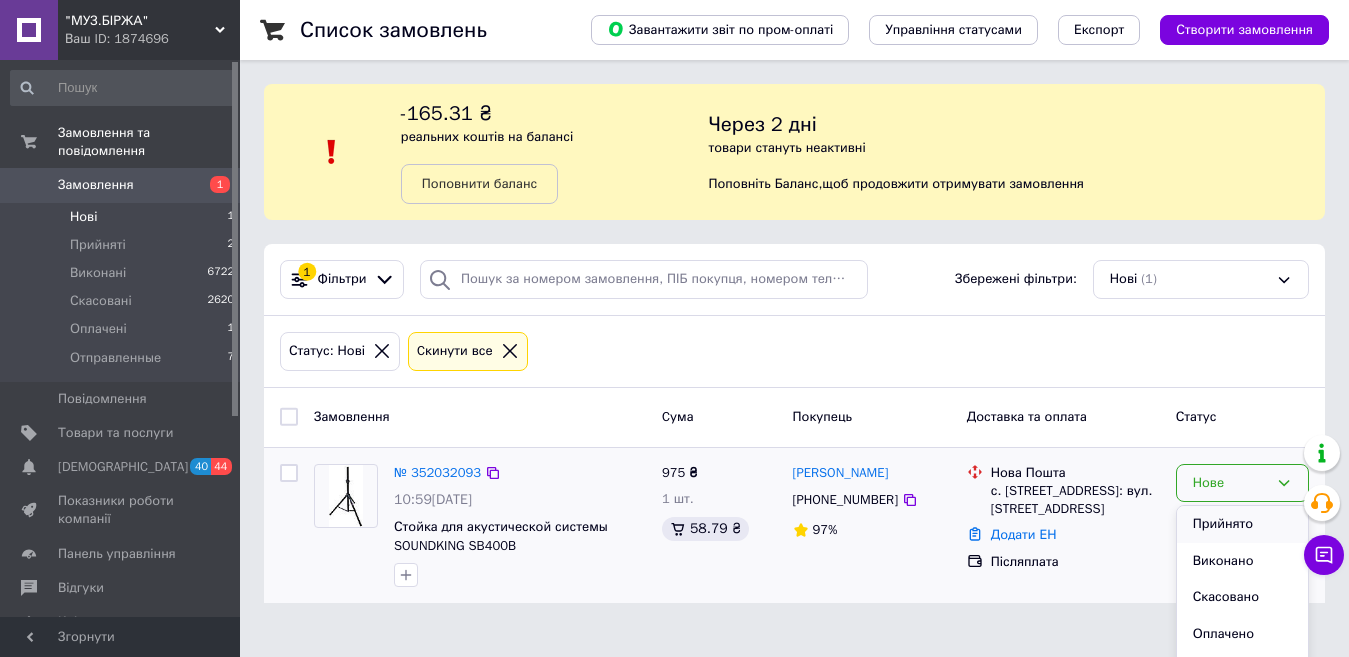 click on "Прийнято" at bounding box center (1242, 524) 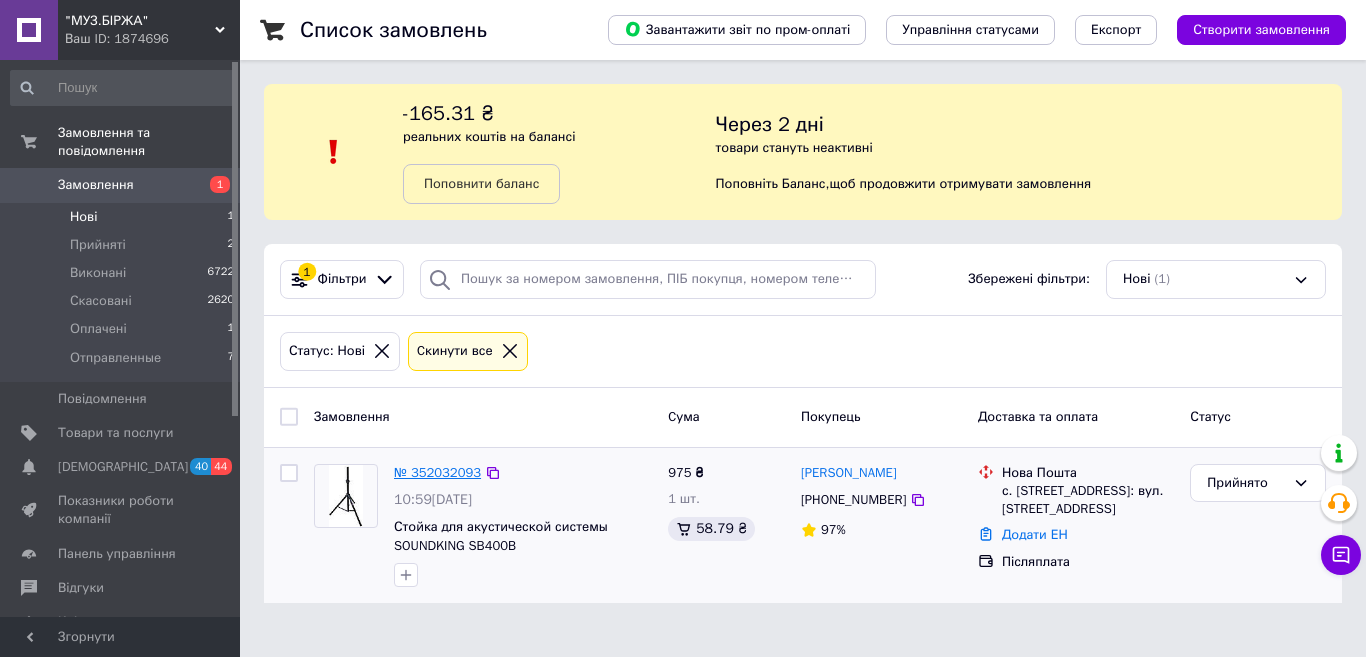click on "№ 352032093" at bounding box center [437, 472] 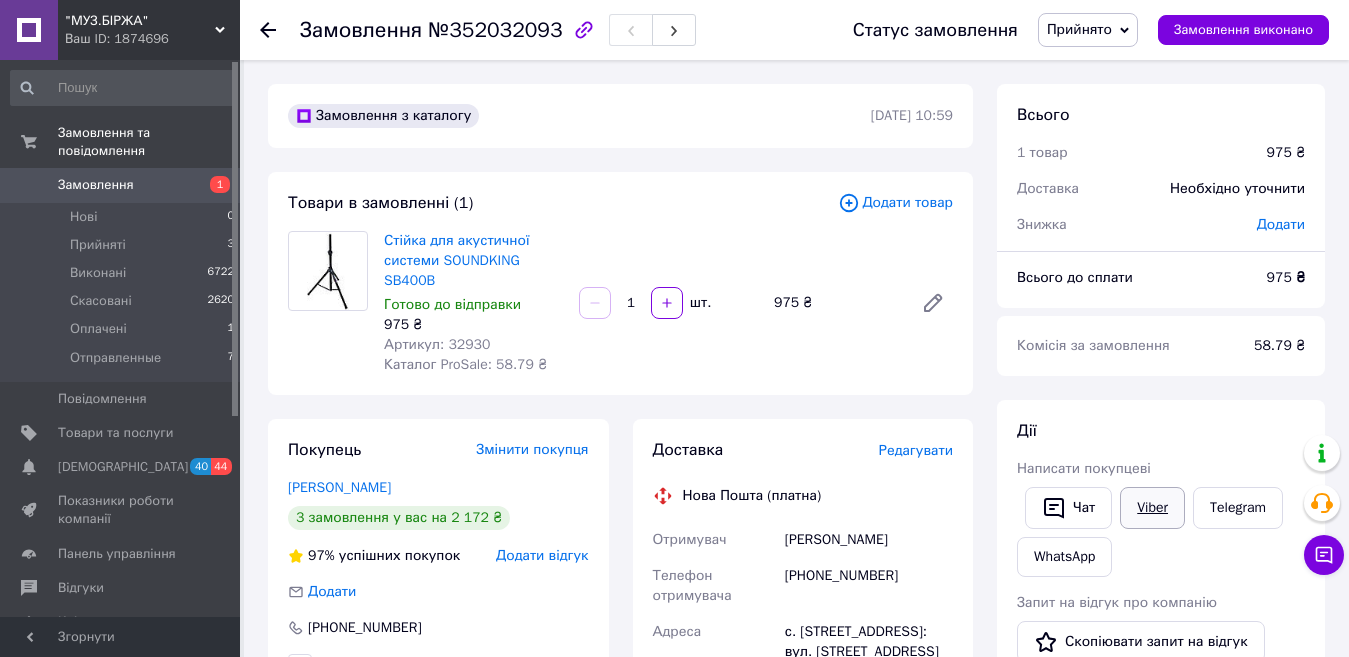 click on "Viber" at bounding box center [1152, 508] 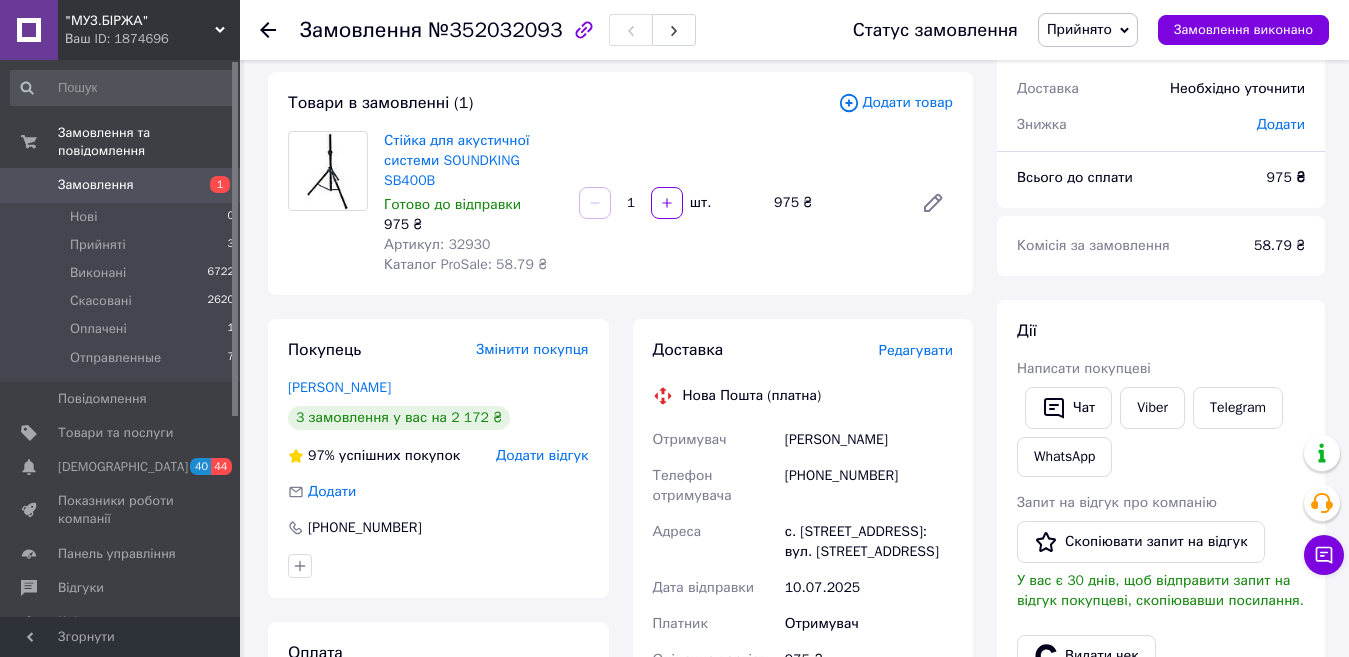 scroll, scrollTop: 0, scrollLeft: 0, axis: both 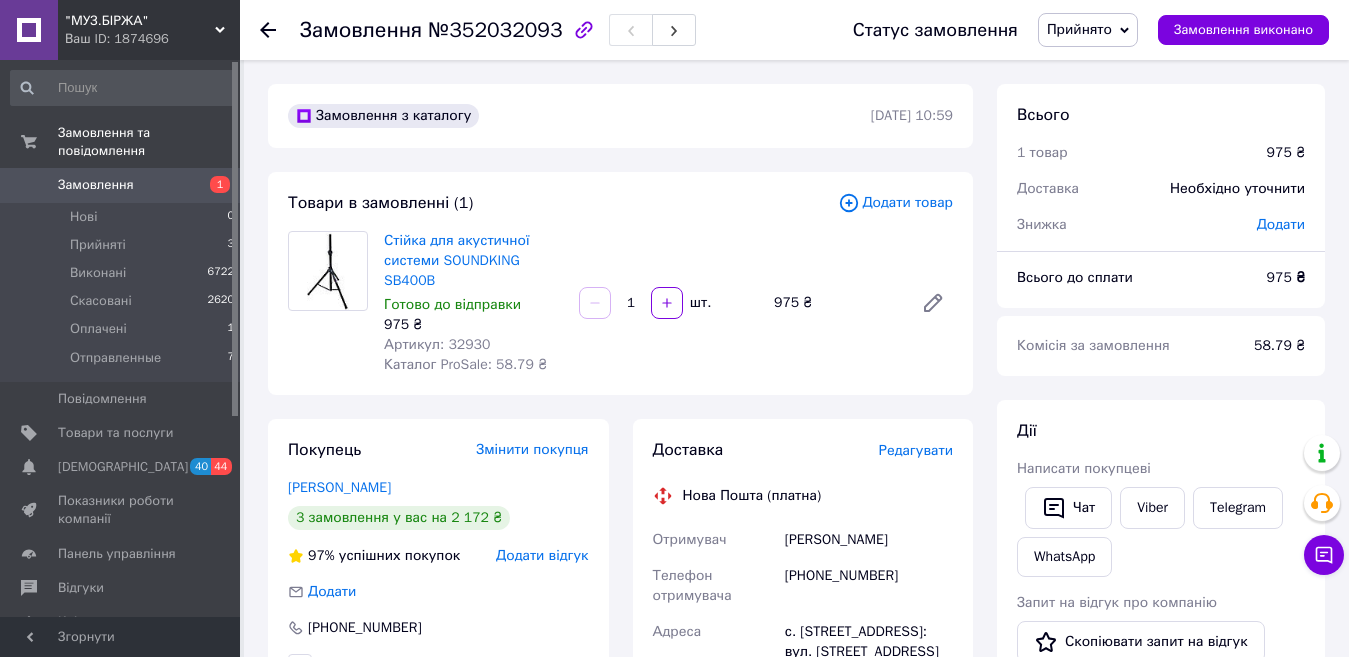 click 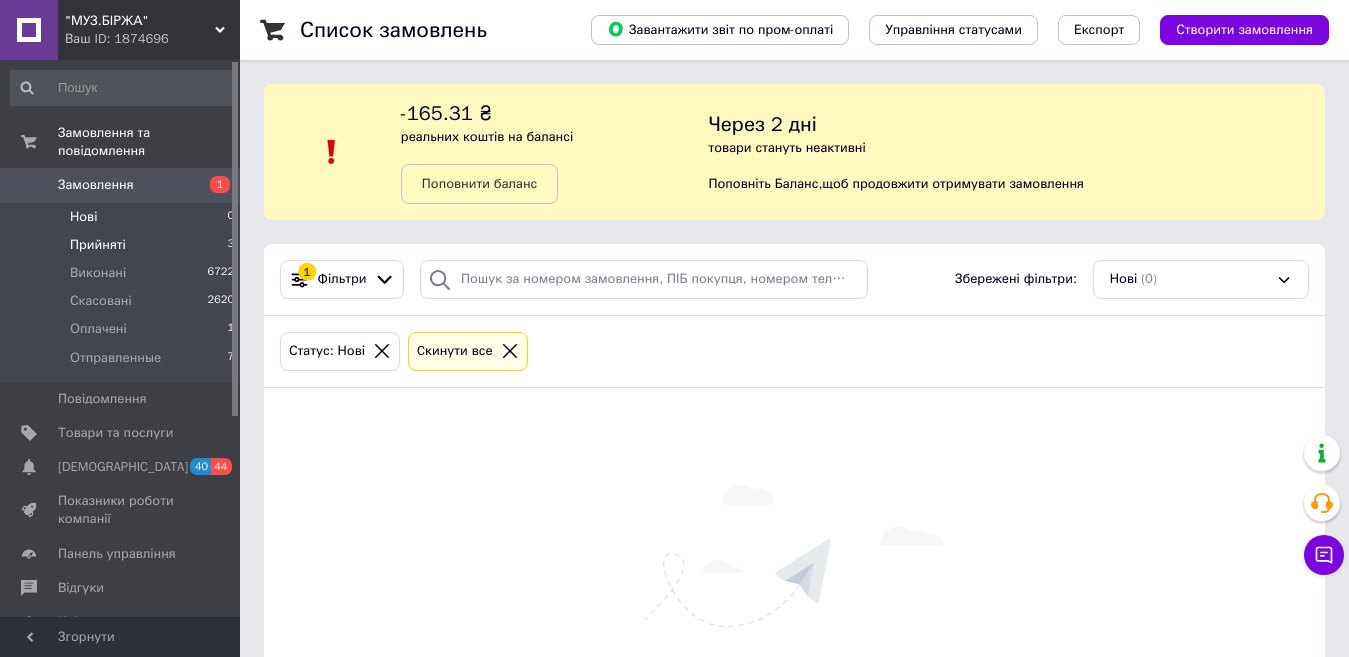 click on "Прийняті" at bounding box center [98, 245] 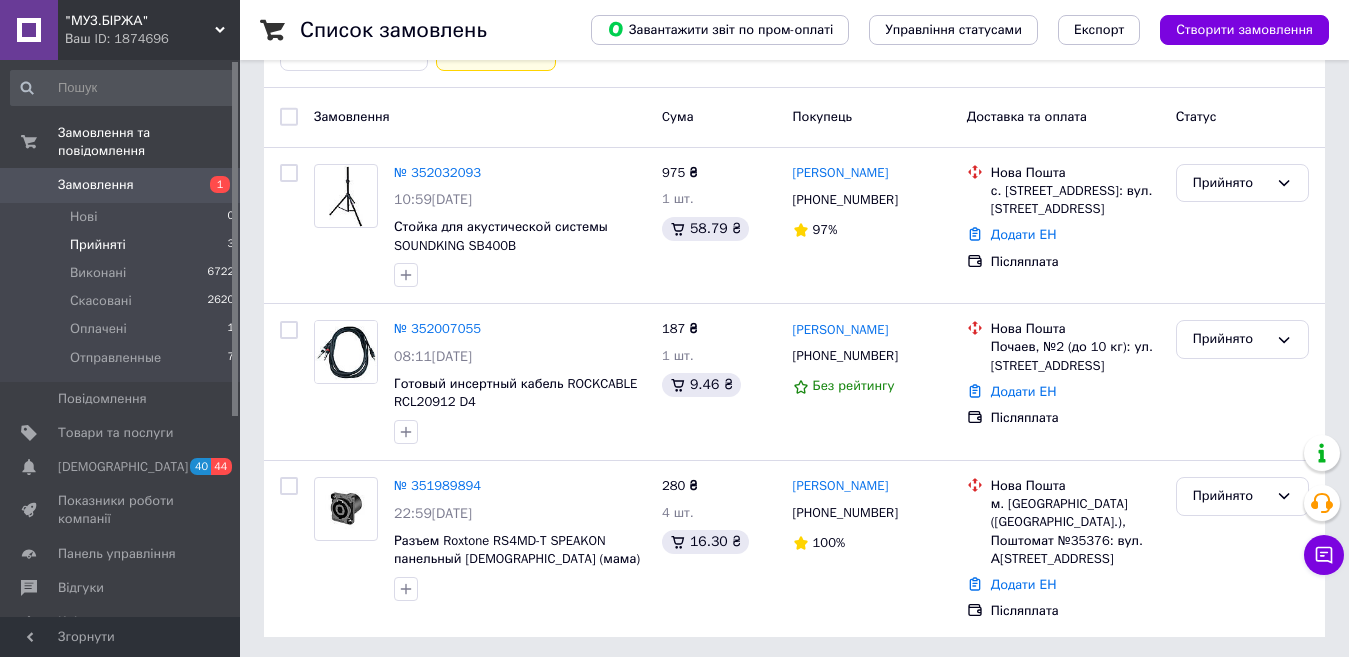 scroll, scrollTop: 304, scrollLeft: 0, axis: vertical 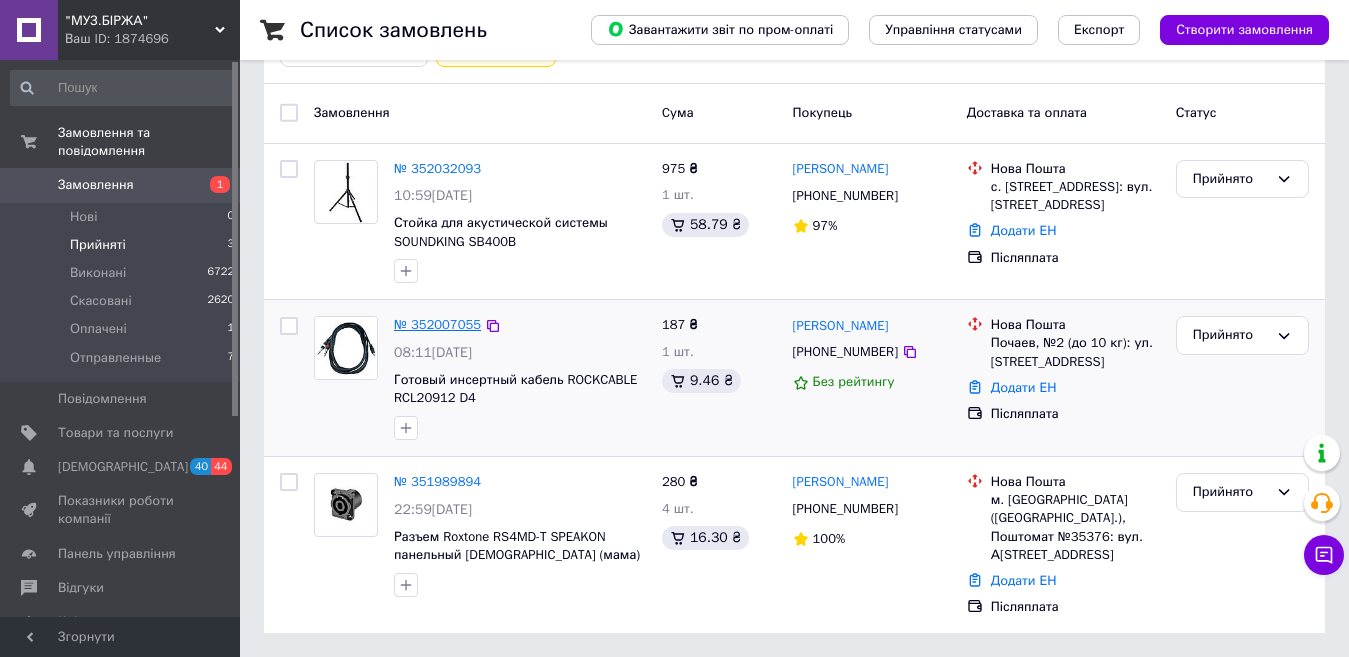 click on "№ 352007055" at bounding box center (437, 324) 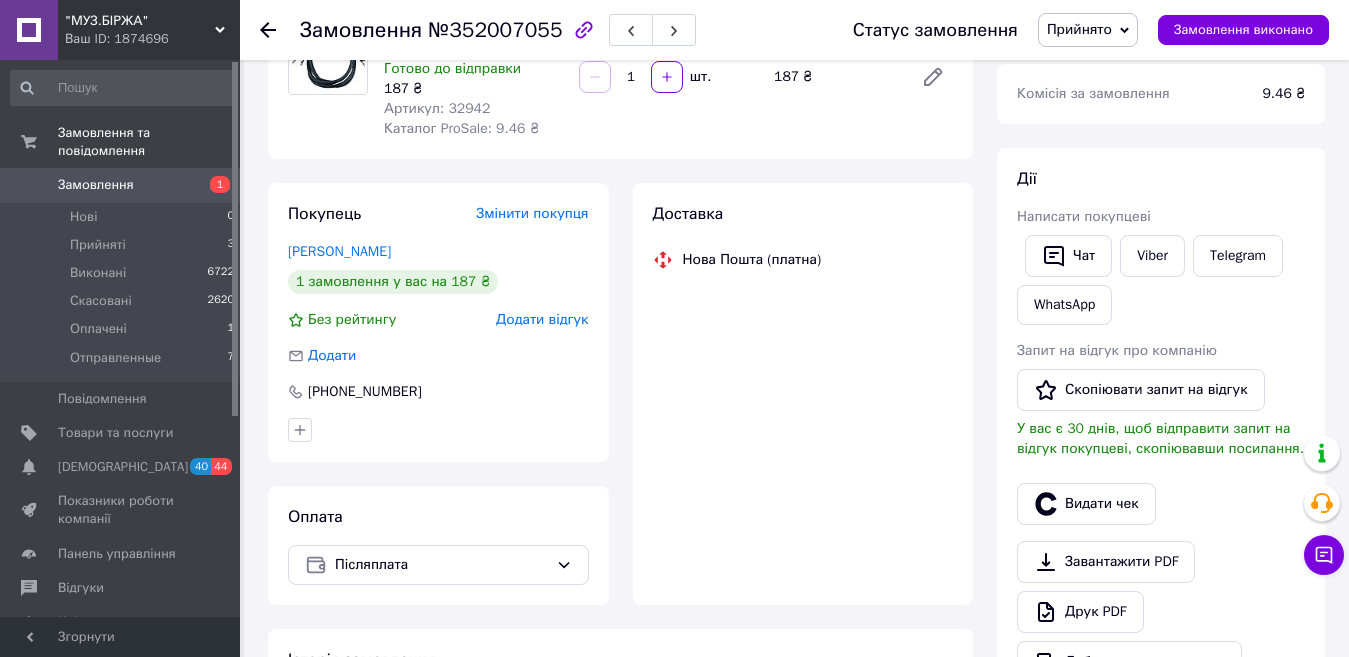 scroll, scrollTop: 304, scrollLeft: 0, axis: vertical 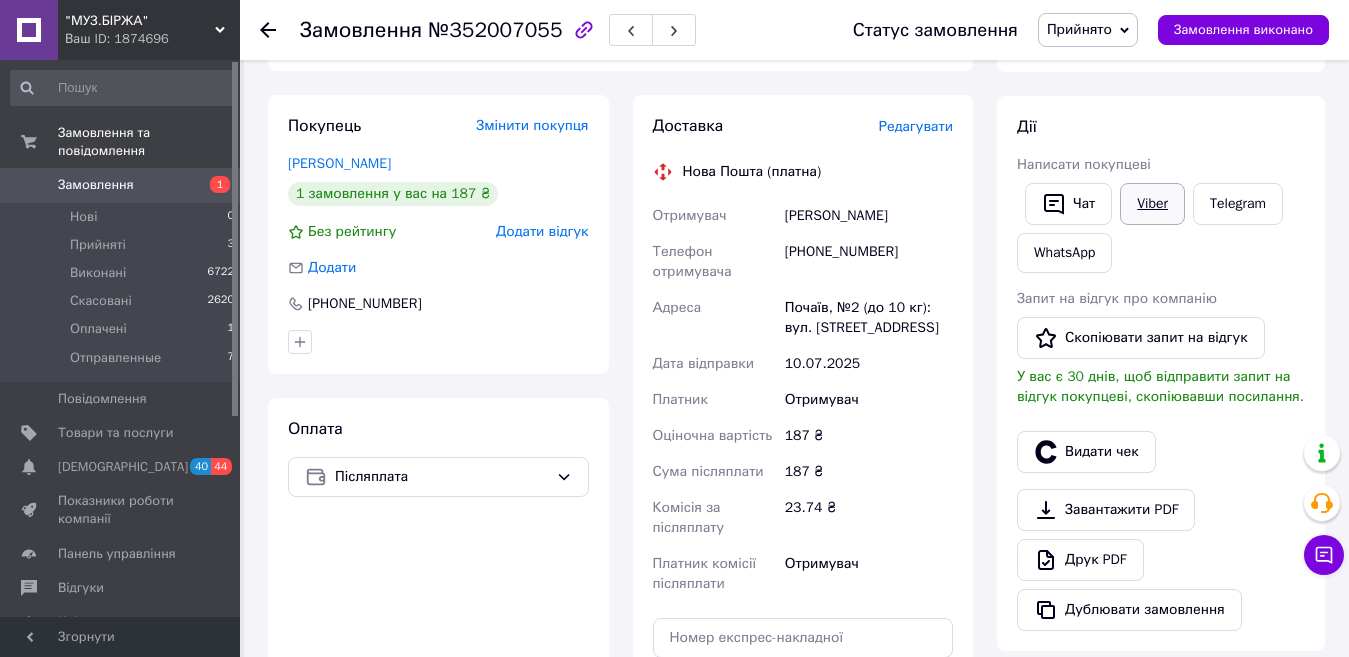 click on "Viber" at bounding box center [1152, 204] 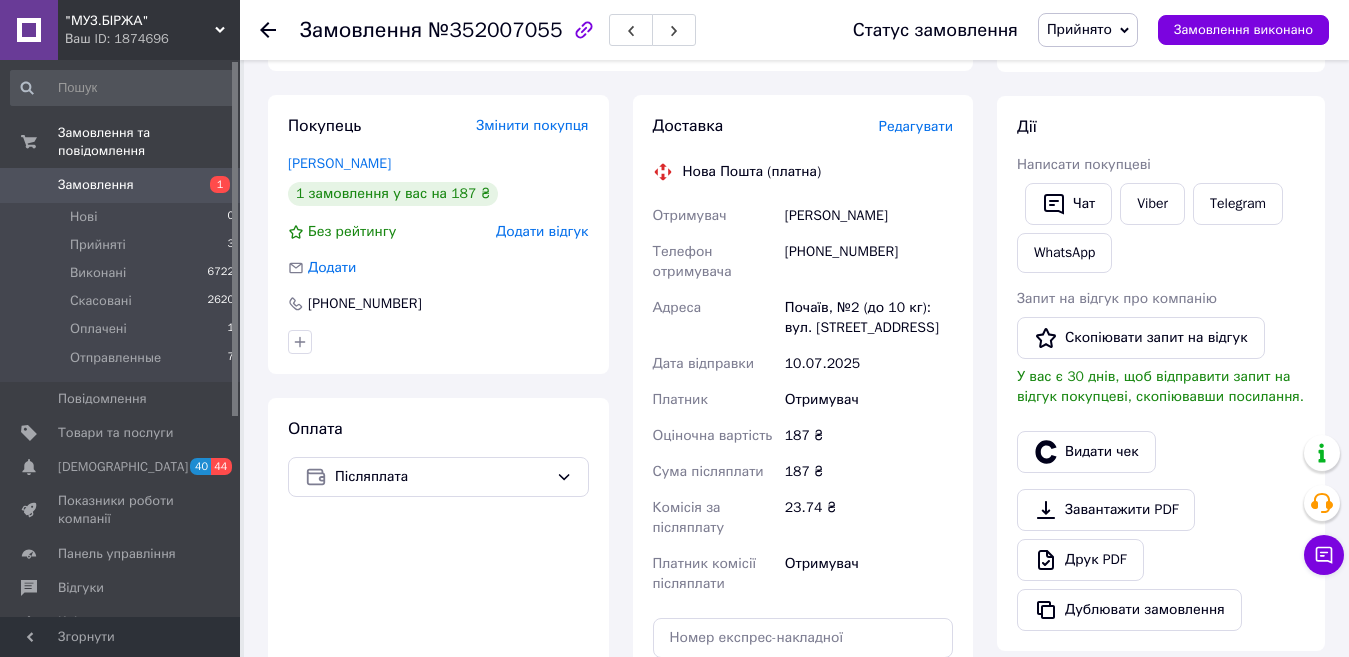 scroll, scrollTop: 0, scrollLeft: 0, axis: both 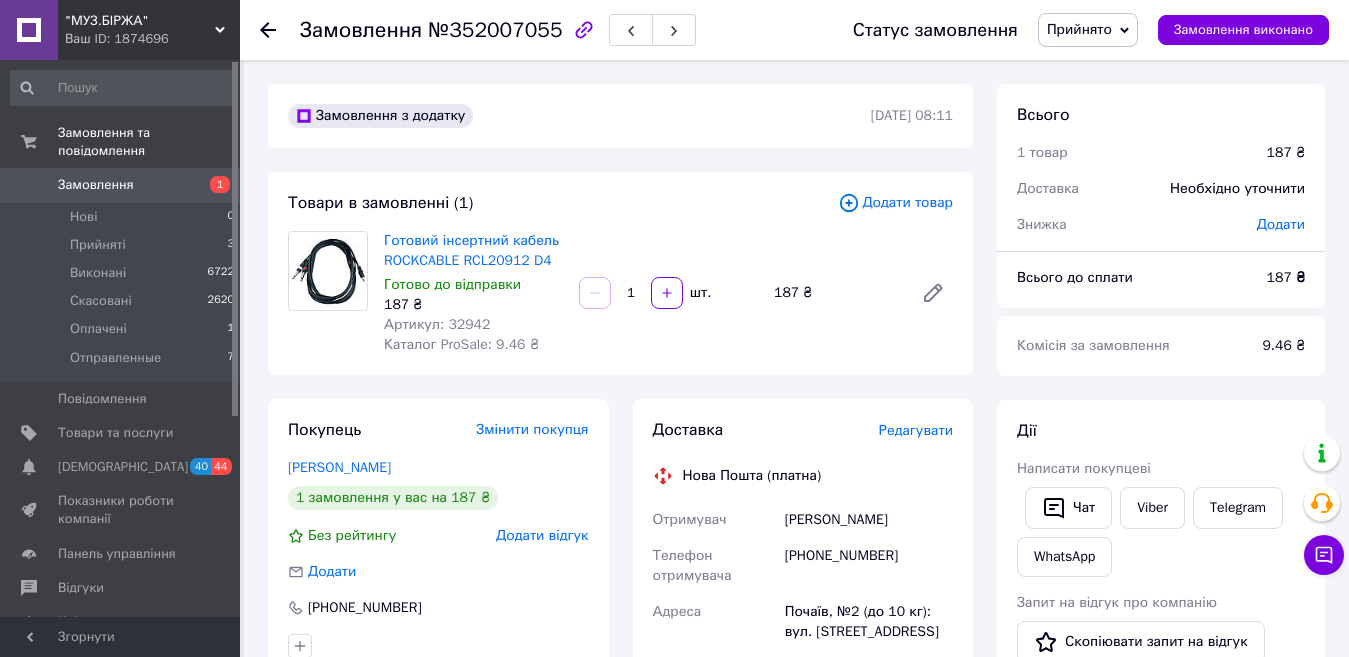 click 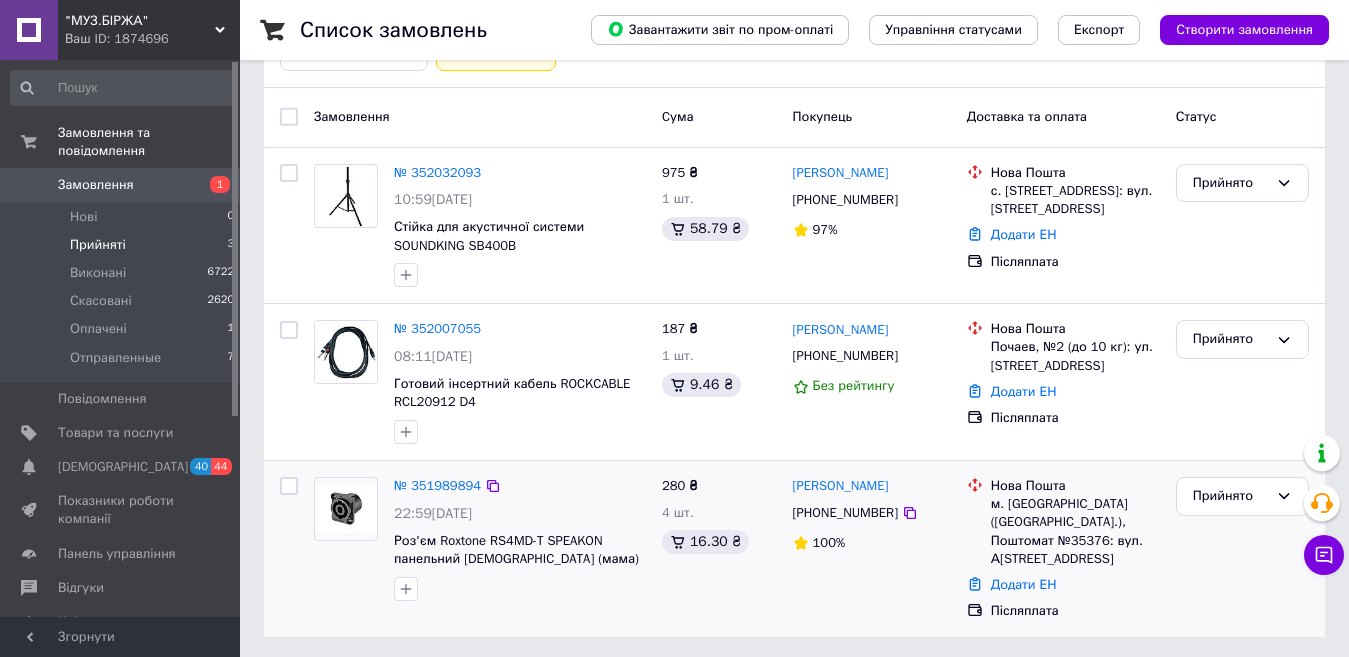 scroll, scrollTop: 304, scrollLeft: 0, axis: vertical 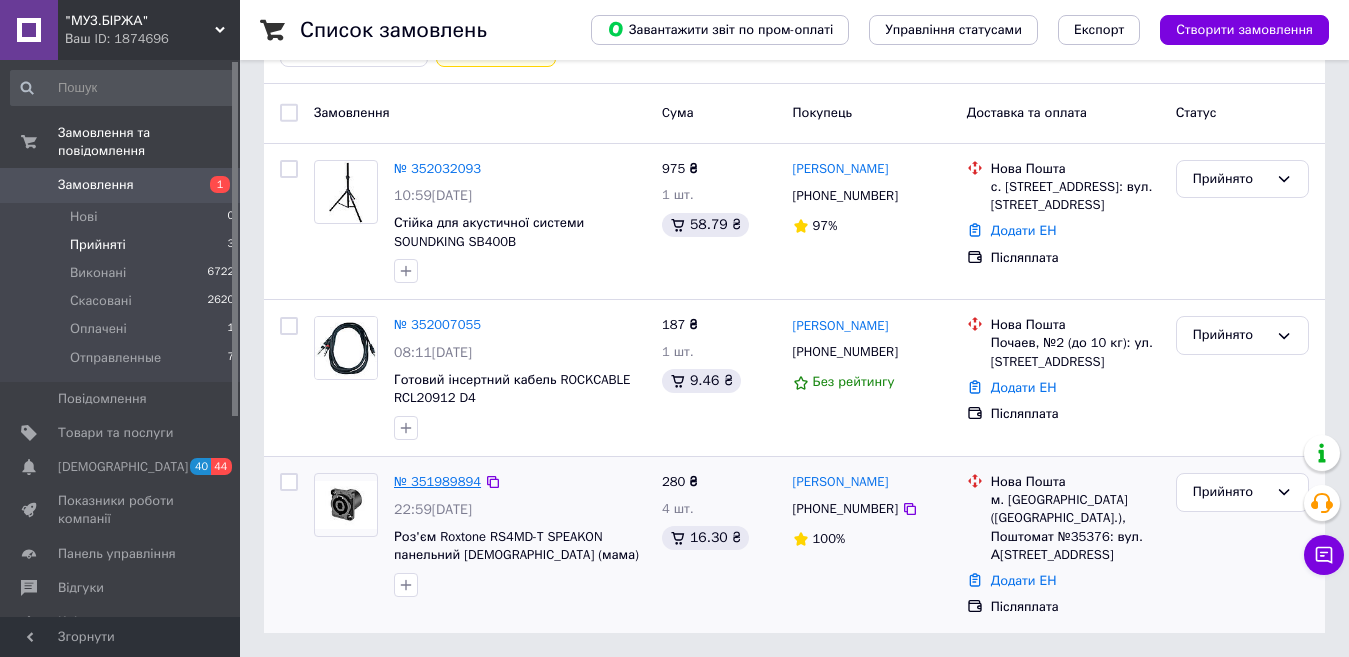 click on "№ 351989894" at bounding box center (437, 481) 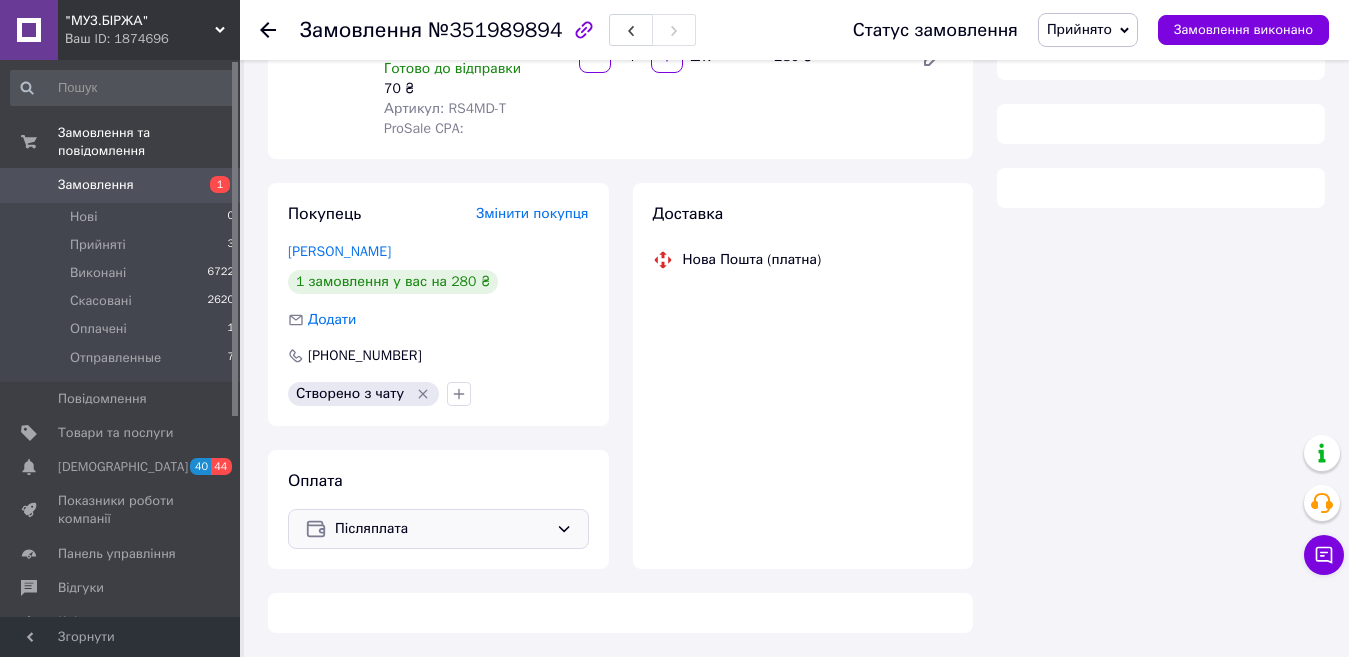 scroll, scrollTop: 304, scrollLeft: 0, axis: vertical 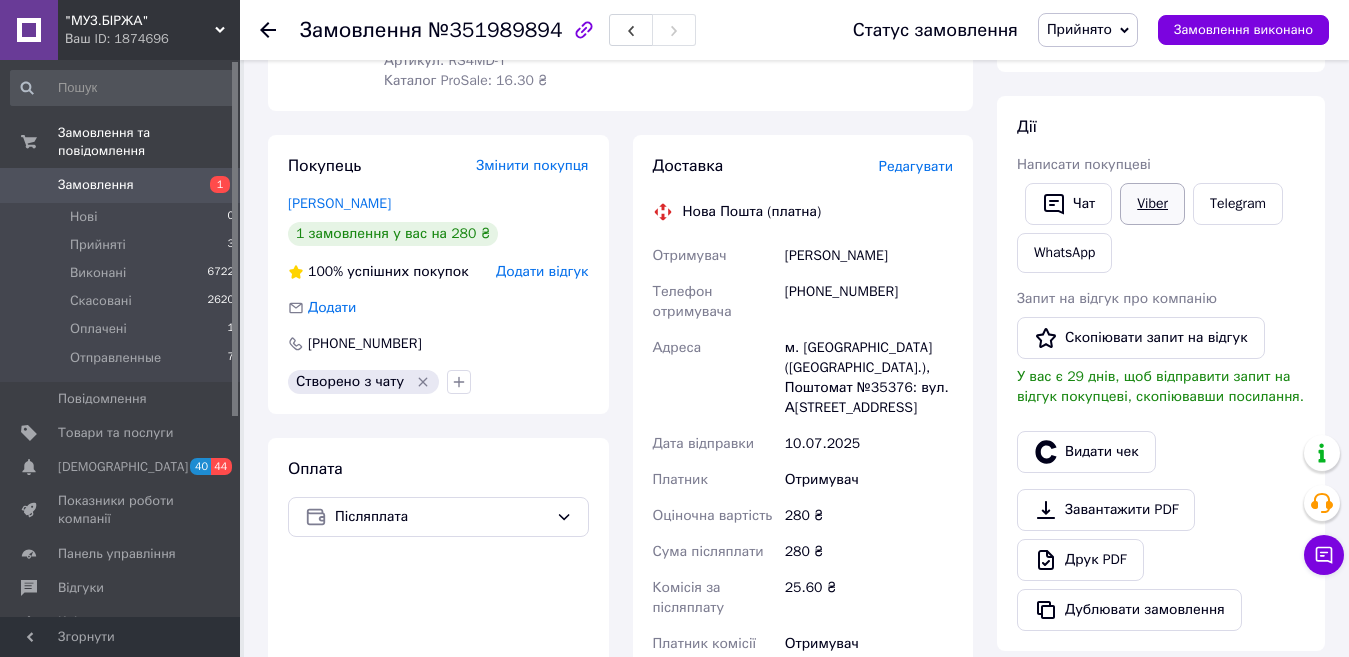 click on "Viber" at bounding box center (1152, 204) 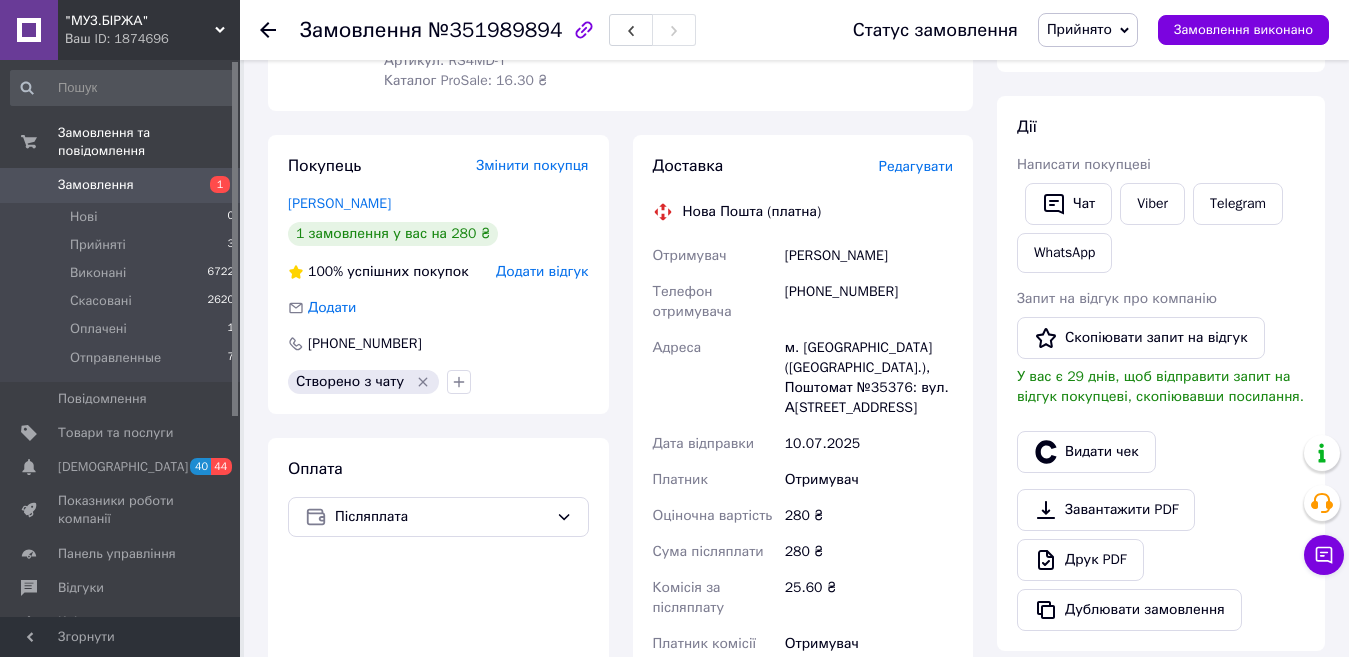 scroll, scrollTop: 0, scrollLeft: 0, axis: both 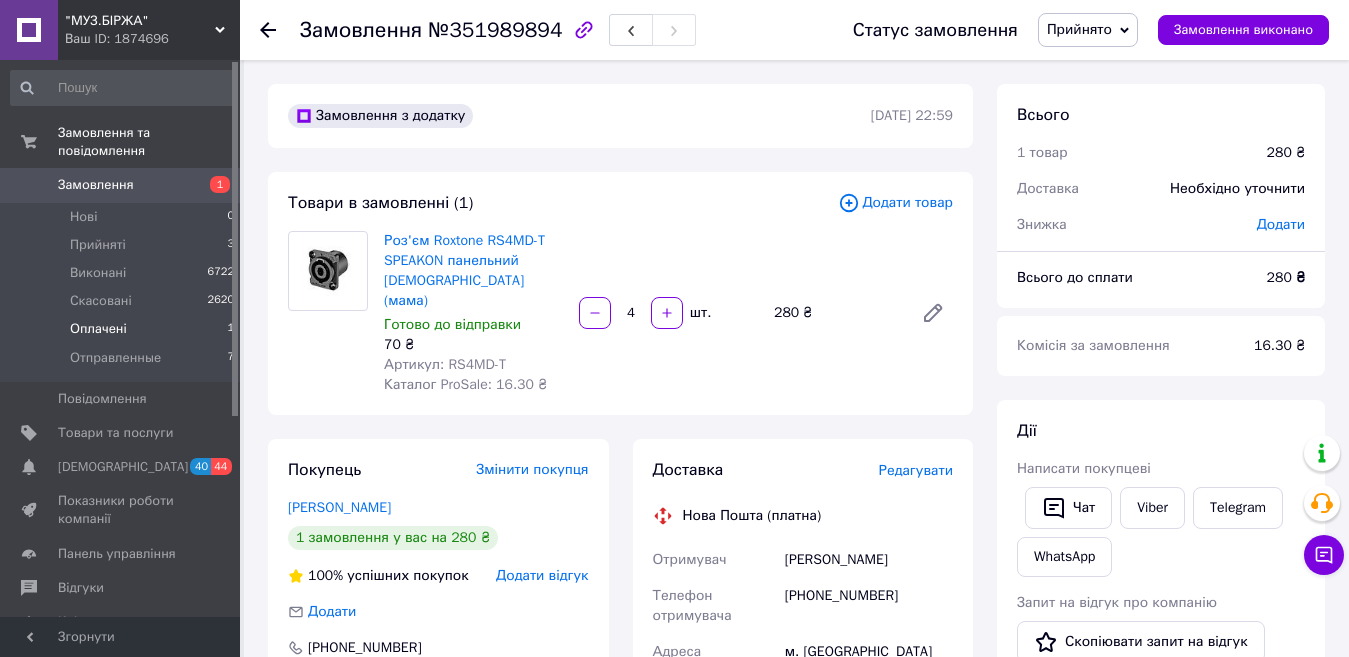 click on "Оплачені" at bounding box center (98, 329) 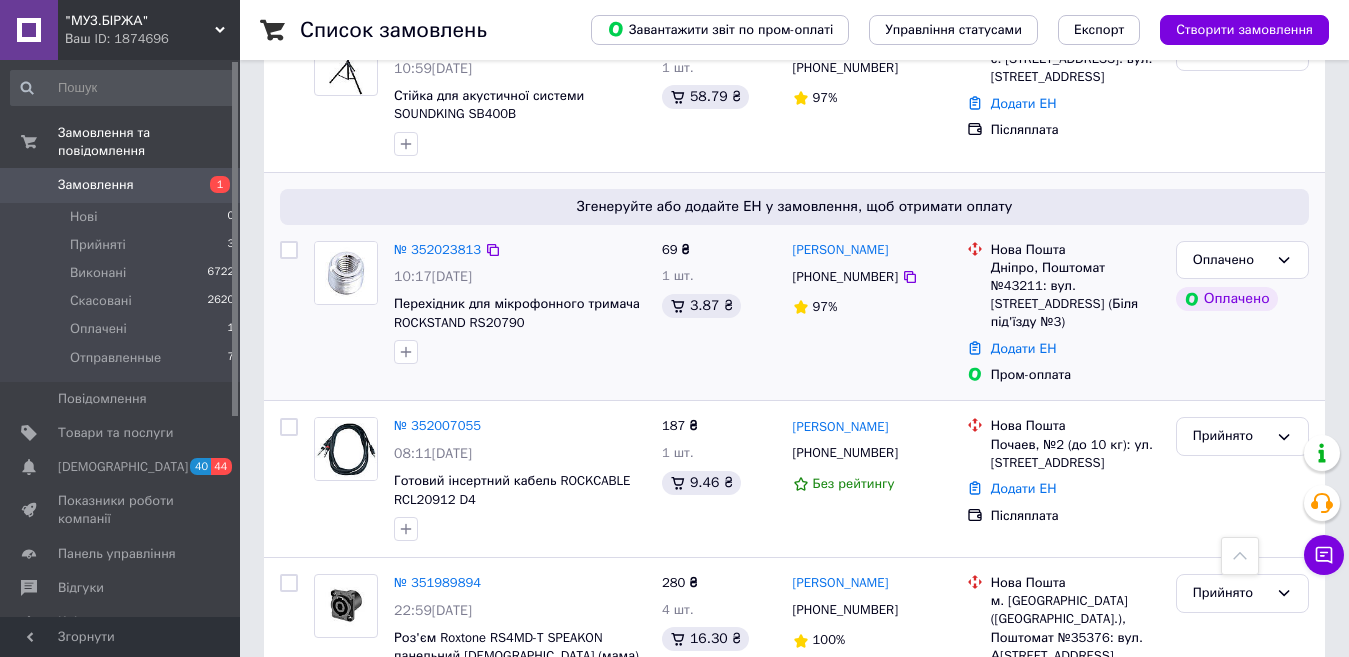 scroll, scrollTop: 460, scrollLeft: 0, axis: vertical 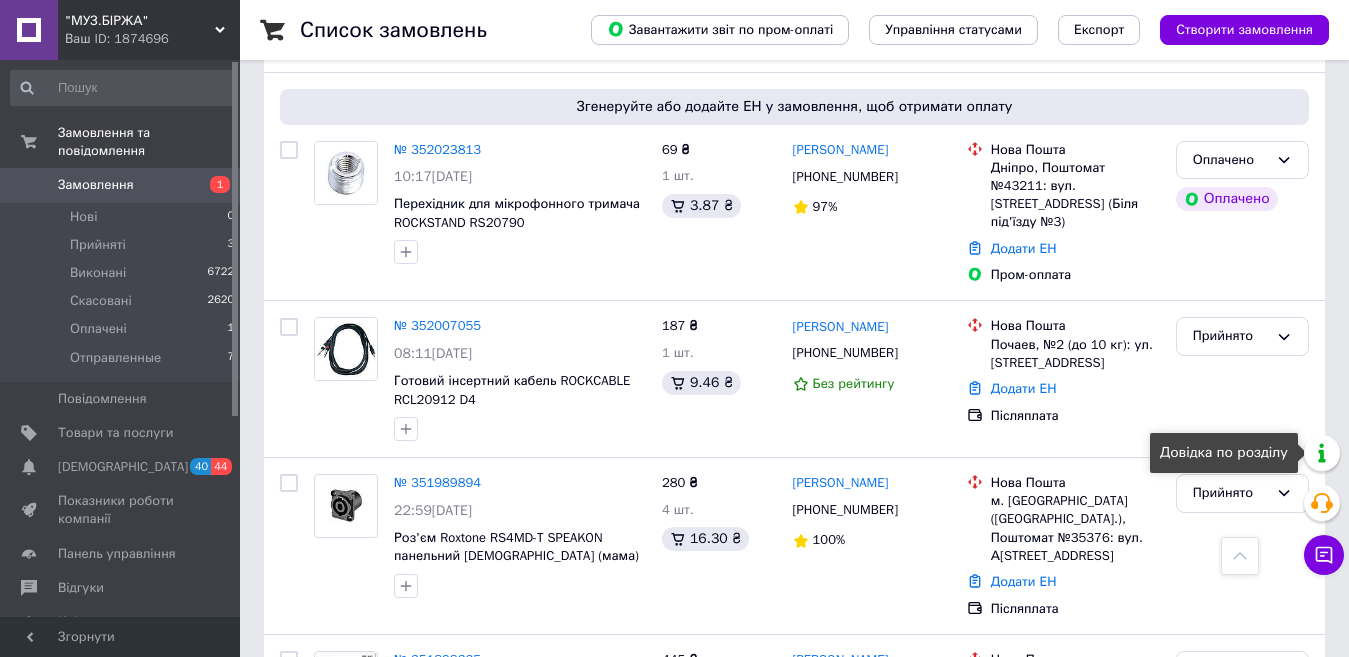 click 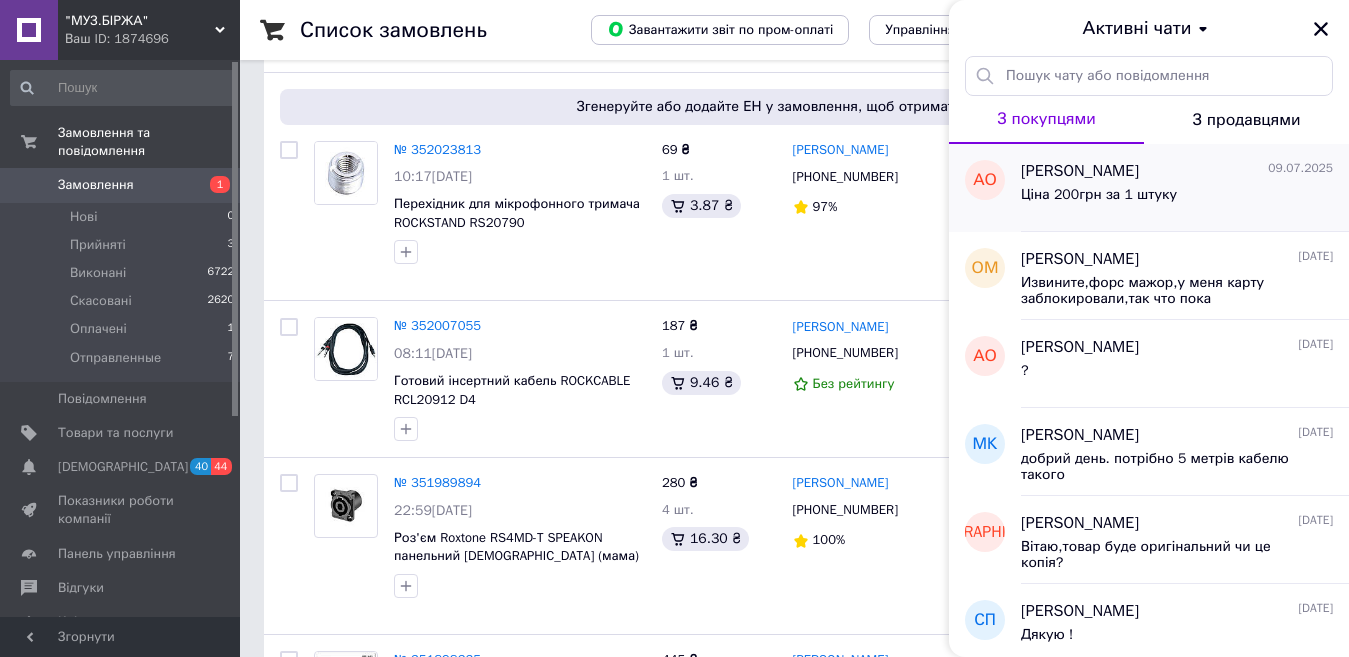 click on "[PERSON_NAME]" at bounding box center (1080, 171) 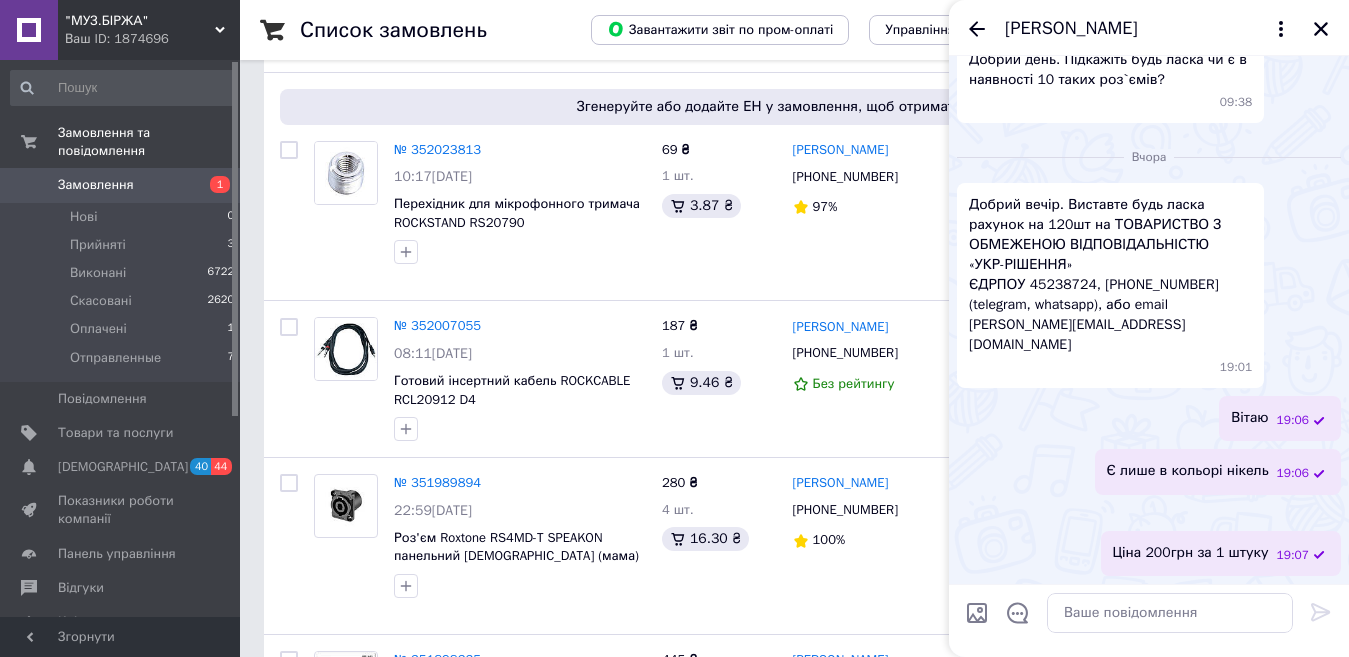 scroll, scrollTop: 0, scrollLeft: 0, axis: both 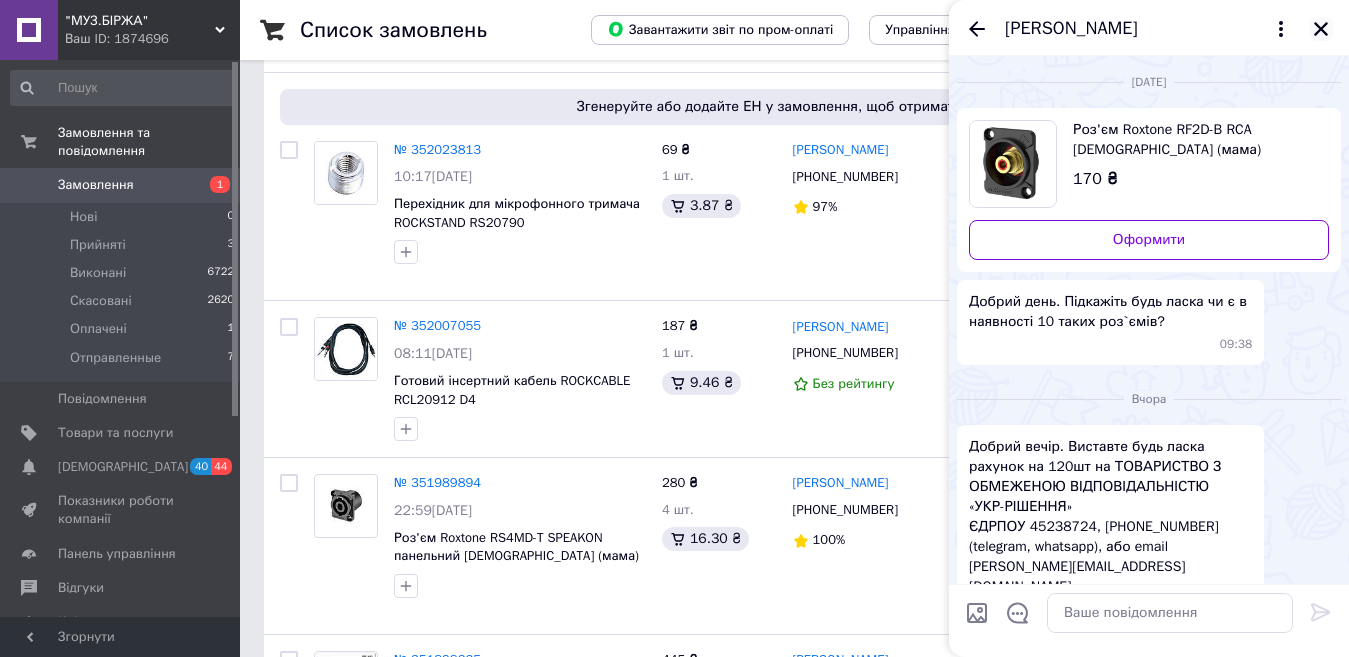click 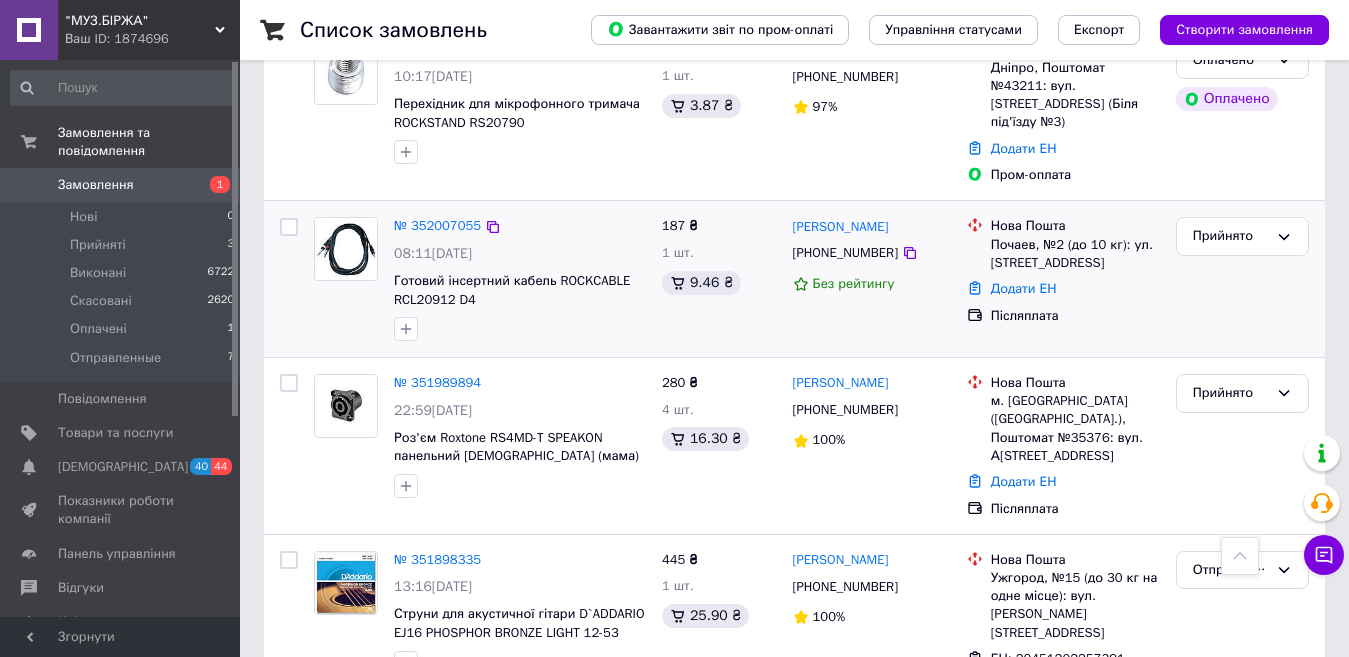 scroll, scrollTop: 460, scrollLeft: 0, axis: vertical 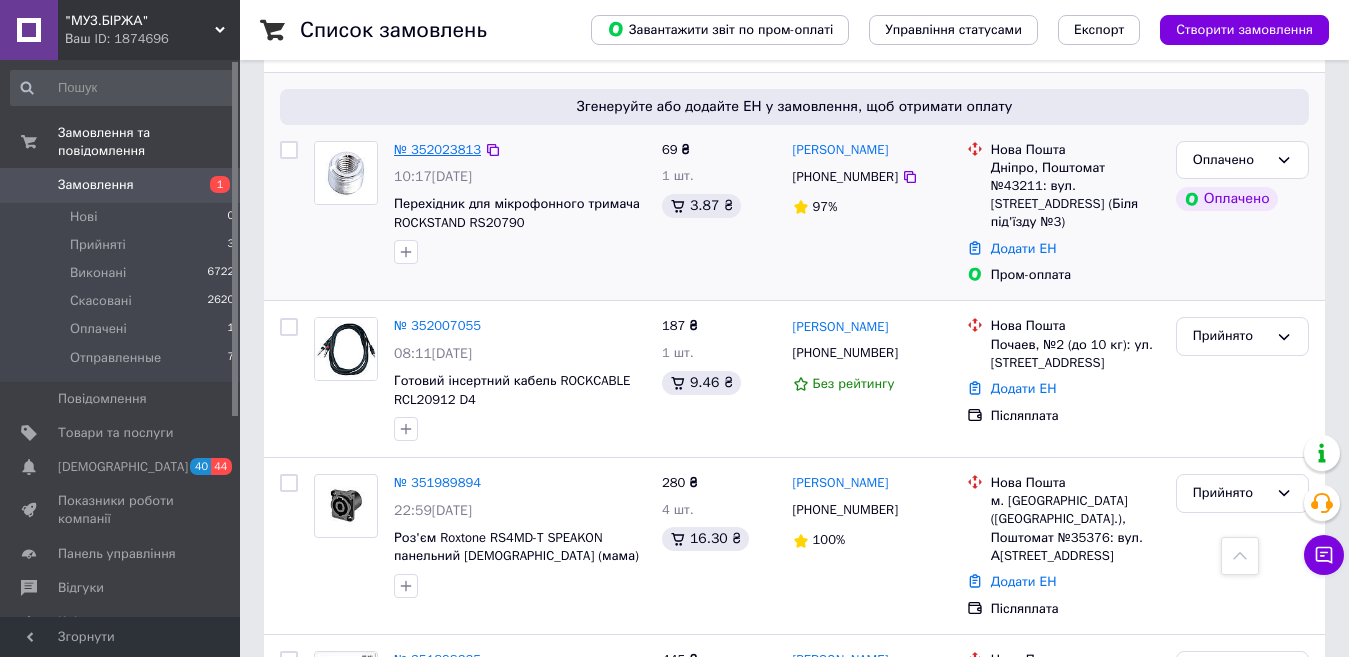 click on "№ 352023813" at bounding box center [437, 149] 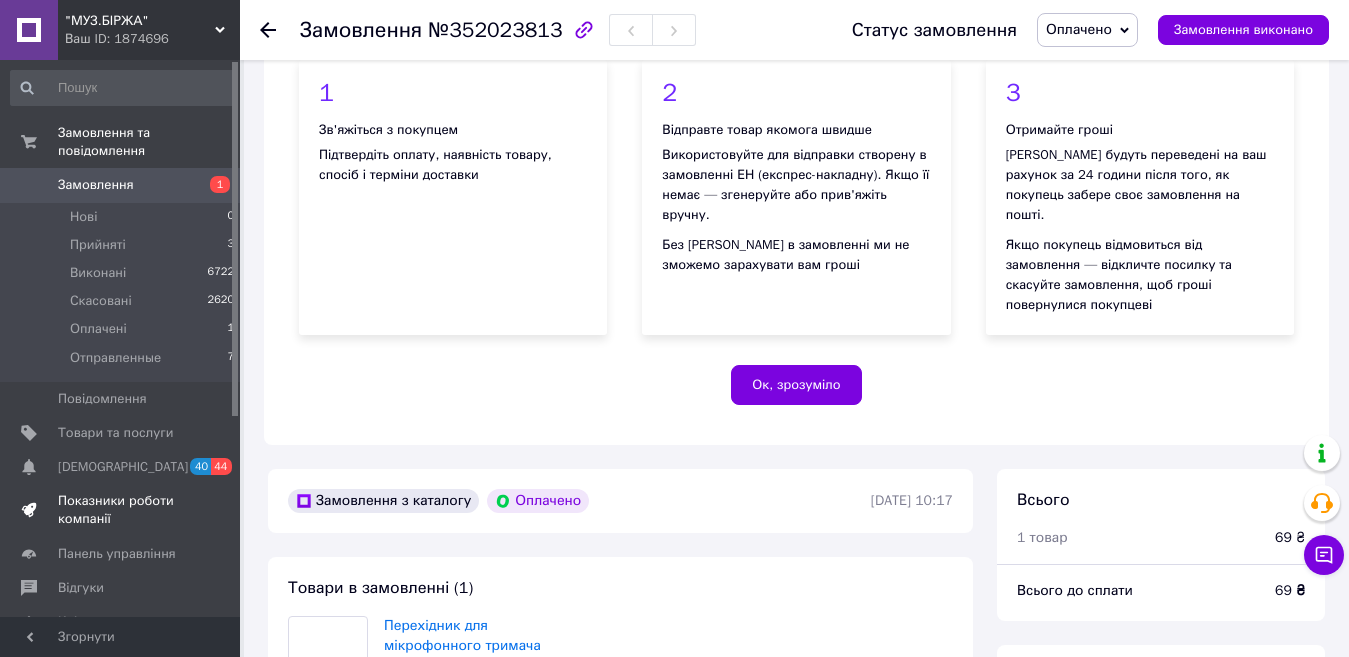 scroll, scrollTop: 460, scrollLeft: 0, axis: vertical 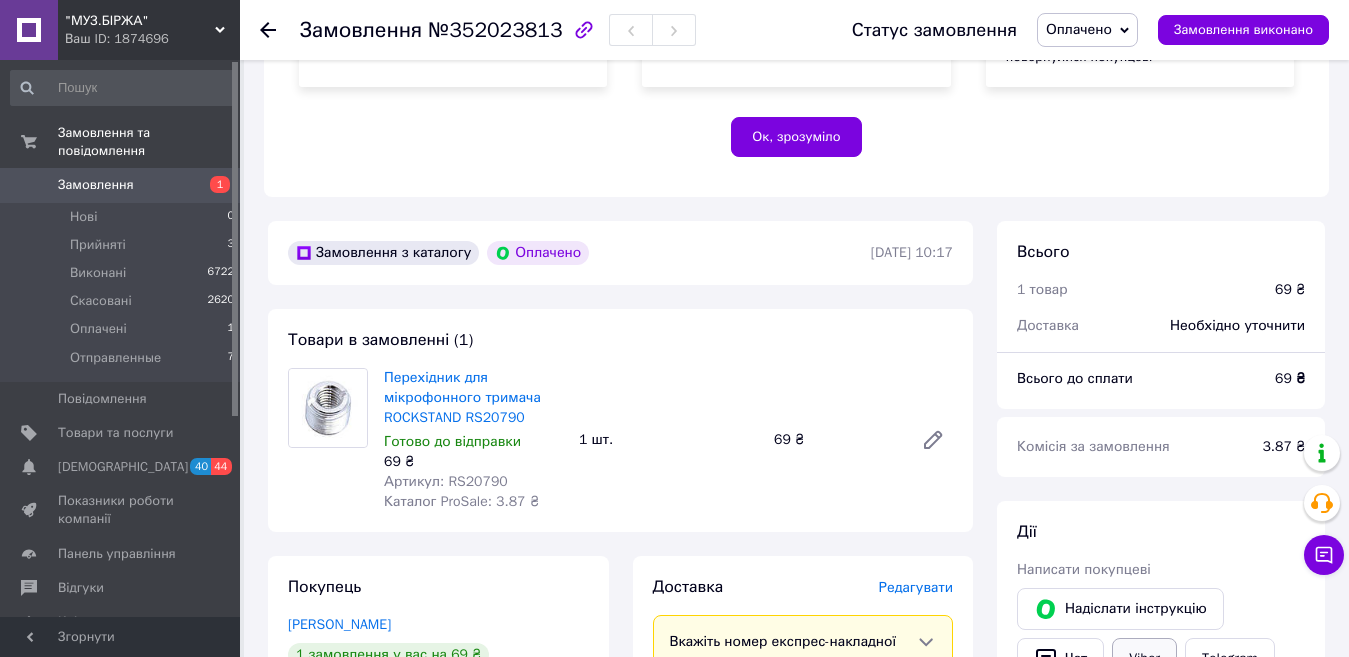 click on "Viber" at bounding box center (1144, 659) 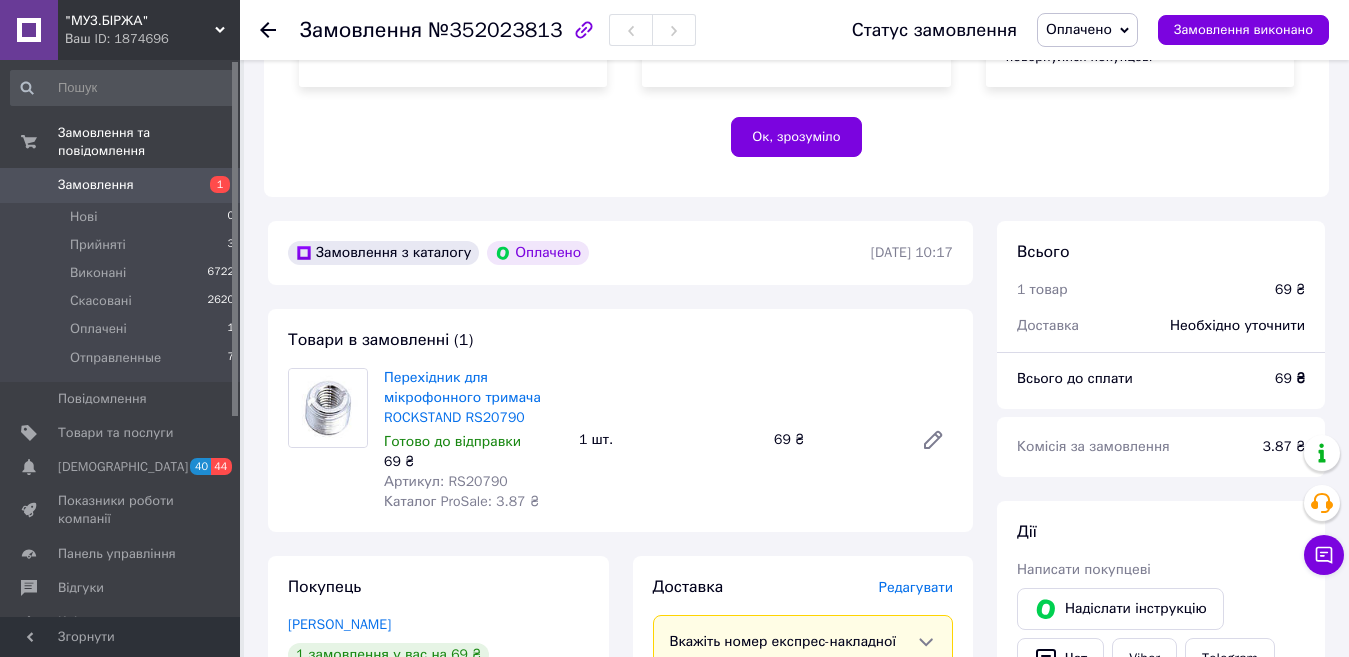 scroll, scrollTop: 0, scrollLeft: 0, axis: both 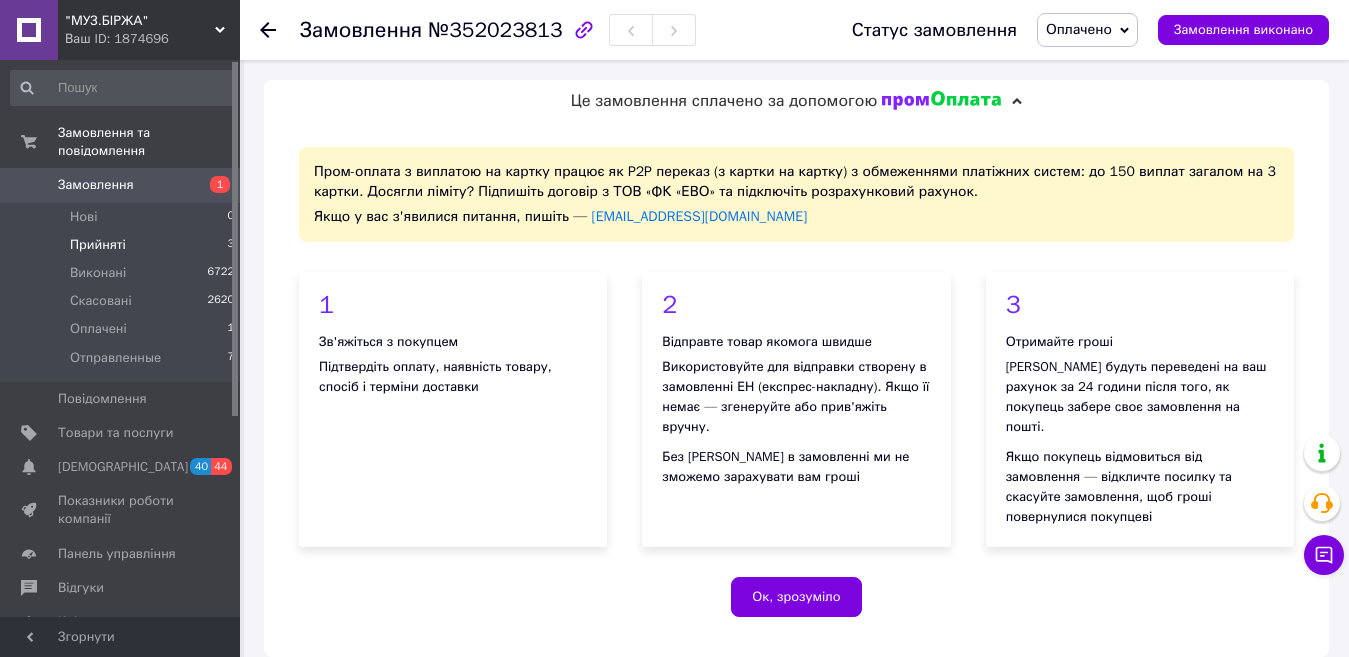 click on "Прийняті 3" at bounding box center (123, 245) 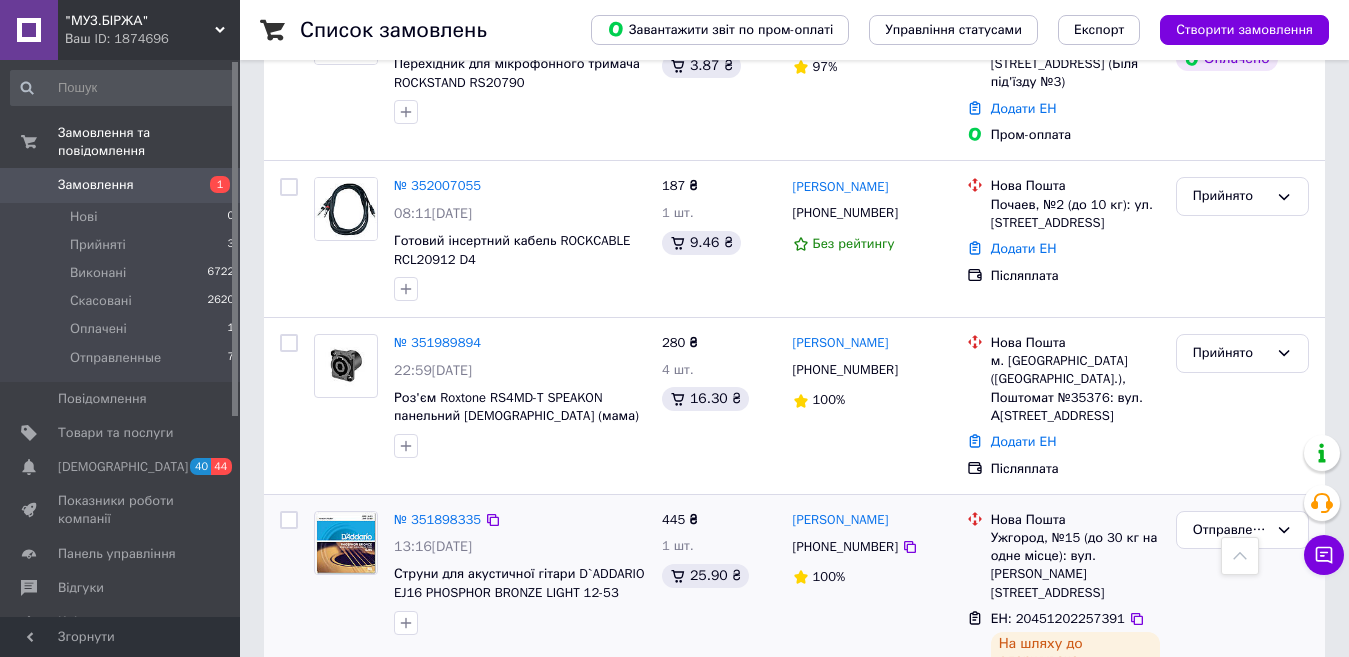 scroll, scrollTop: 500, scrollLeft: 0, axis: vertical 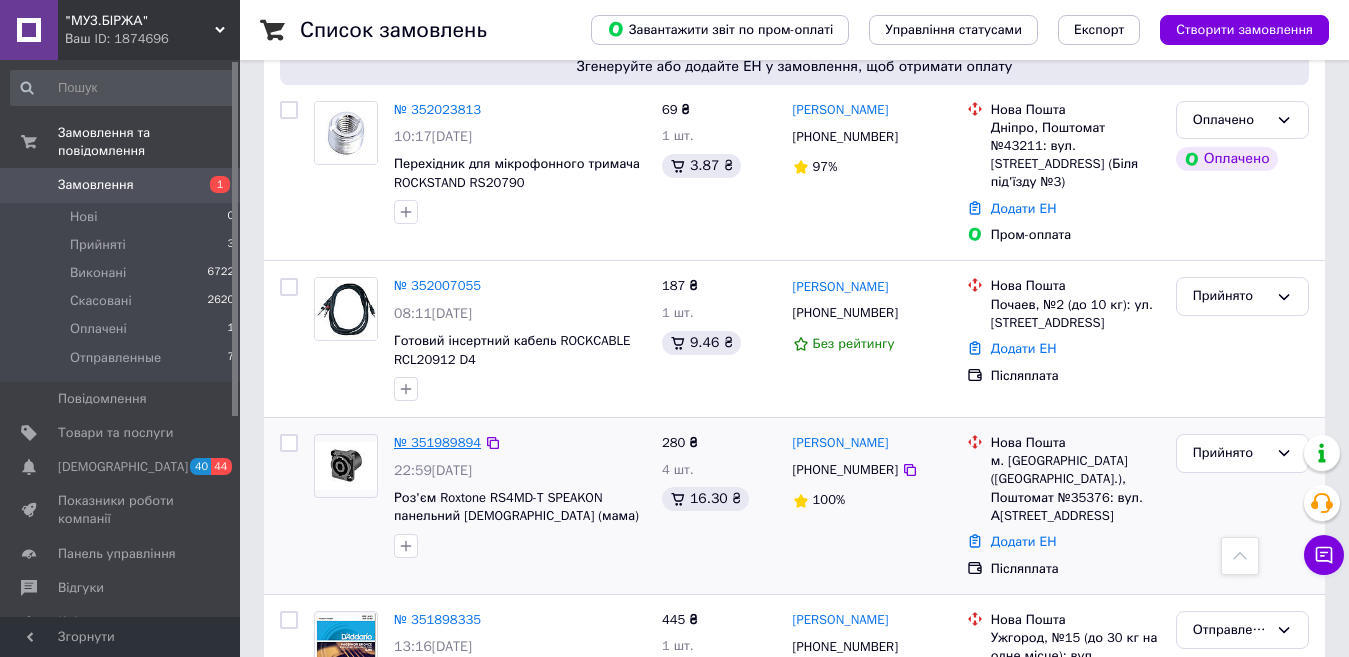 click on "№ 351989894" at bounding box center (437, 442) 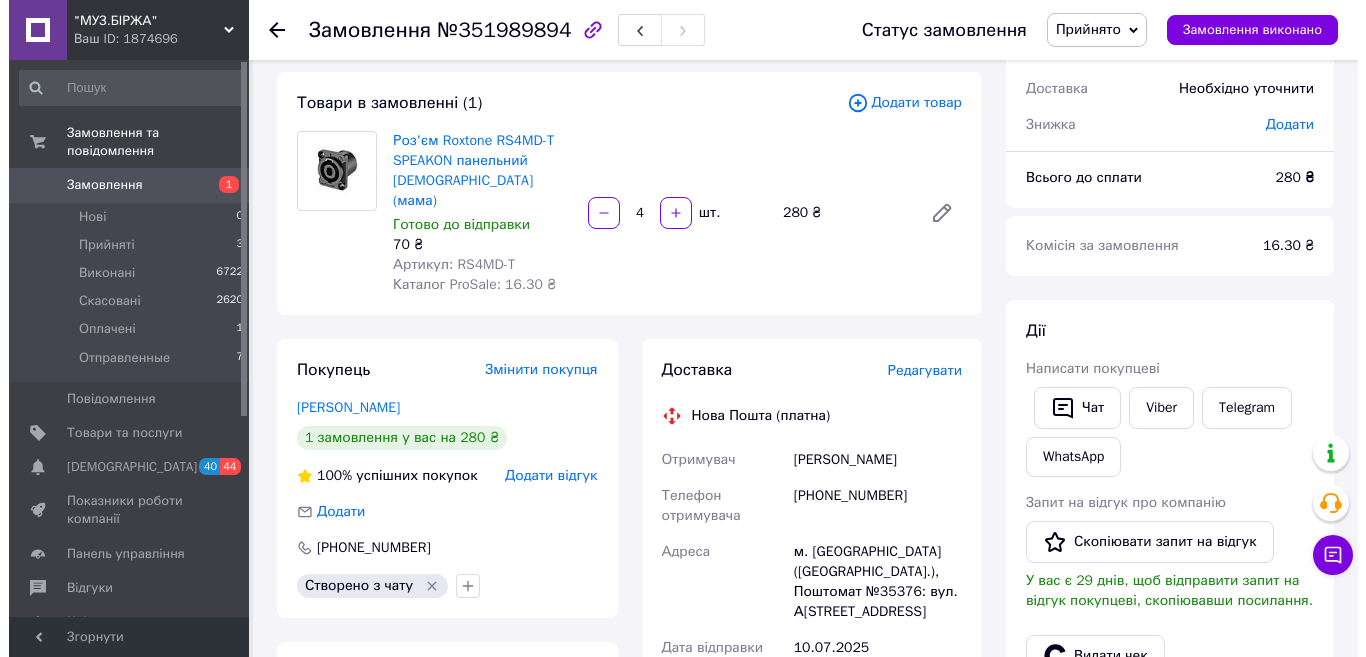 scroll, scrollTop: 0, scrollLeft: 0, axis: both 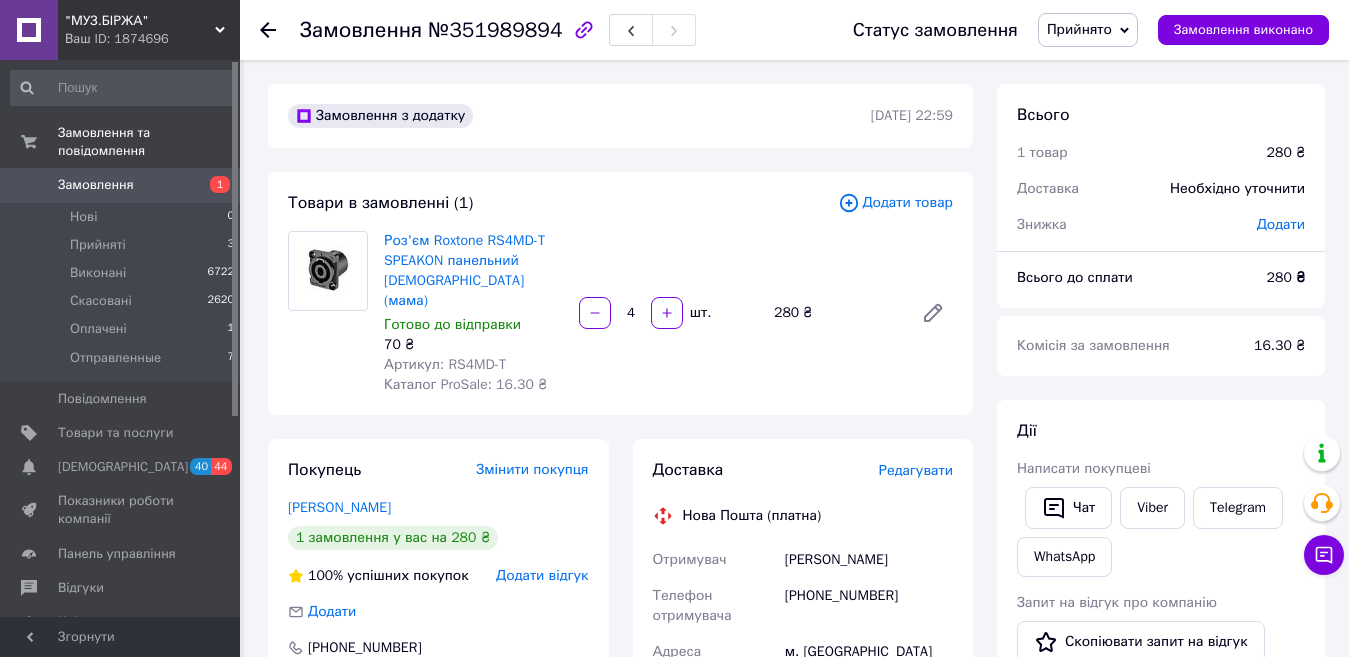 click on "Редагувати" at bounding box center (916, 470) 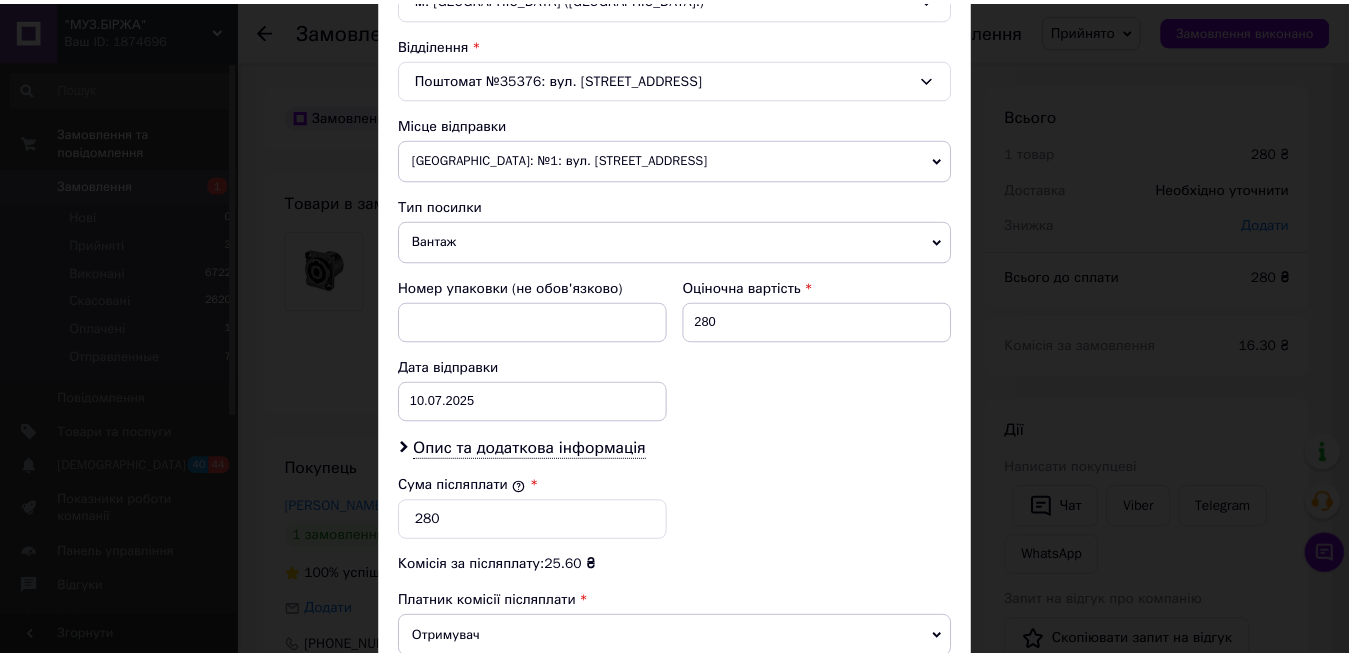 scroll, scrollTop: 800, scrollLeft: 0, axis: vertical 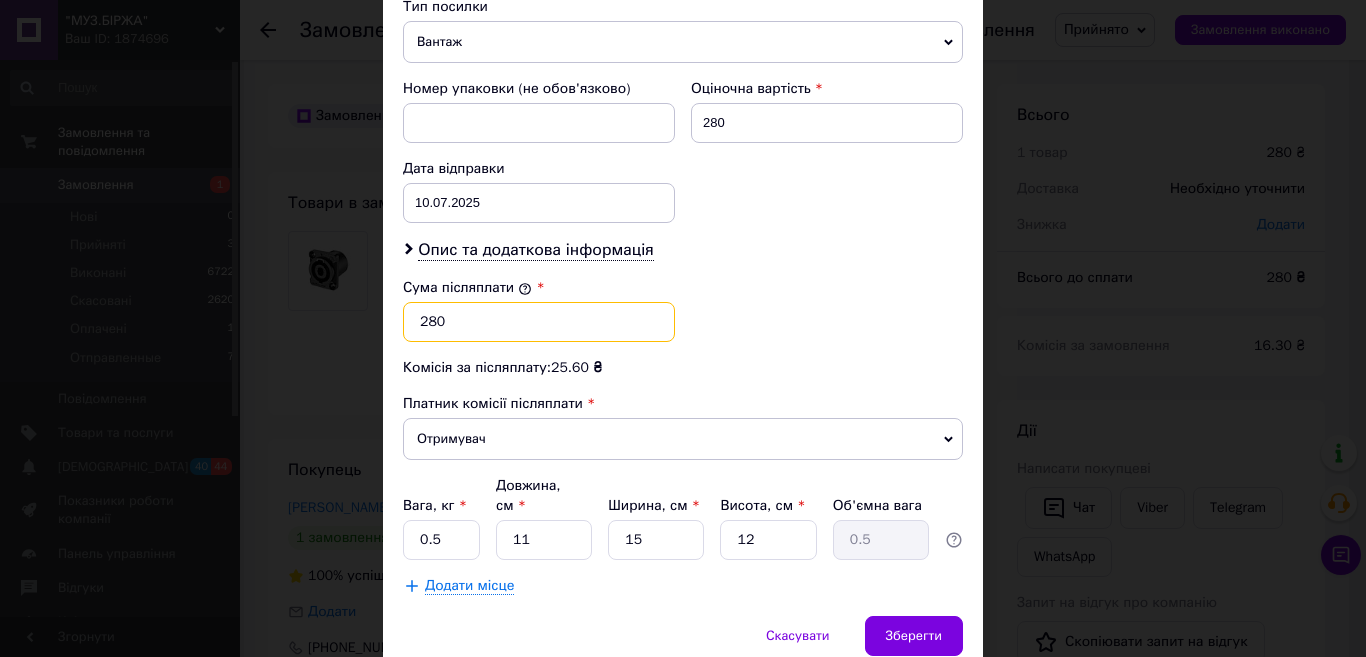 click on "280" at bounding box center (539, 322) 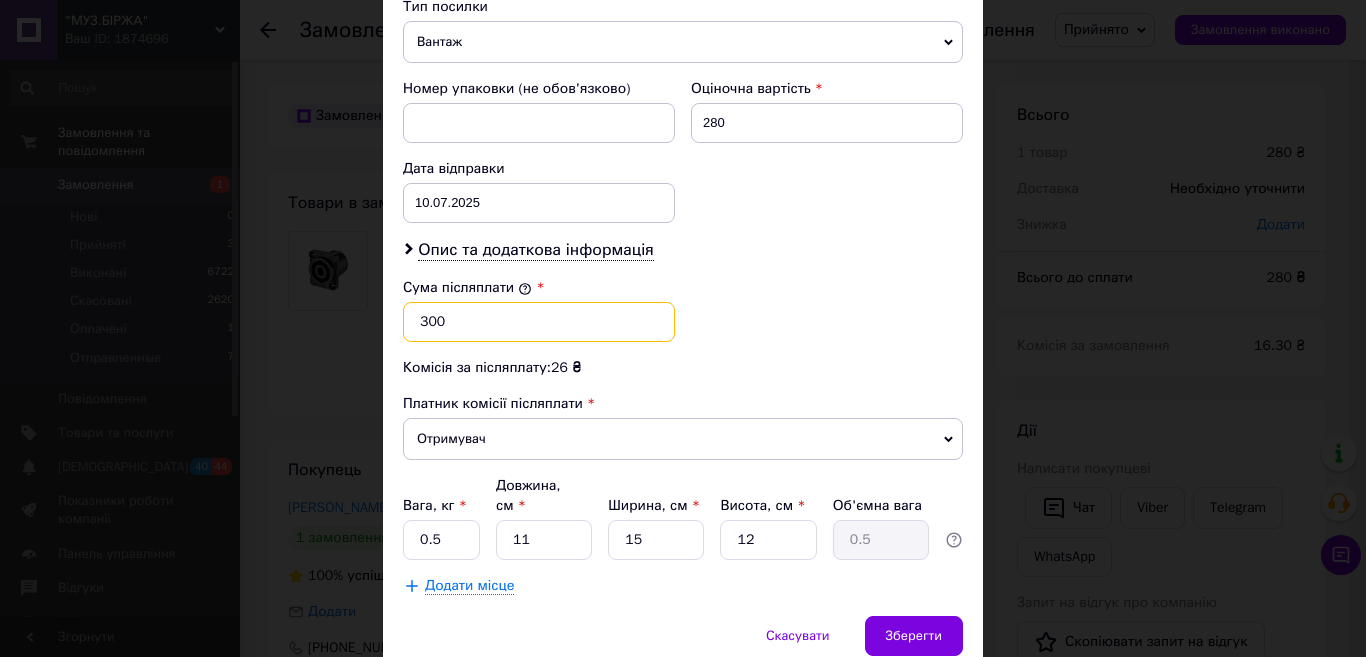type on "300" 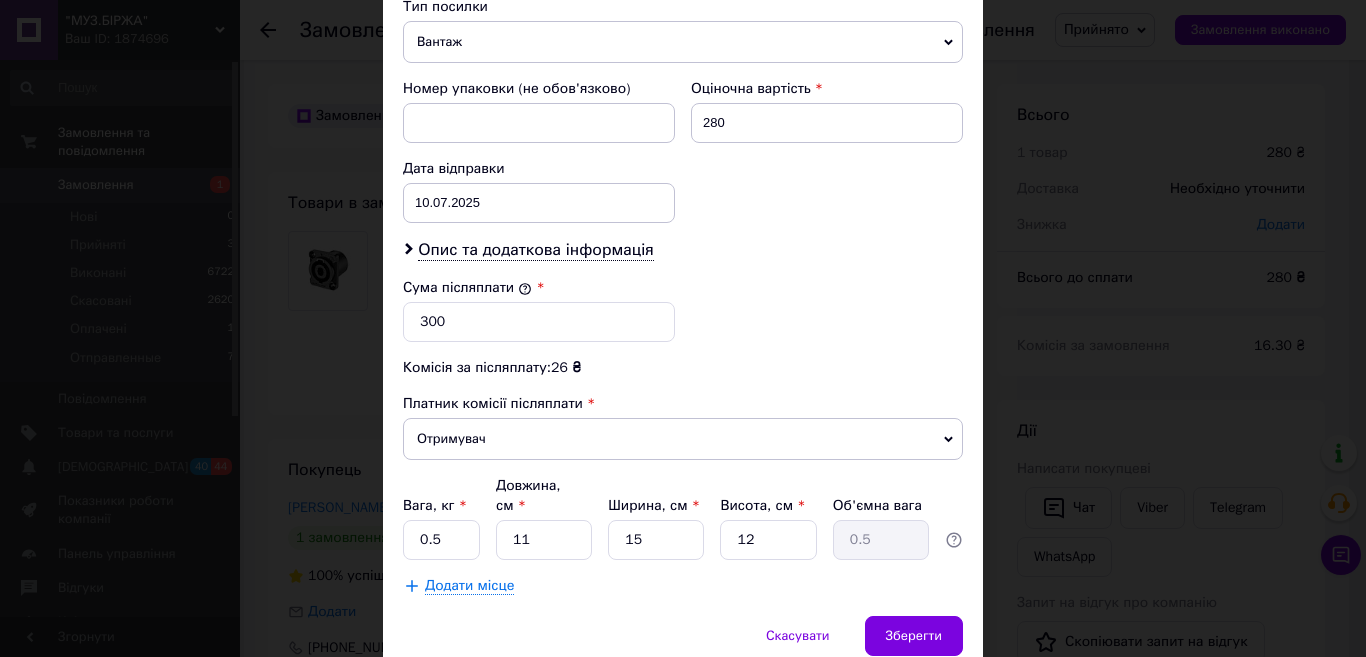 click on "Вантаж" at bounding box center [683, 42] 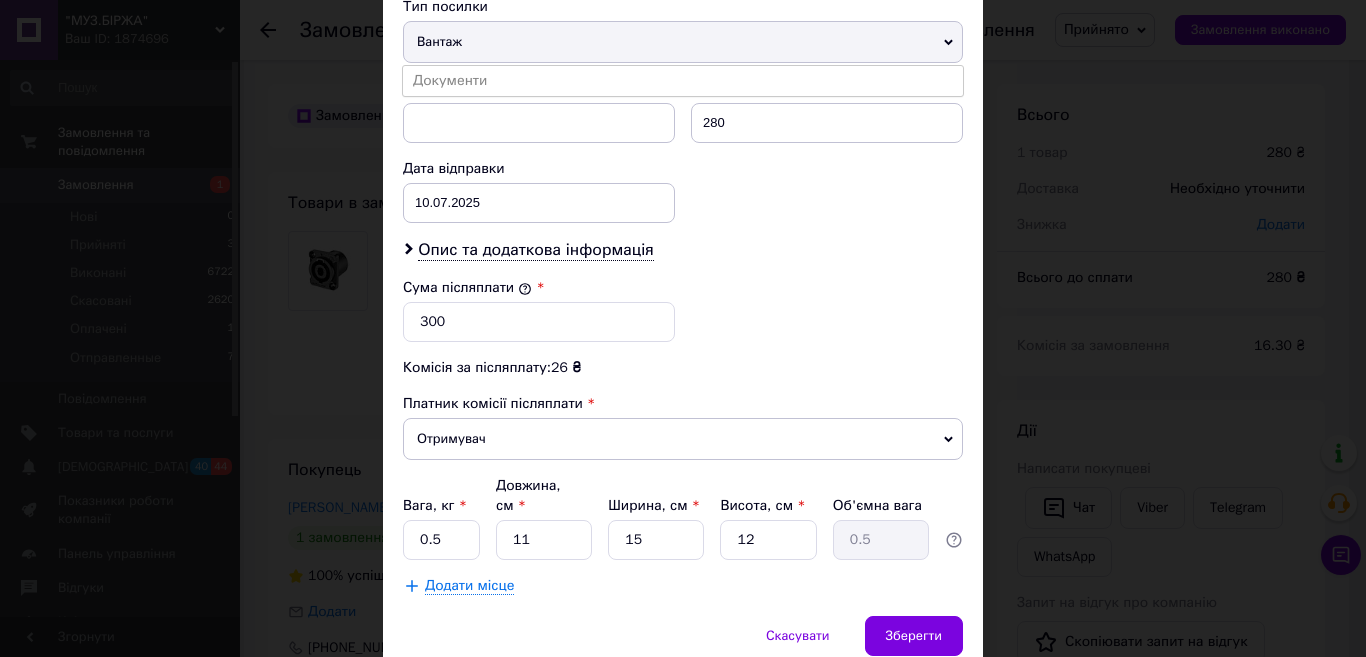 click on "Документи" at bounding box center [683, 81] 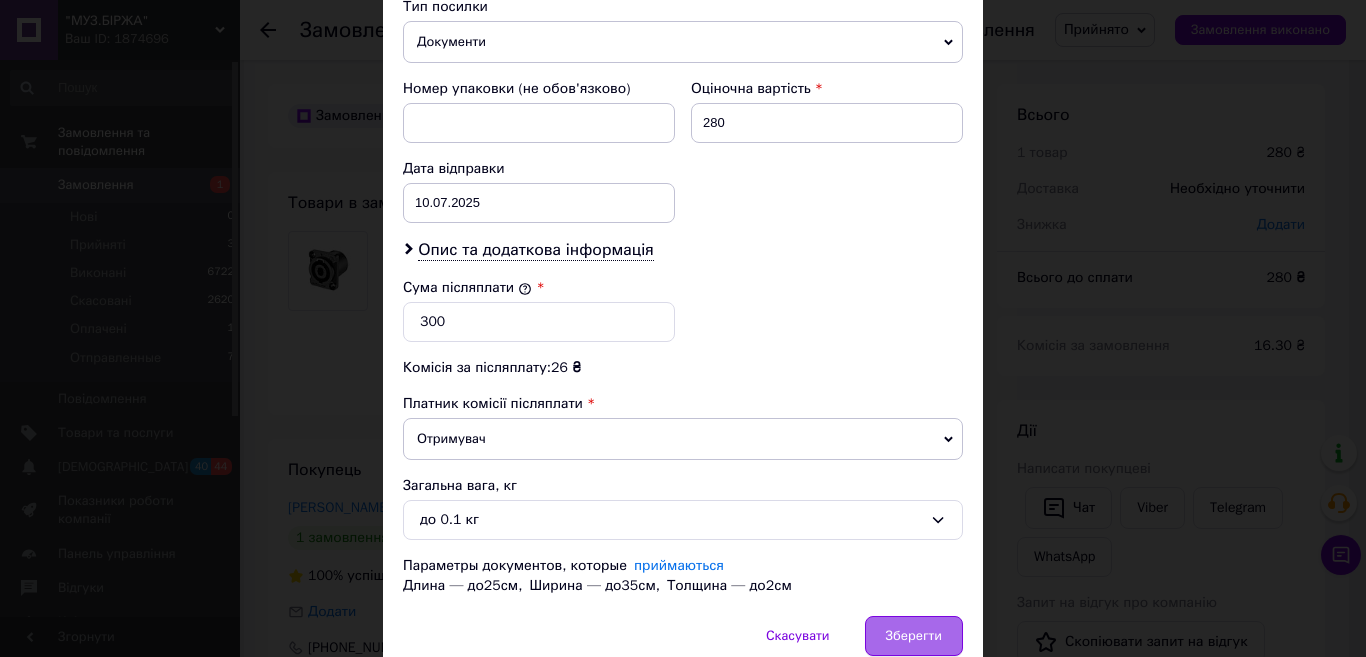 click on "Зберегти" at bounding box center (914, 636) 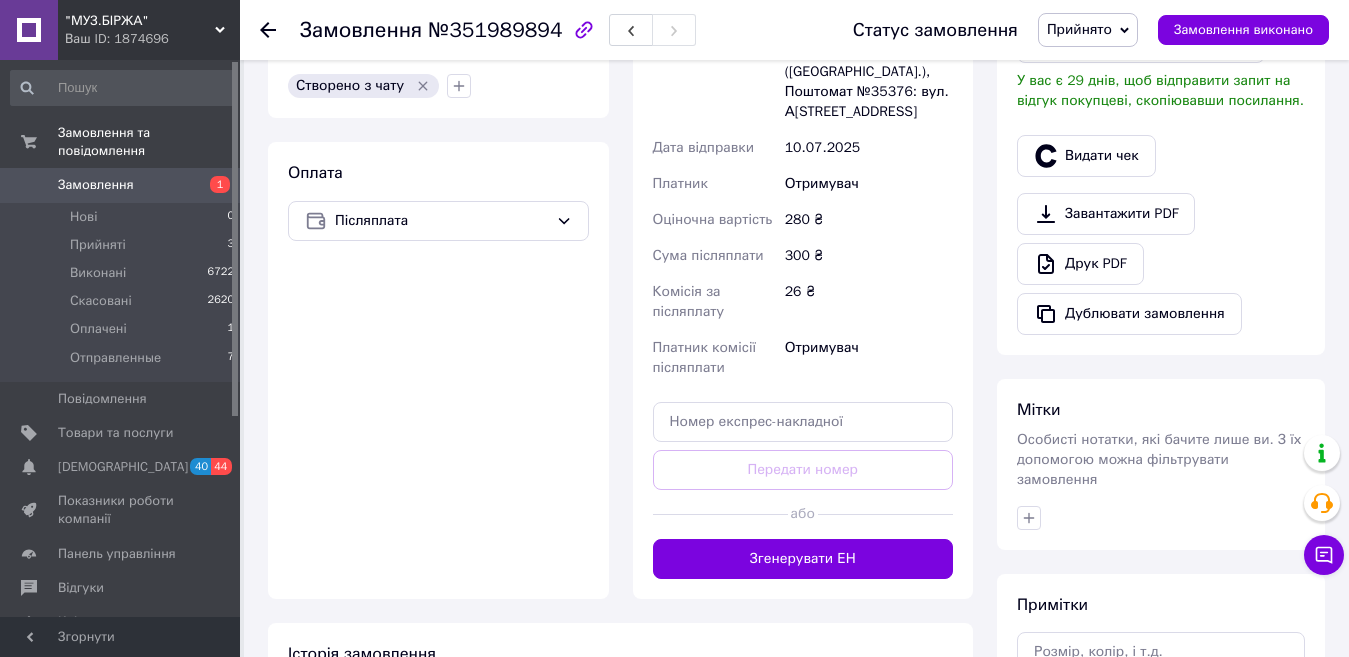 scroll, scrollTop: 700, scrollLeft: 0, axis: vertical 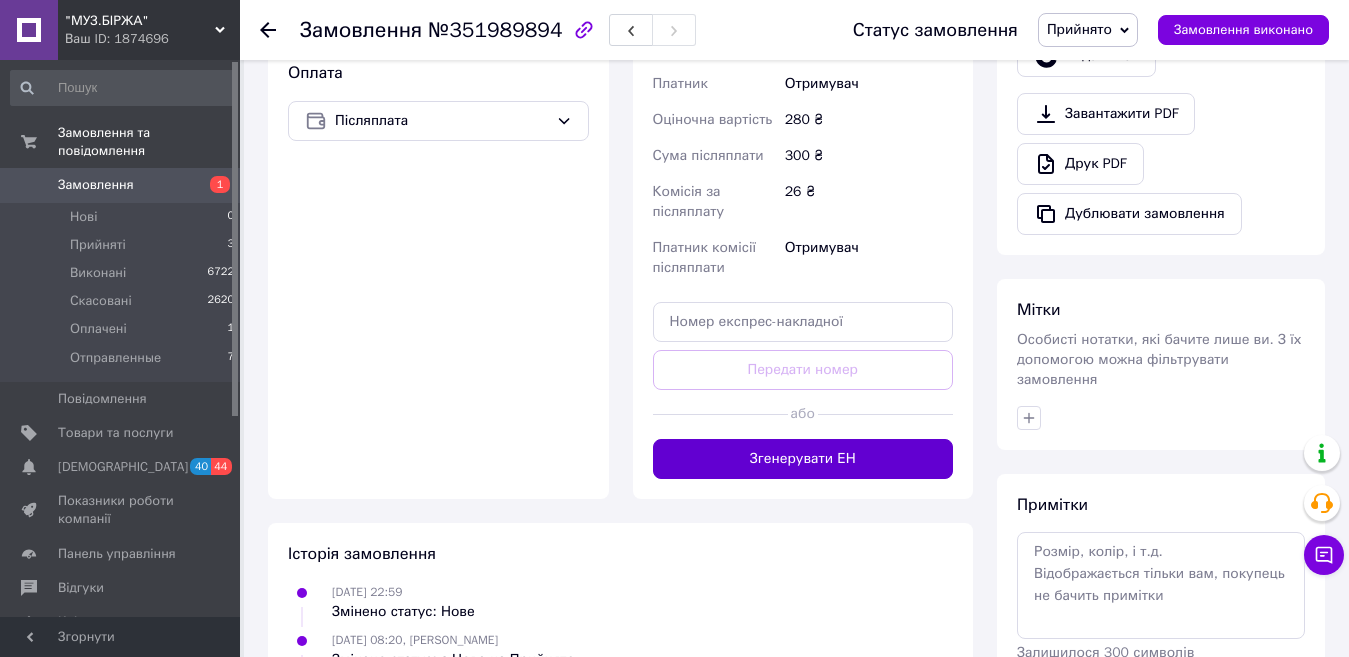click on "Згенерувати ЕН" at bounding box center (803, 459) 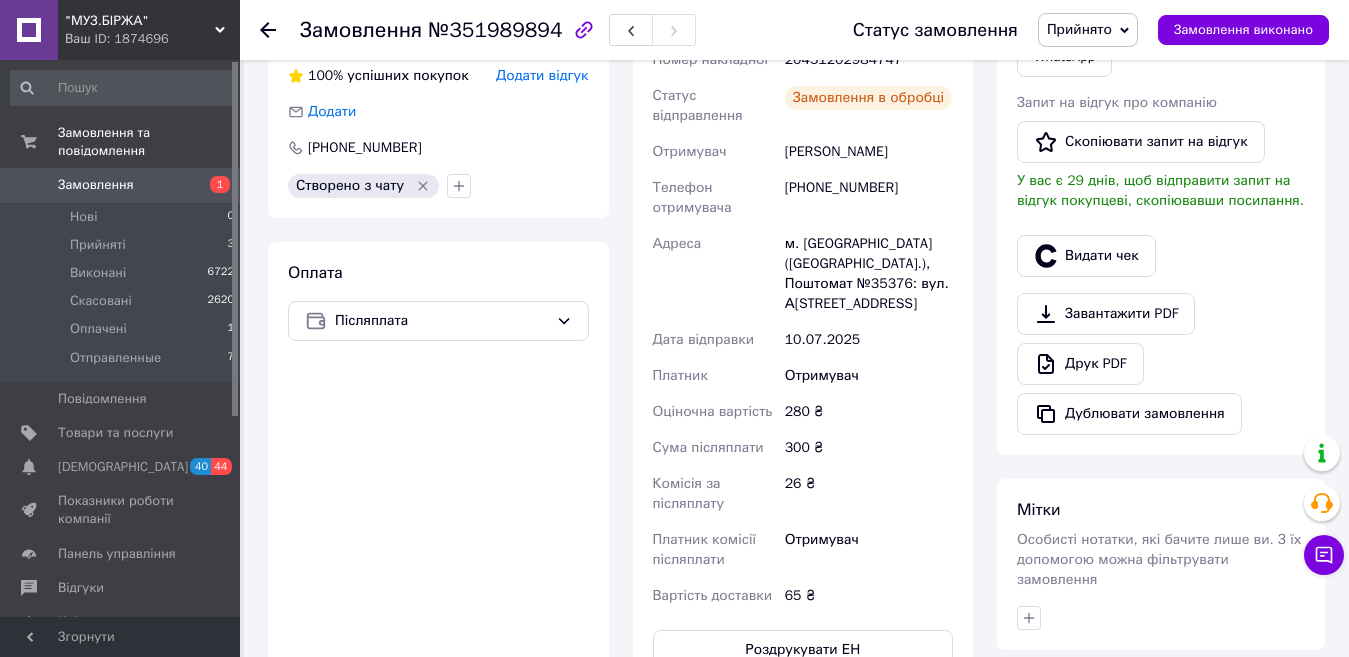 scroll, scrollTop: 200, scrollLeft: 0, axis: vertical 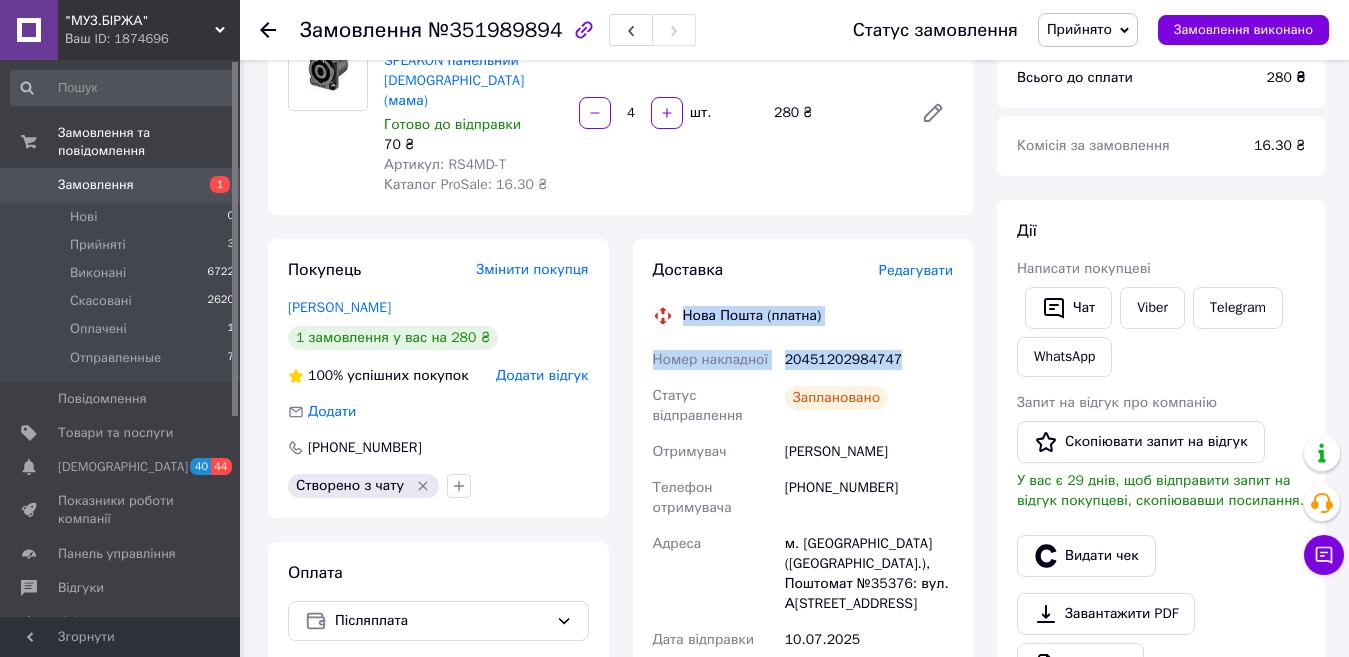 drag, startPoint x: 907, startPoint y: 337, endPoint x: 682, endPoint y: 291, distance: 229.65408 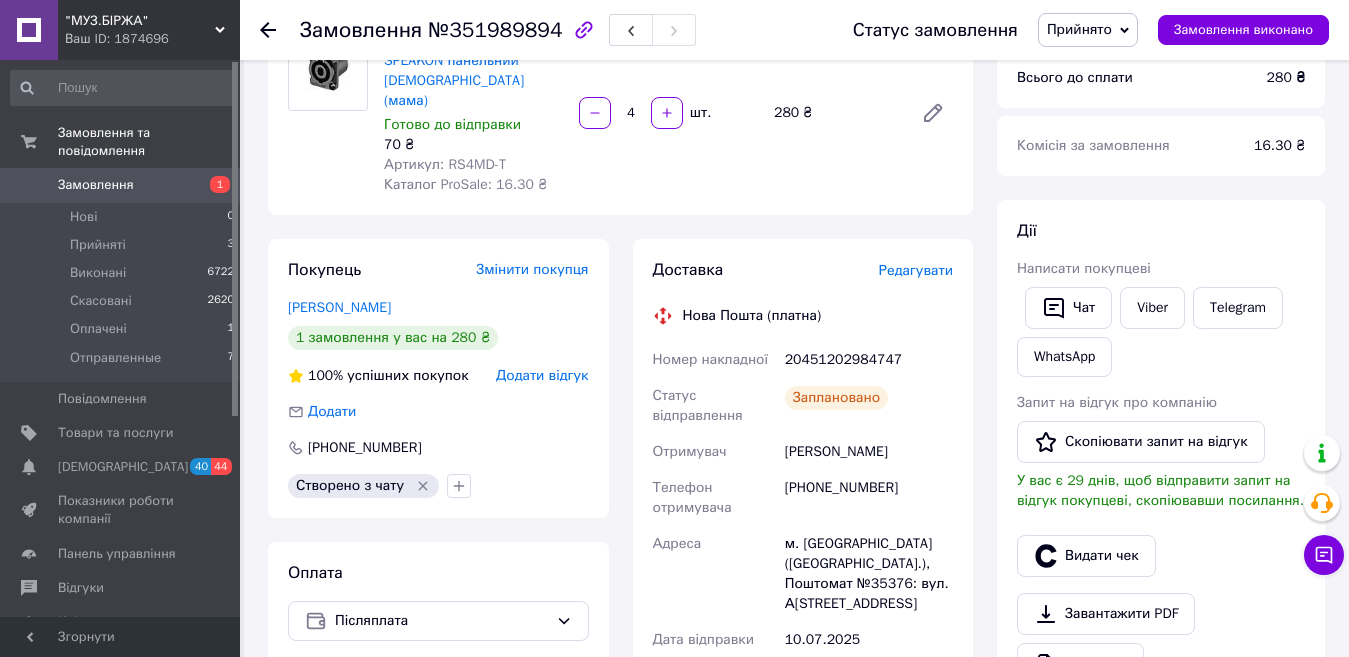 click on "Viber" at bounding box center (1152, 308) 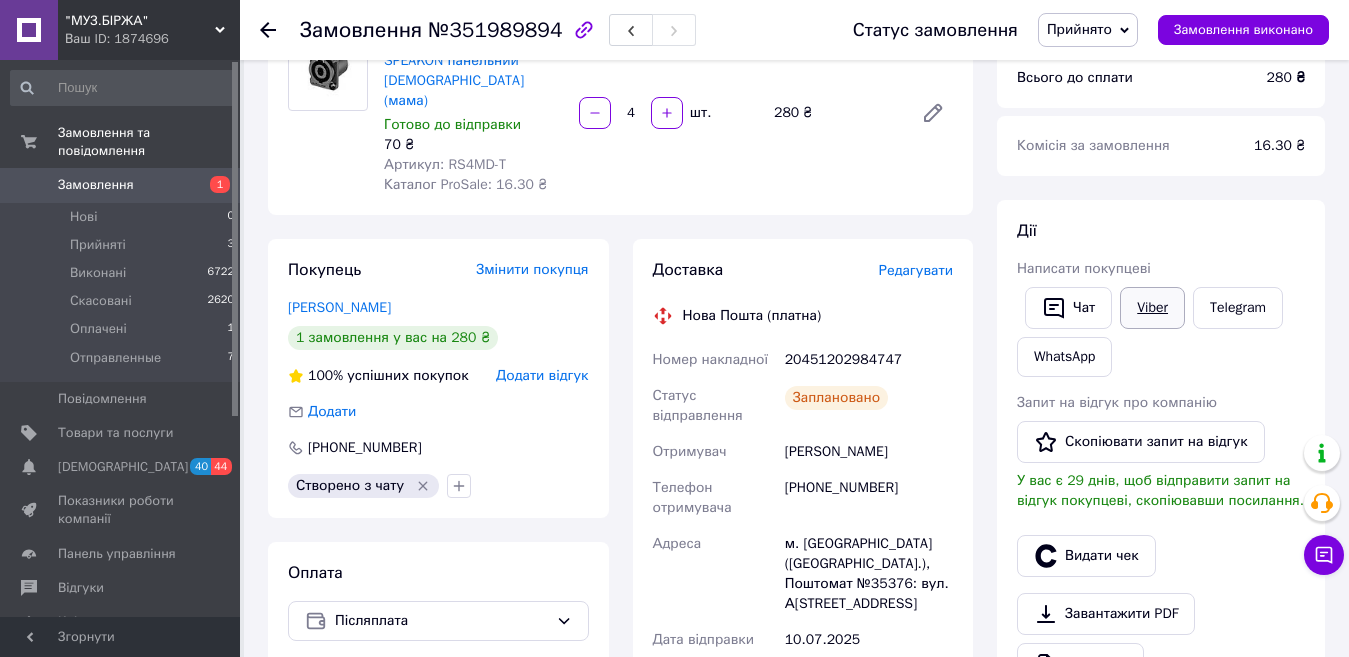 click on "Viber" at bounding box center [1152, 308] 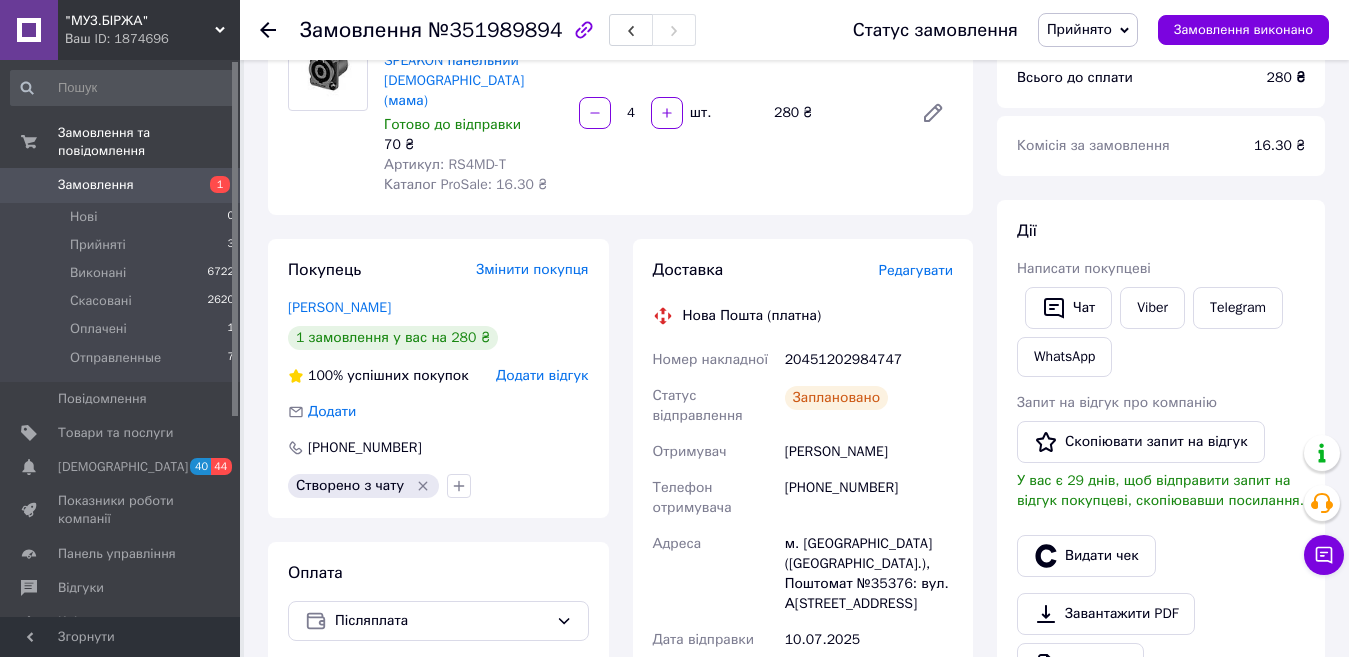 click on "Прийнято" at bounding box center (1079, 29) 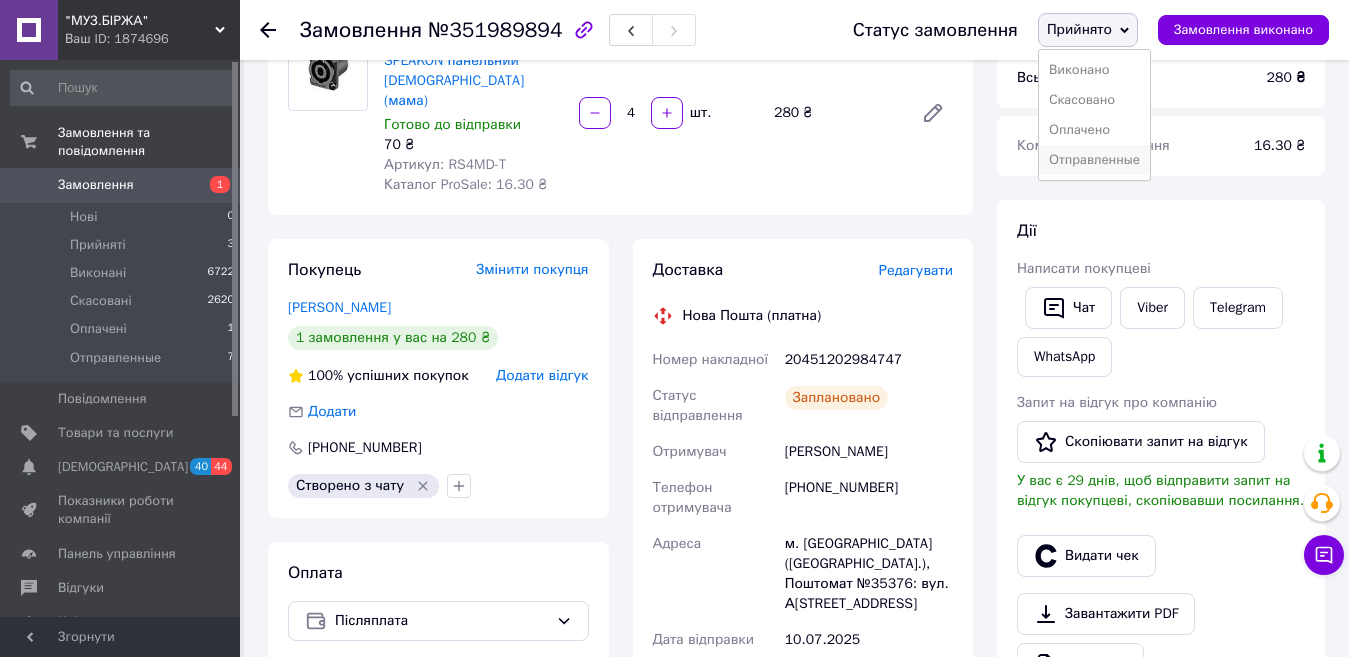 click on "Отправленные" at bounding box center [1094, 160] 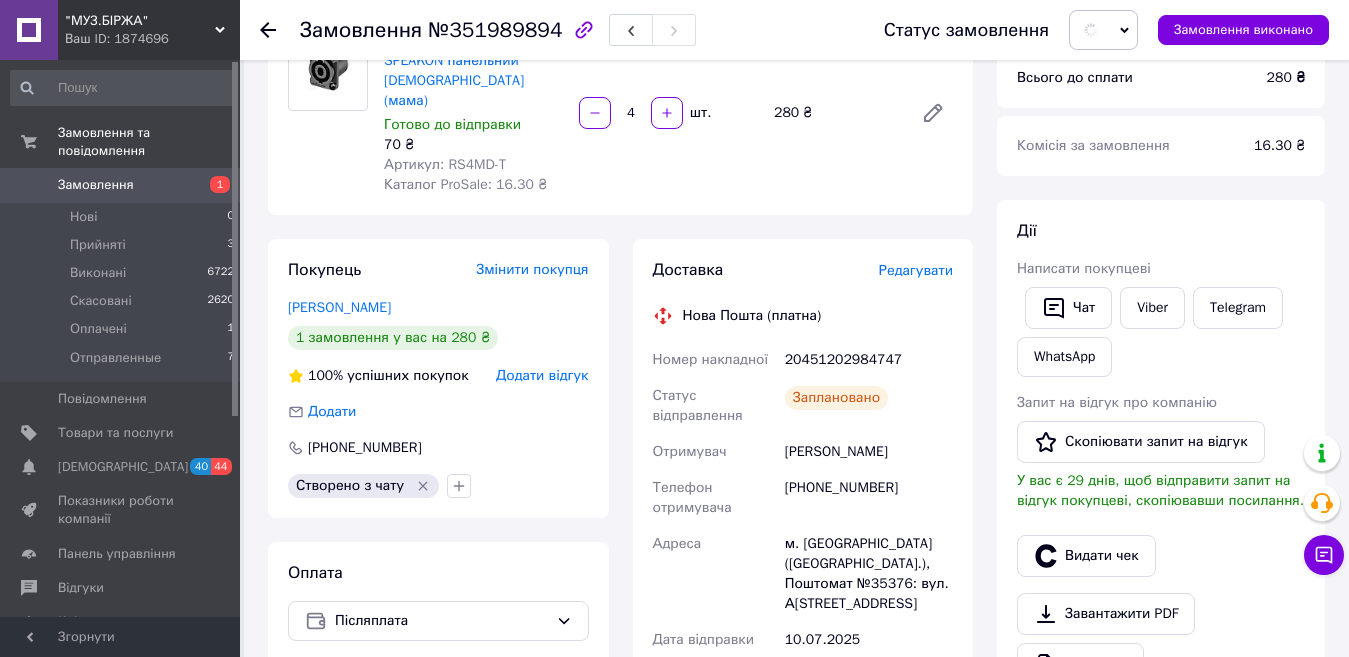 scroll, scrollTop: 0, scrollLeft: 0, axis: both 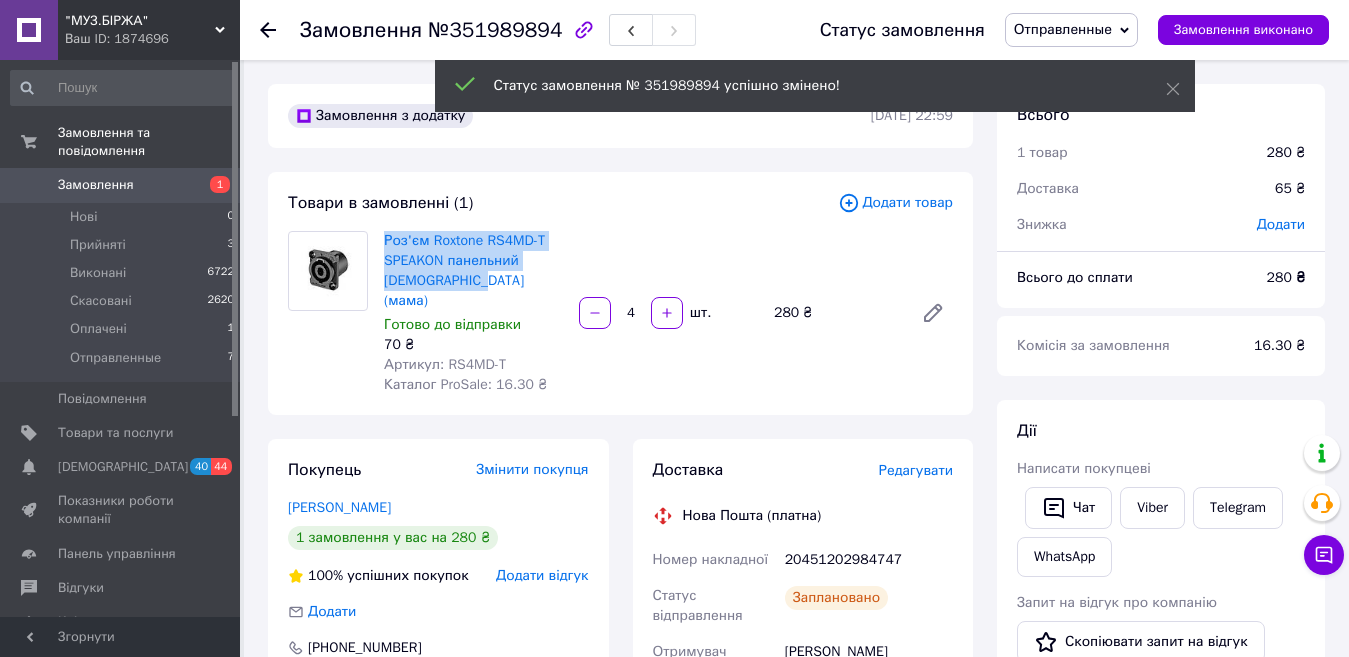 drag, startPoint x: 443, startPoint y: 284, endPoint x: 382, endPoint y: 237, distance: 77.00649 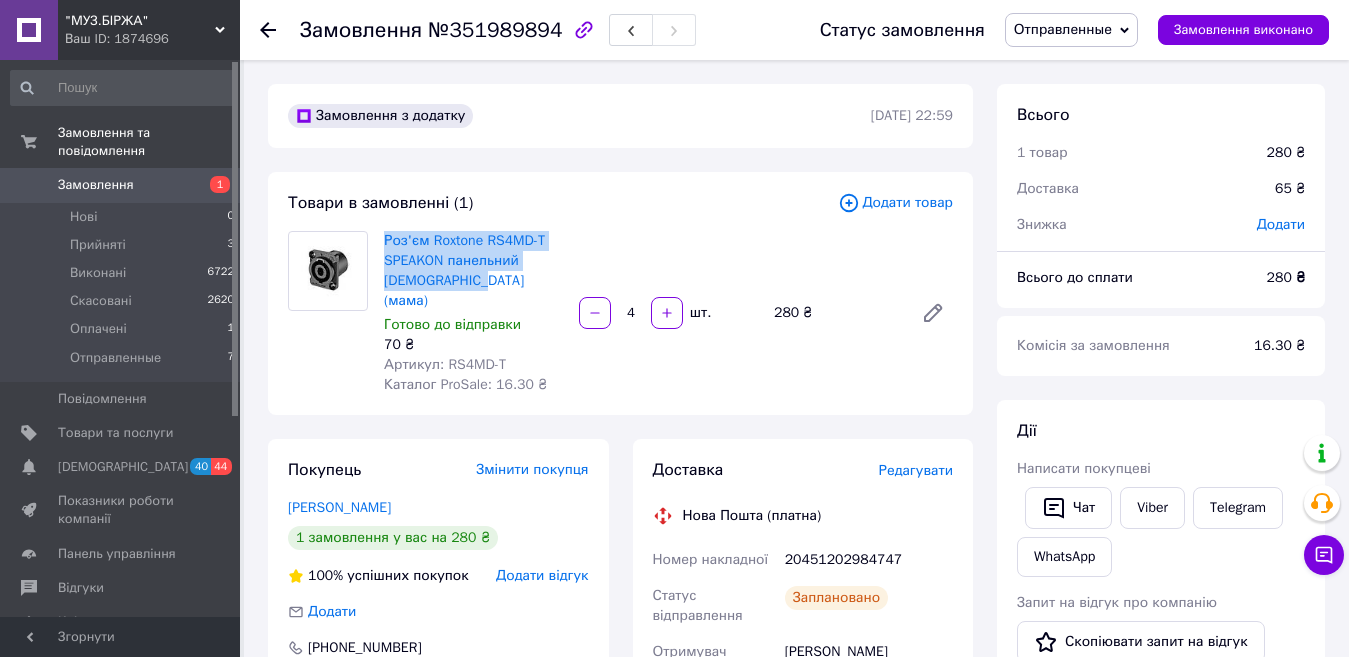 copy on "Роз'єм Roxtone RS4MD-T SPEAKON панельний [DEMOGRAPHIC_DATA] (мама)" 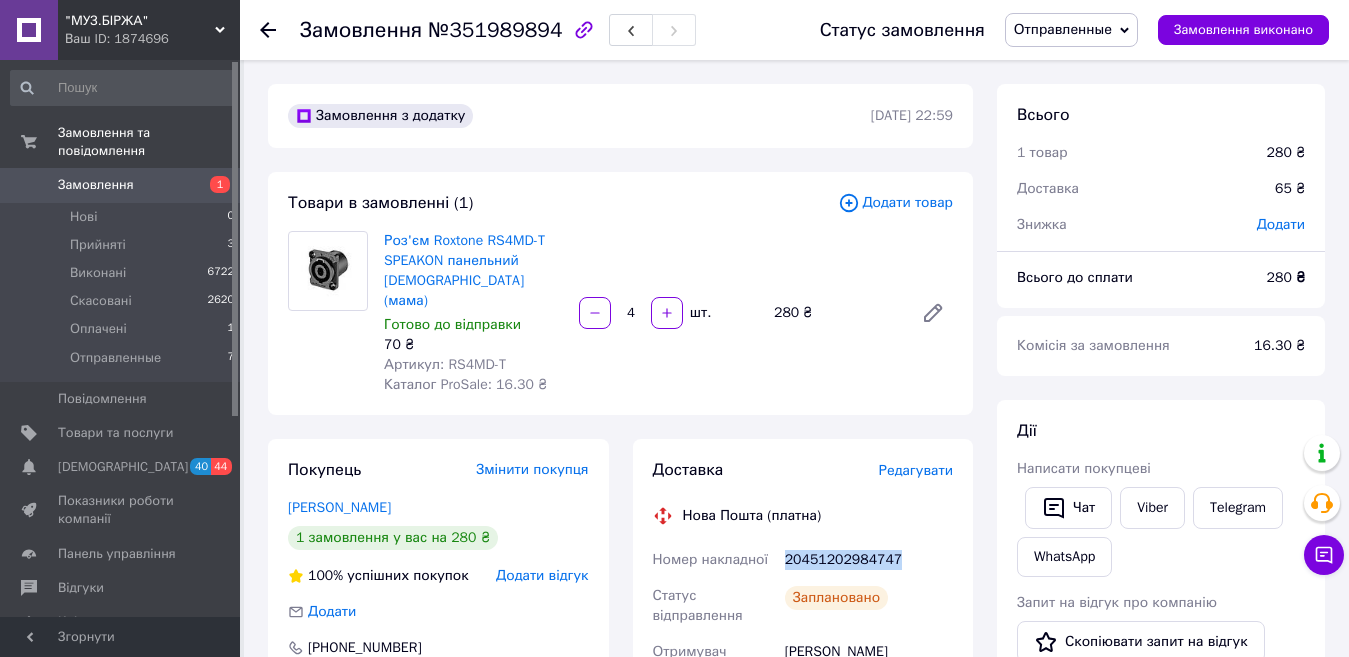 drag, startPoint x: 876, startPoint y: 539, endPoint x: 786, endPoint y: 539, distance: 90 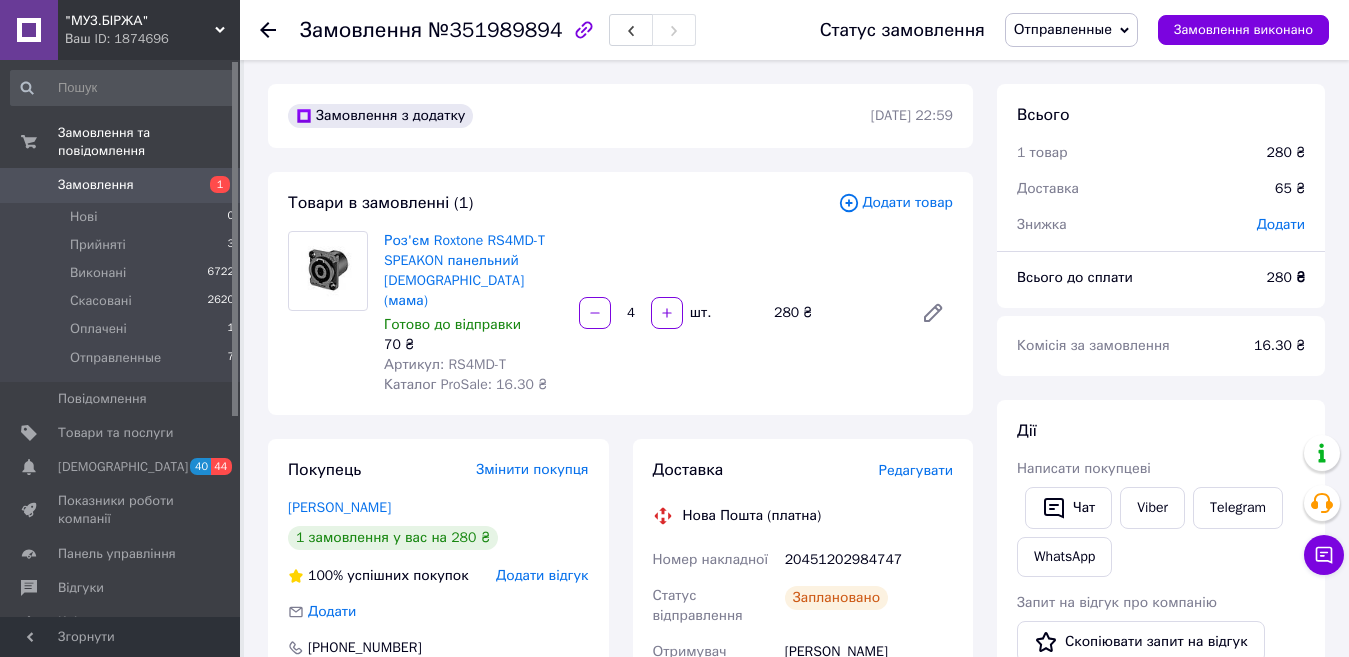 click 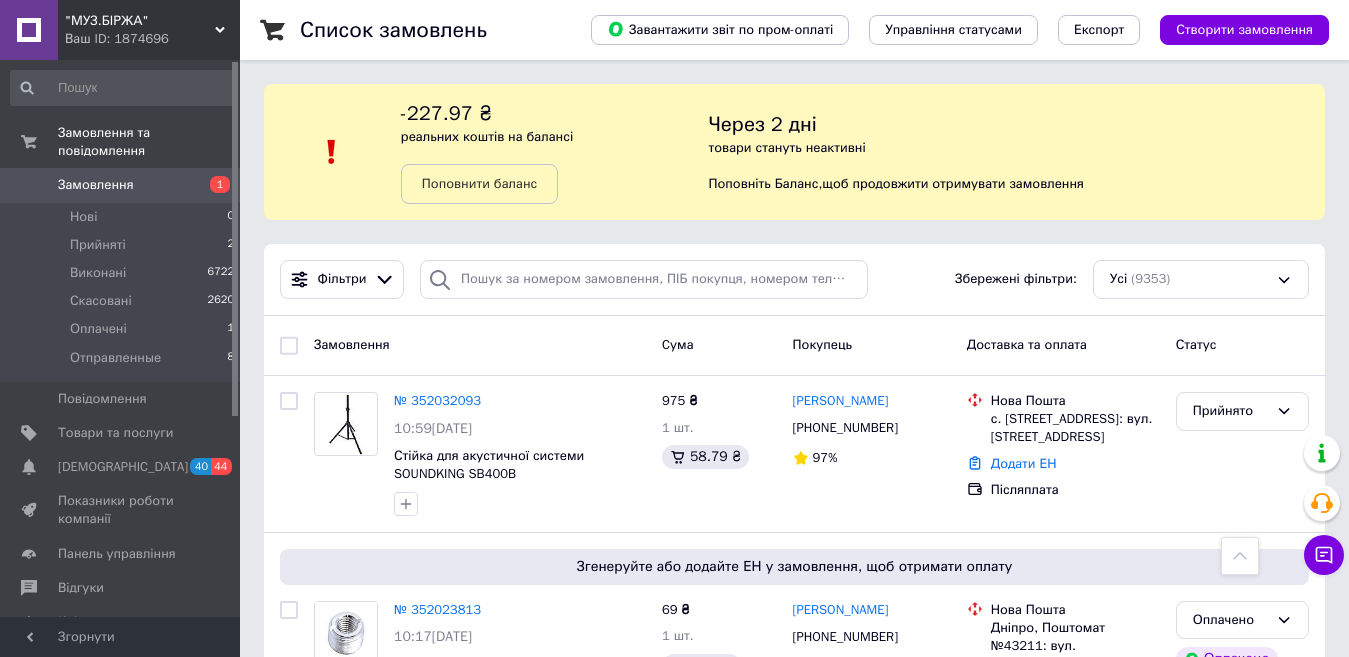 scroll, scrollTop: 500, scrollLeft: 0, axis: vertical 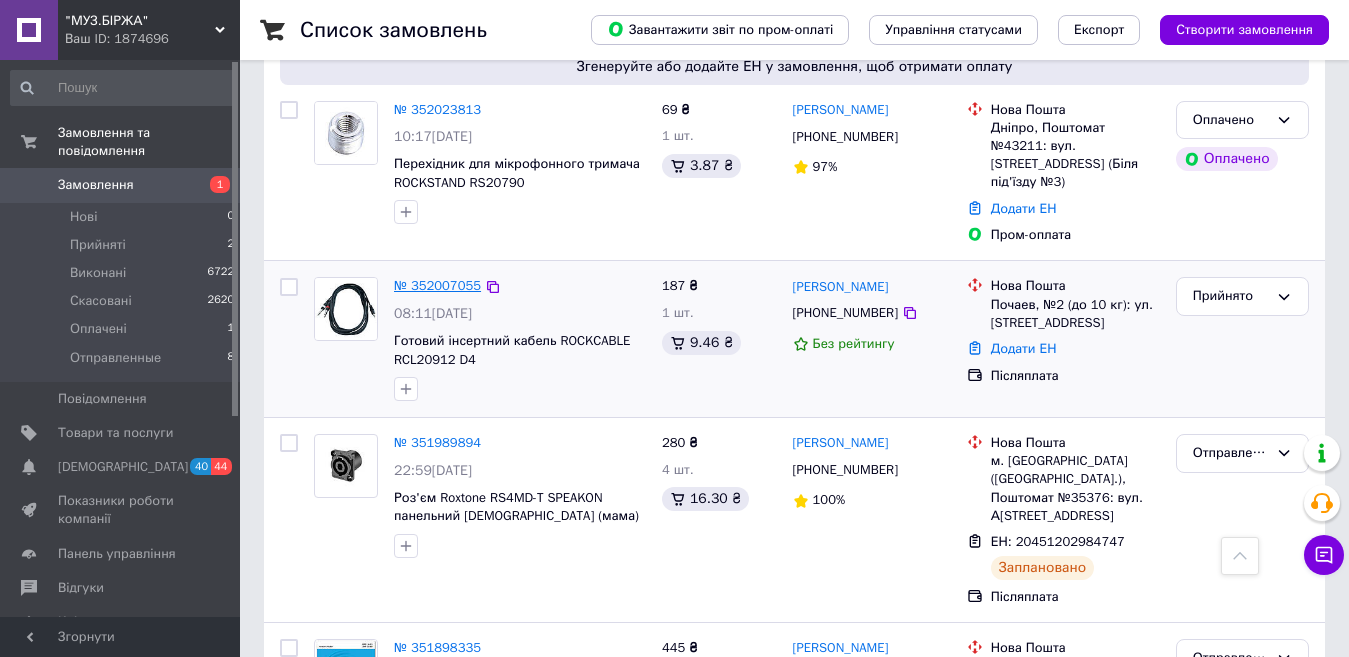 click on "№ 352007055" at bounding box center (437, 285) 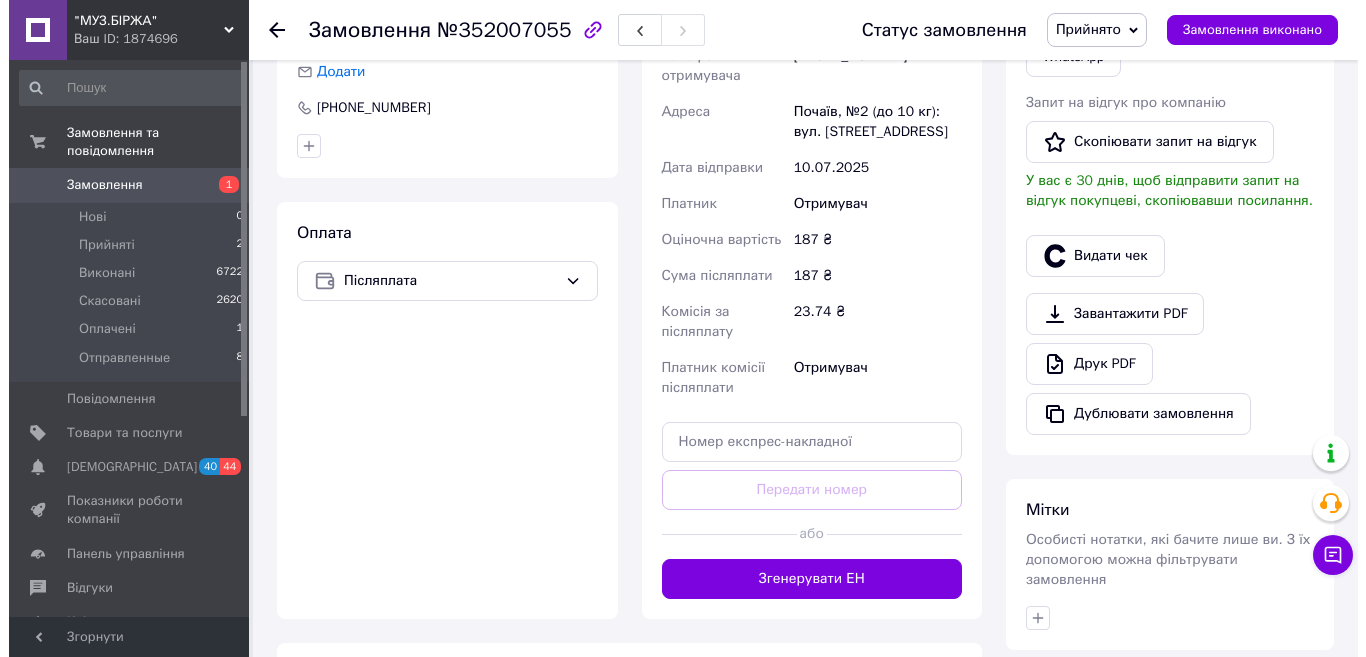 scroll, scrollTop: 200, scrollLeft: 0, axis: vertical 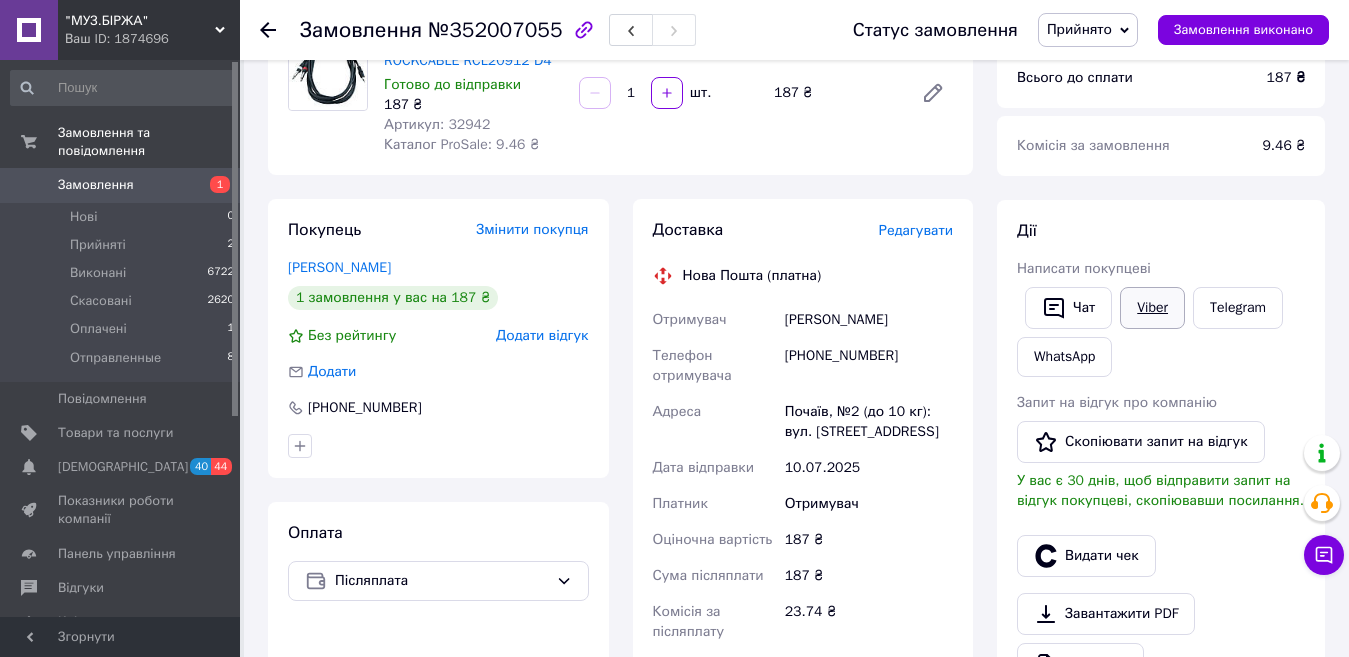 click on "Viber" at bounding box center [1152, 308] 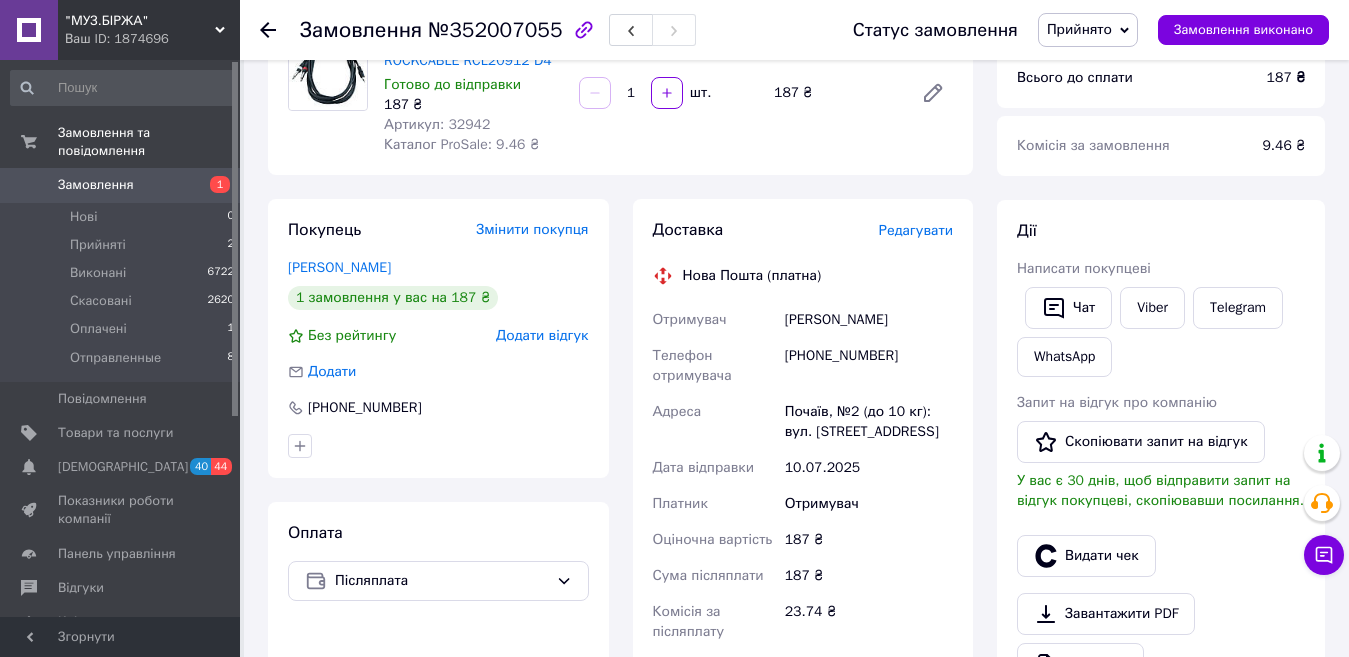 click on "Редагувати" at bounding box center [916, 230] 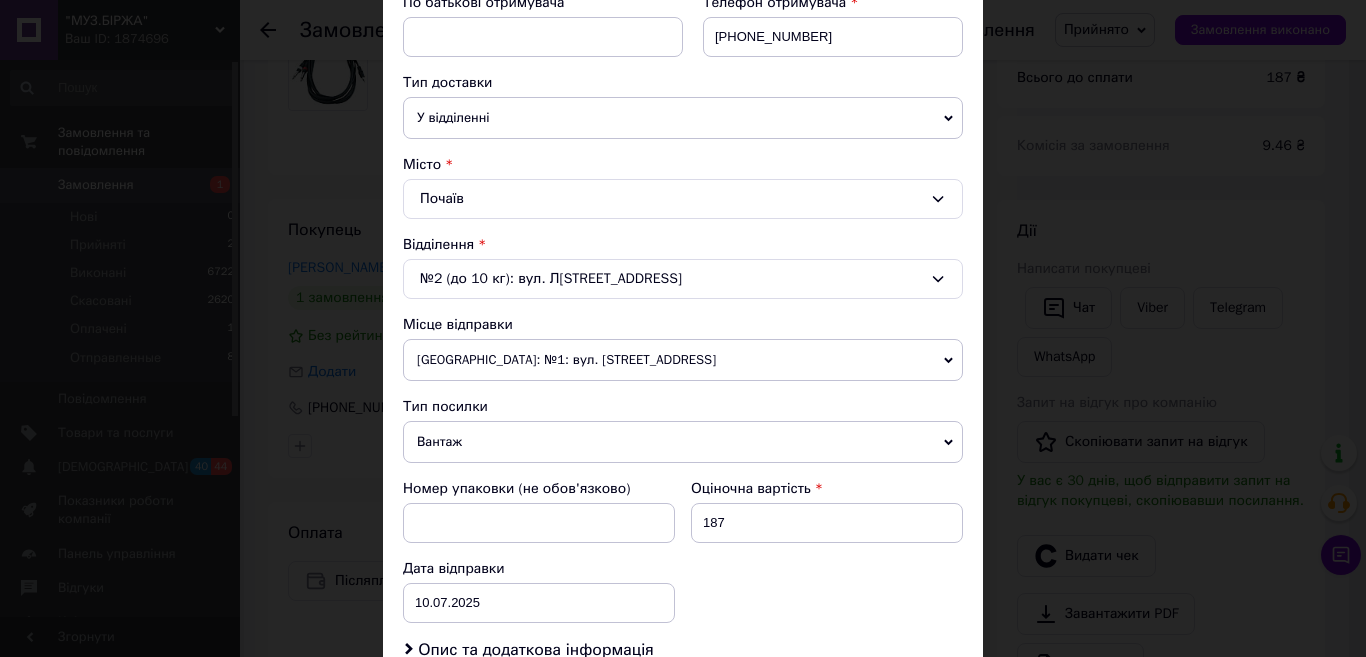scroll, scrollTop: 600, scrollLeft: 0, axis: vertical 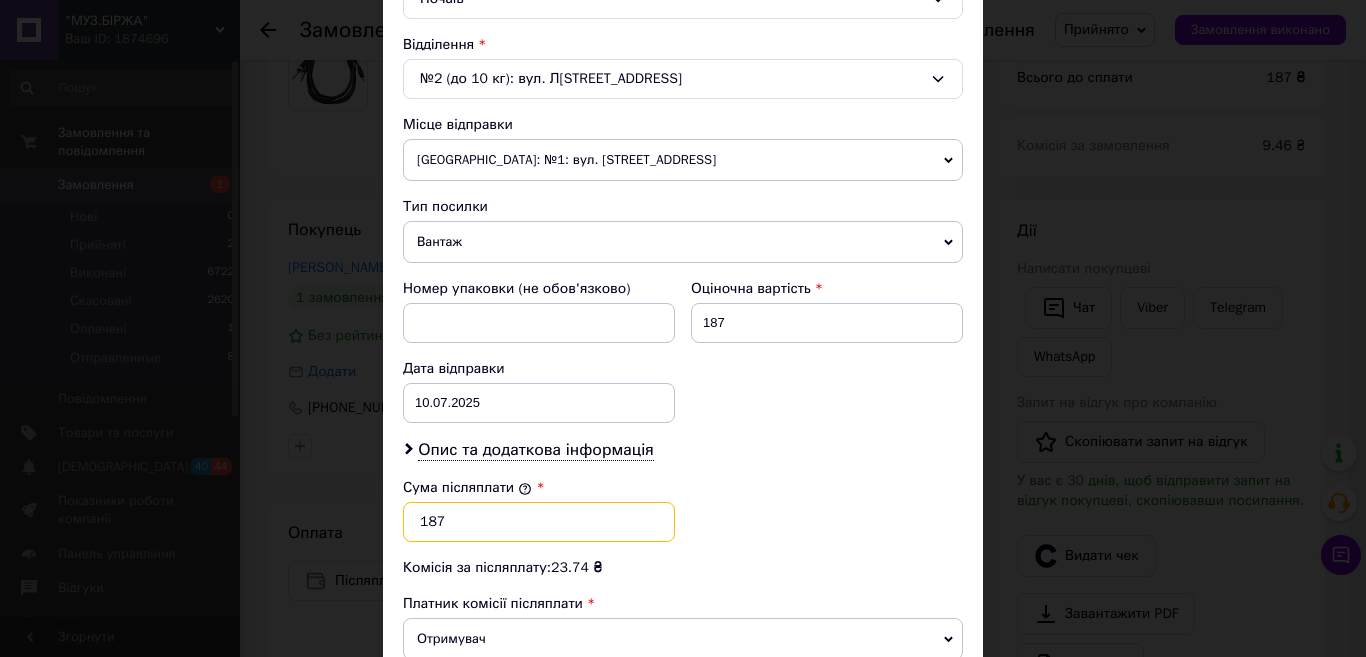 click on "187" at bounding box center [539, 522] 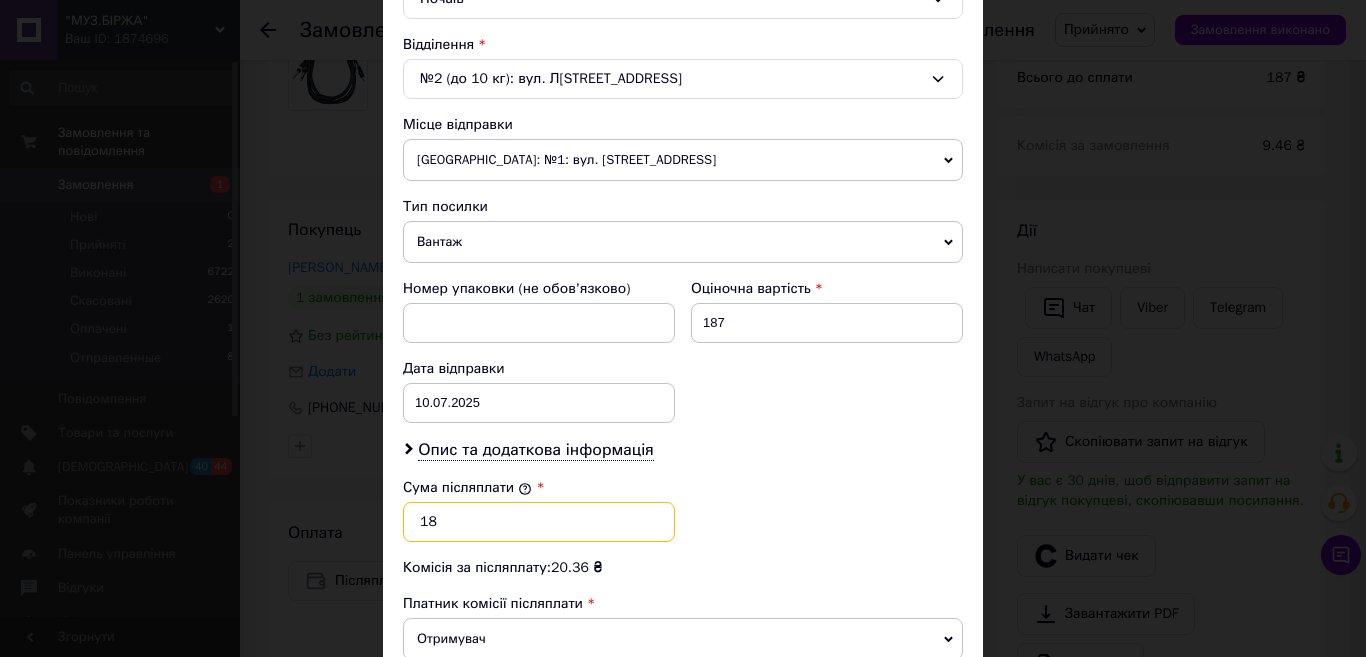 type on "1" 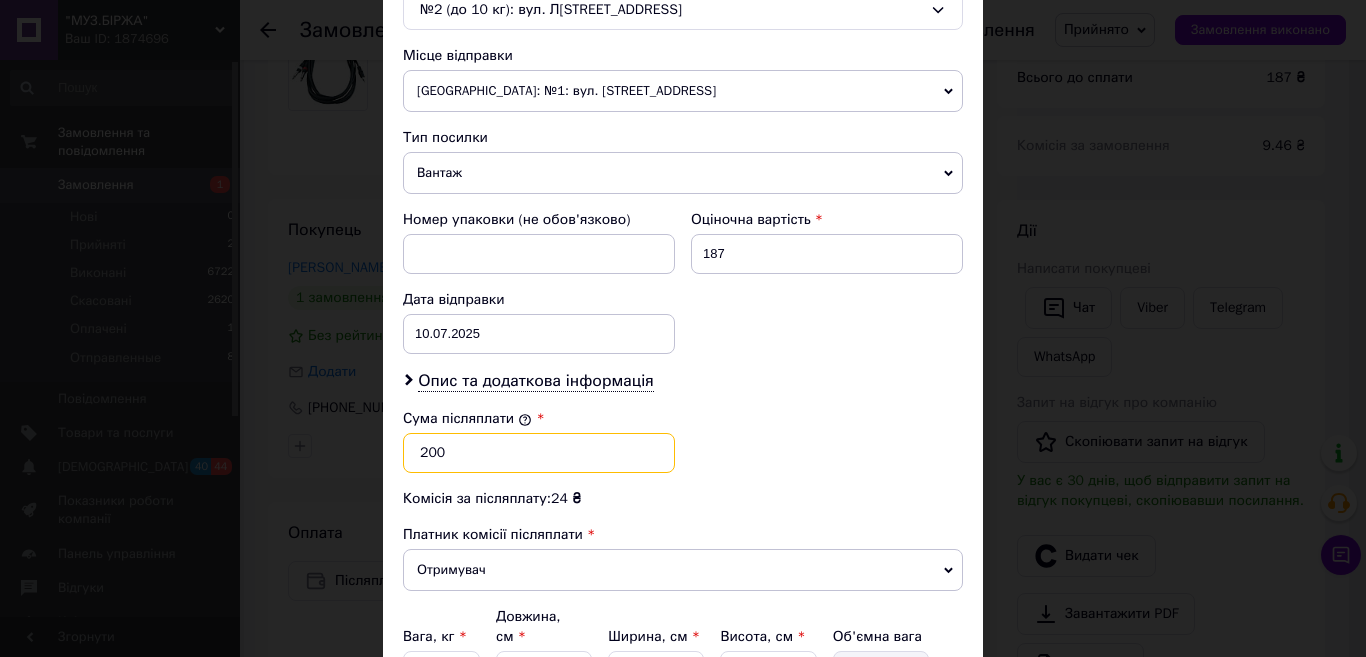 scroll, scrollTop: 569, scrollLeft: 0, axis: vertical 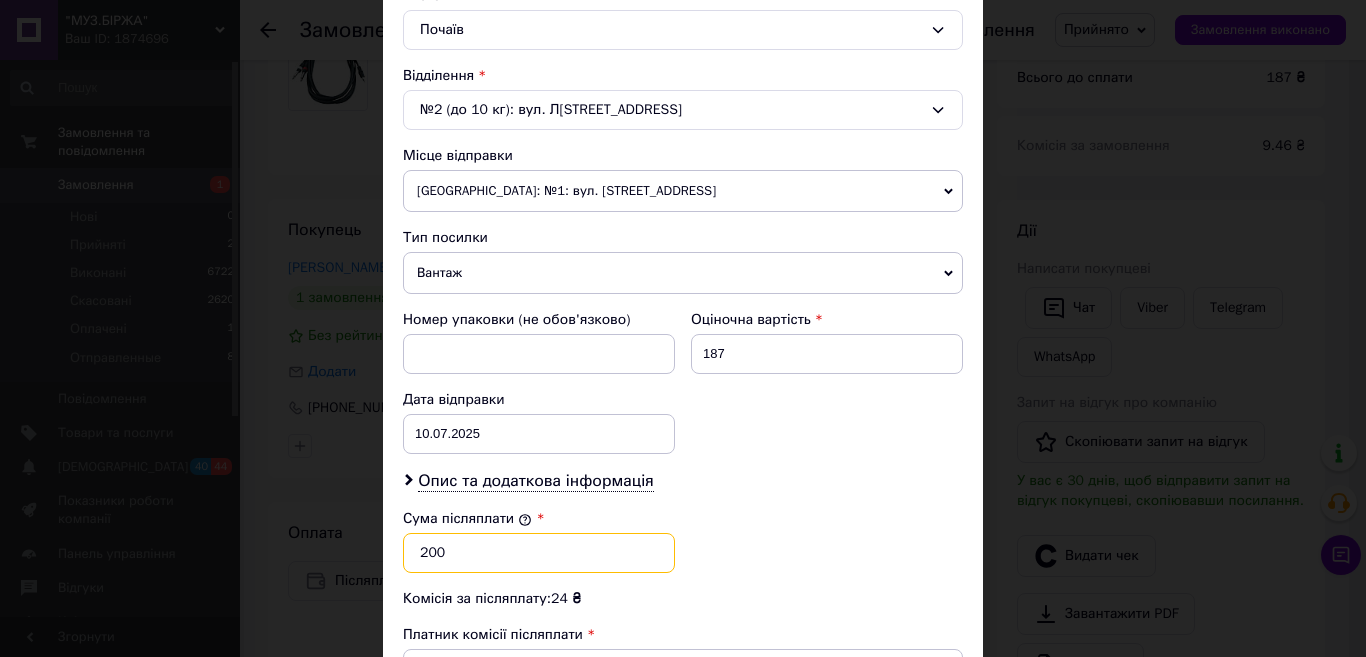 type on "200" 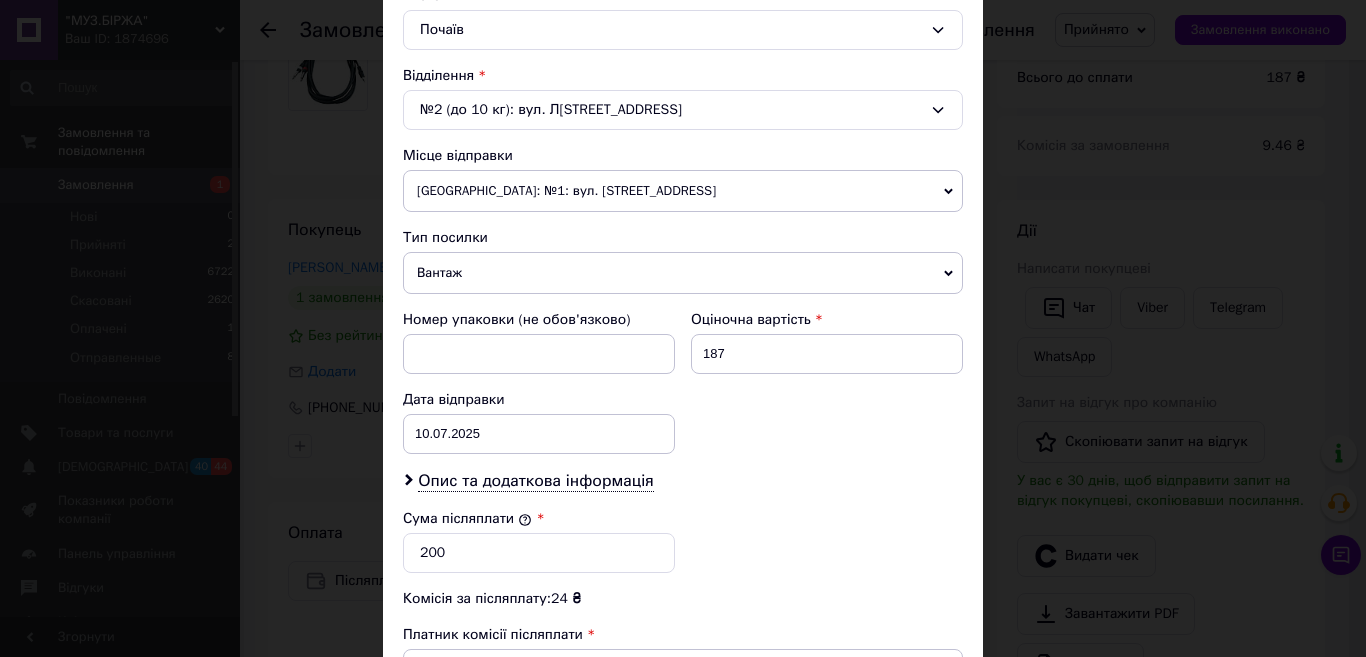 click on "Вантаж" at bounding box center (683, 273) 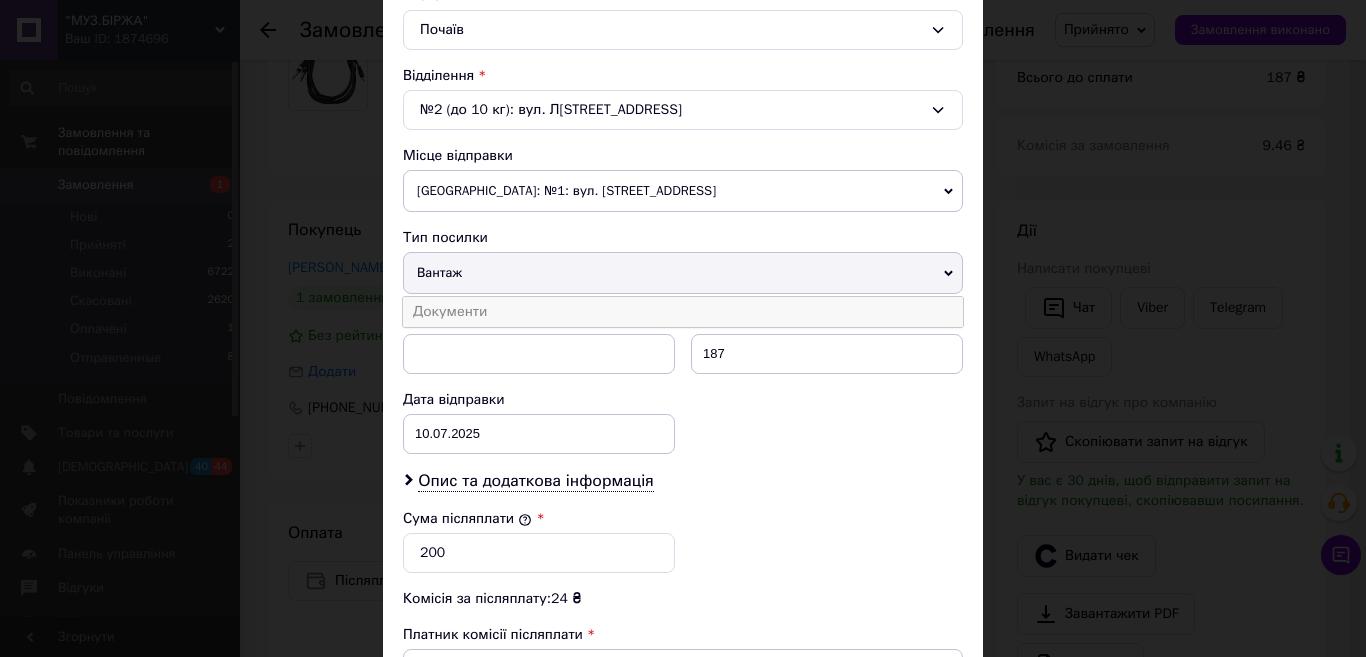 click on "Документи" at bounding box center (683, 312) 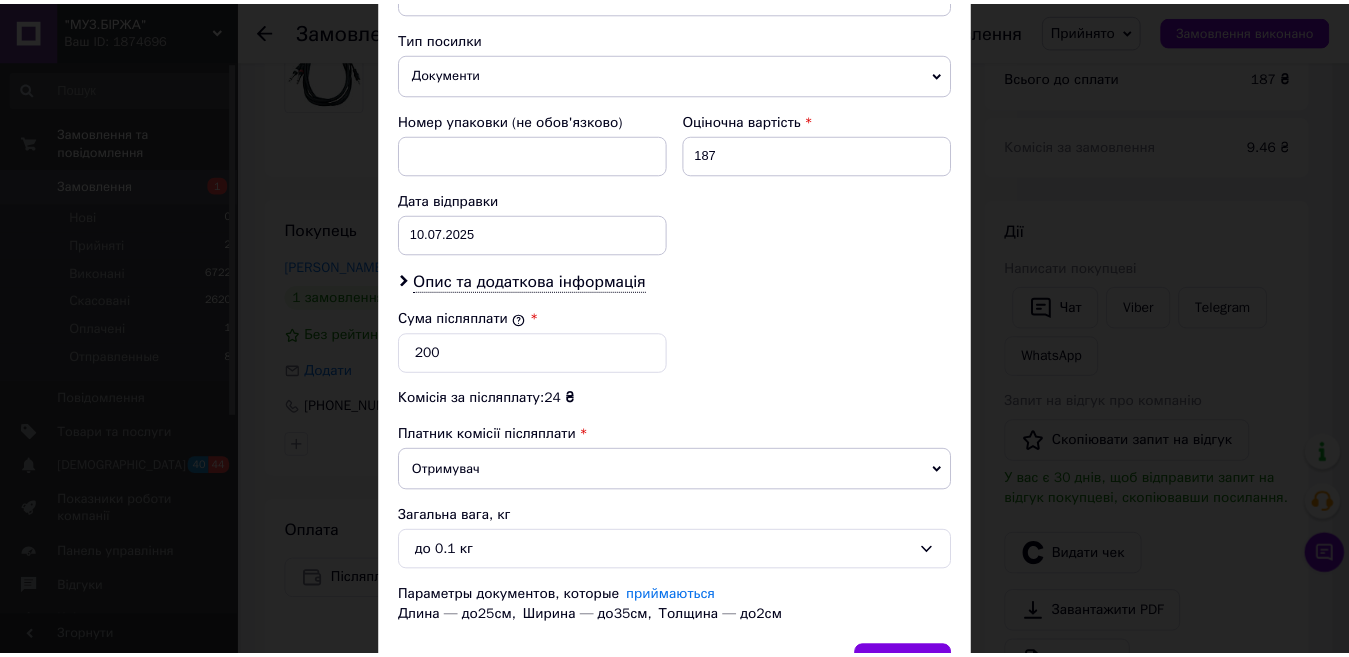 scroll, scrollTop: 889, scrollLeft: 0, axis: vertical 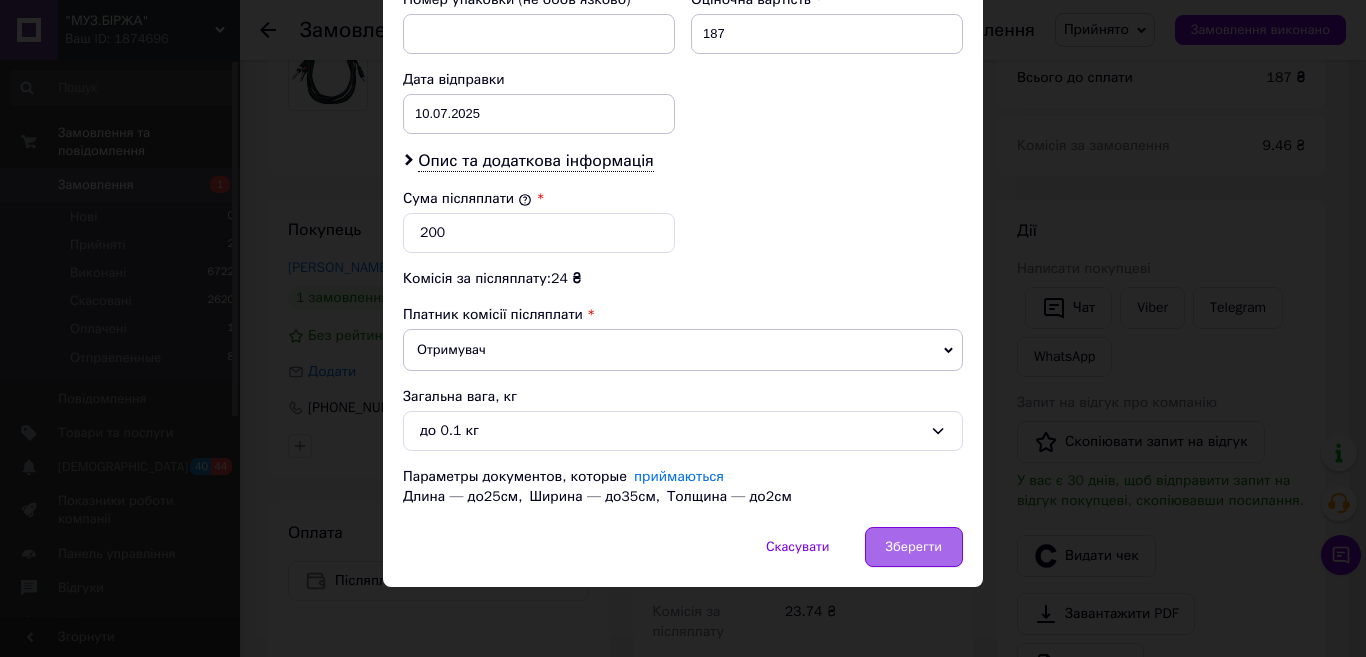 click on "Зберегти" at bounding box center (914, 547) 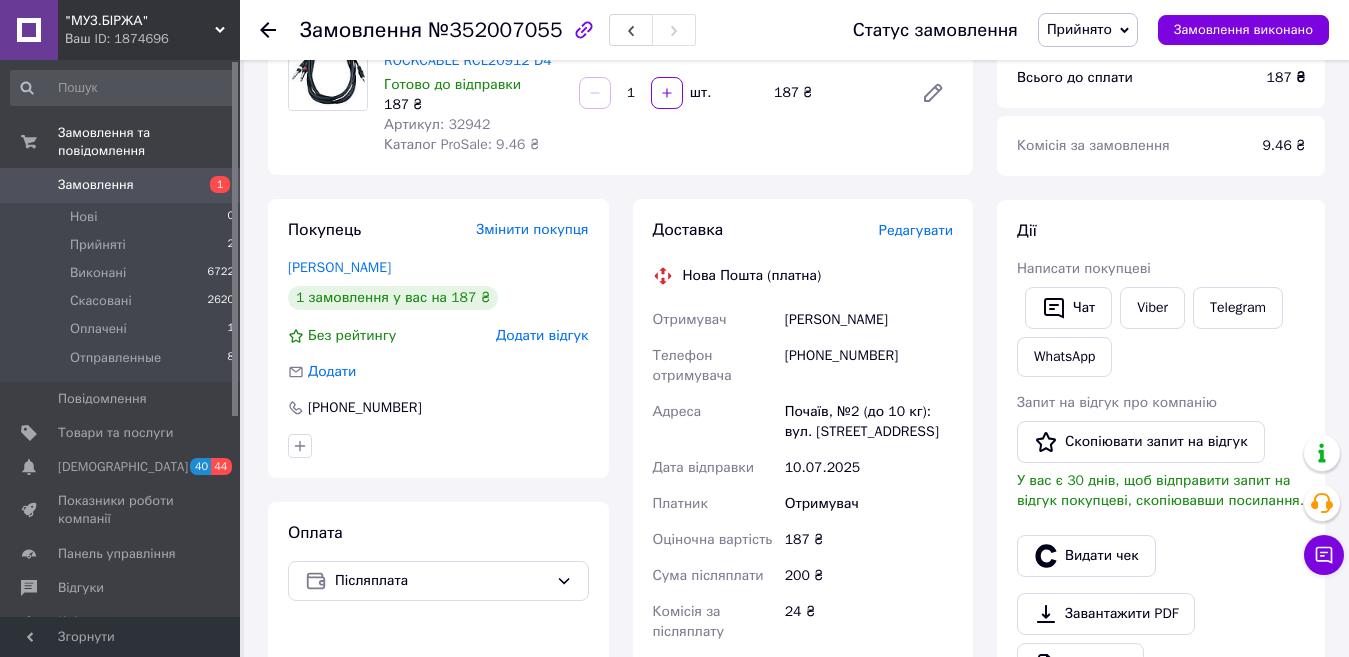 scroll, scrollTop: 600, scrollLeft: 0, axis: vertical 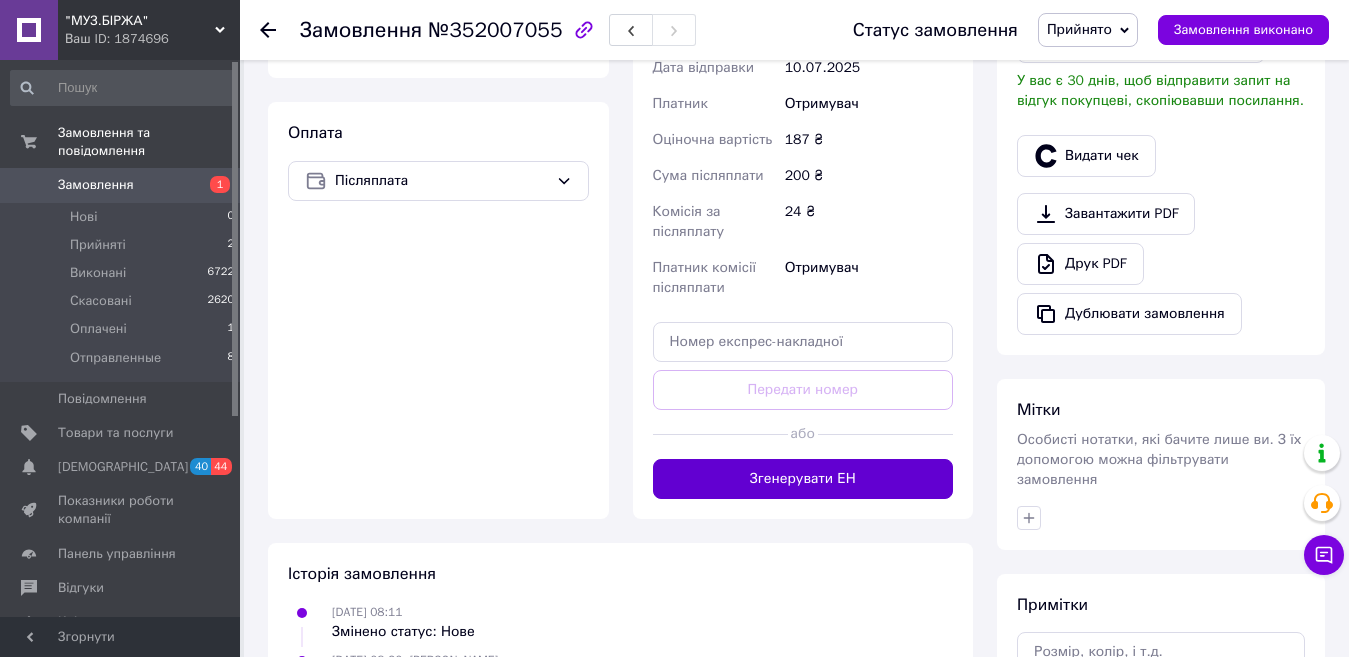 click on "Згенерувати ЕН" at bounding box center (803, 479) 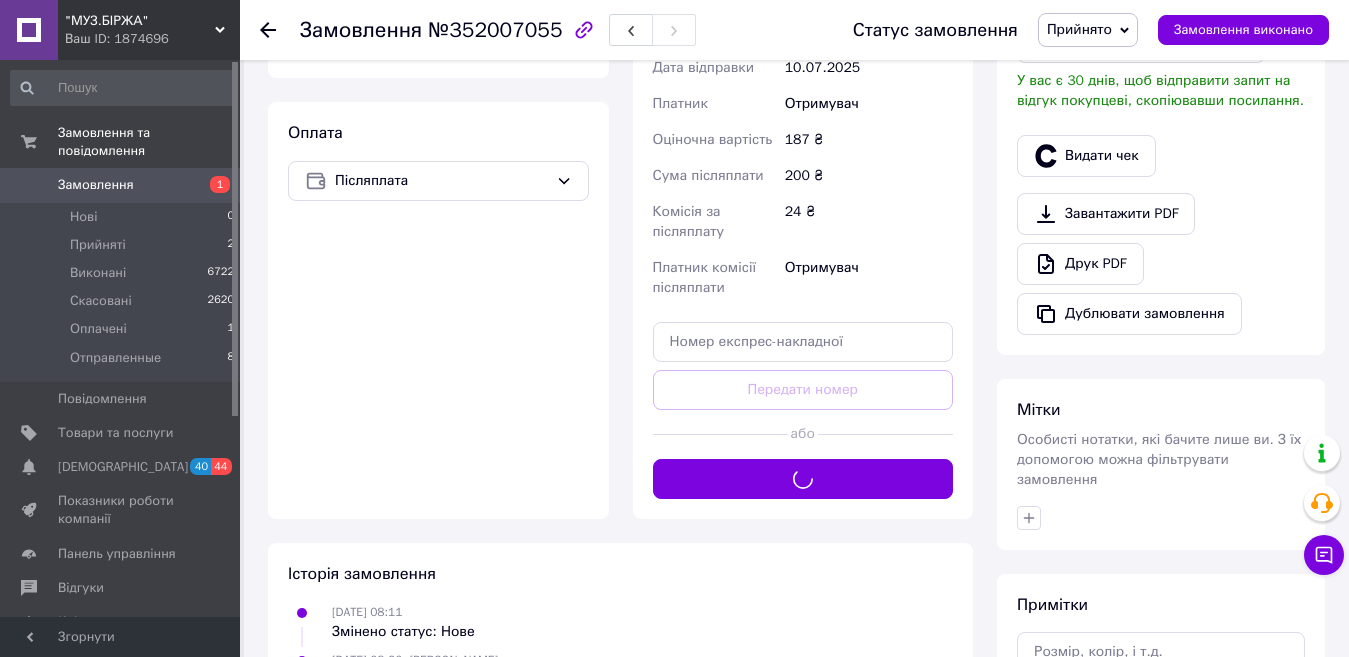 scroll, scrollTop: 300, scrollLeft: 0, axis: vertical 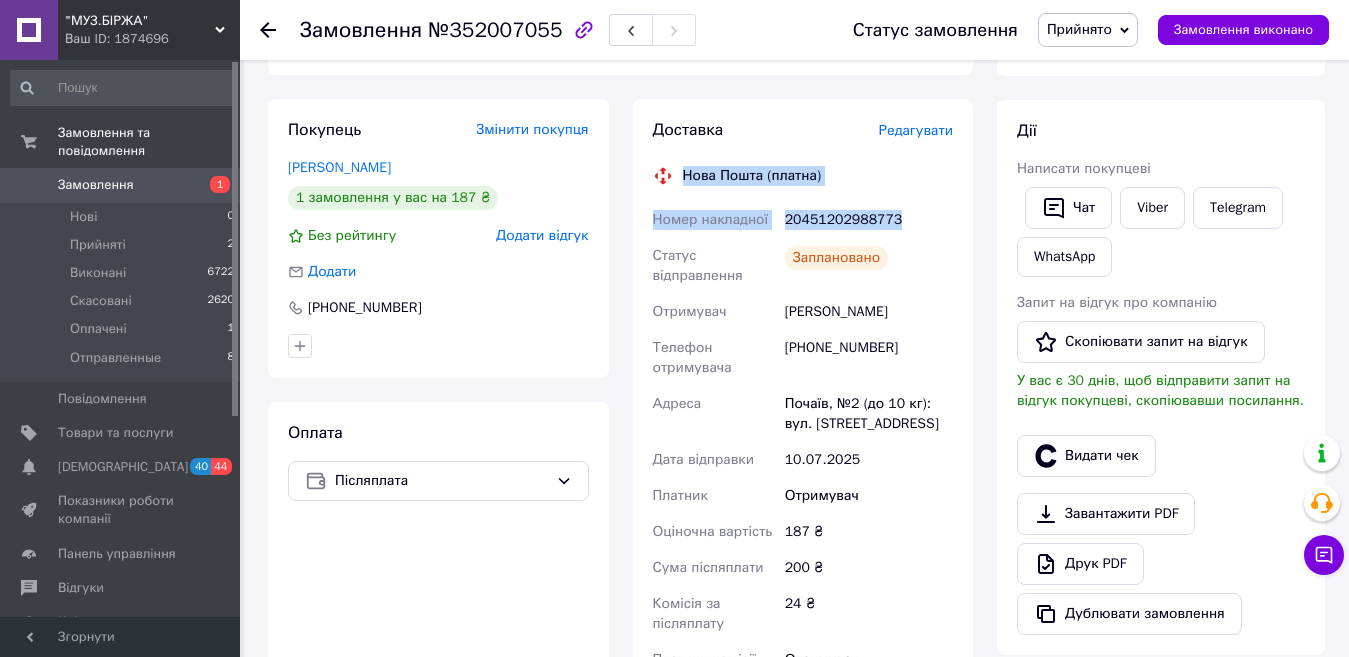 drag, startPoint x: 904, startPoint y: 220, endPoint x: 686, endPoint y: 172, distance: 223.22186 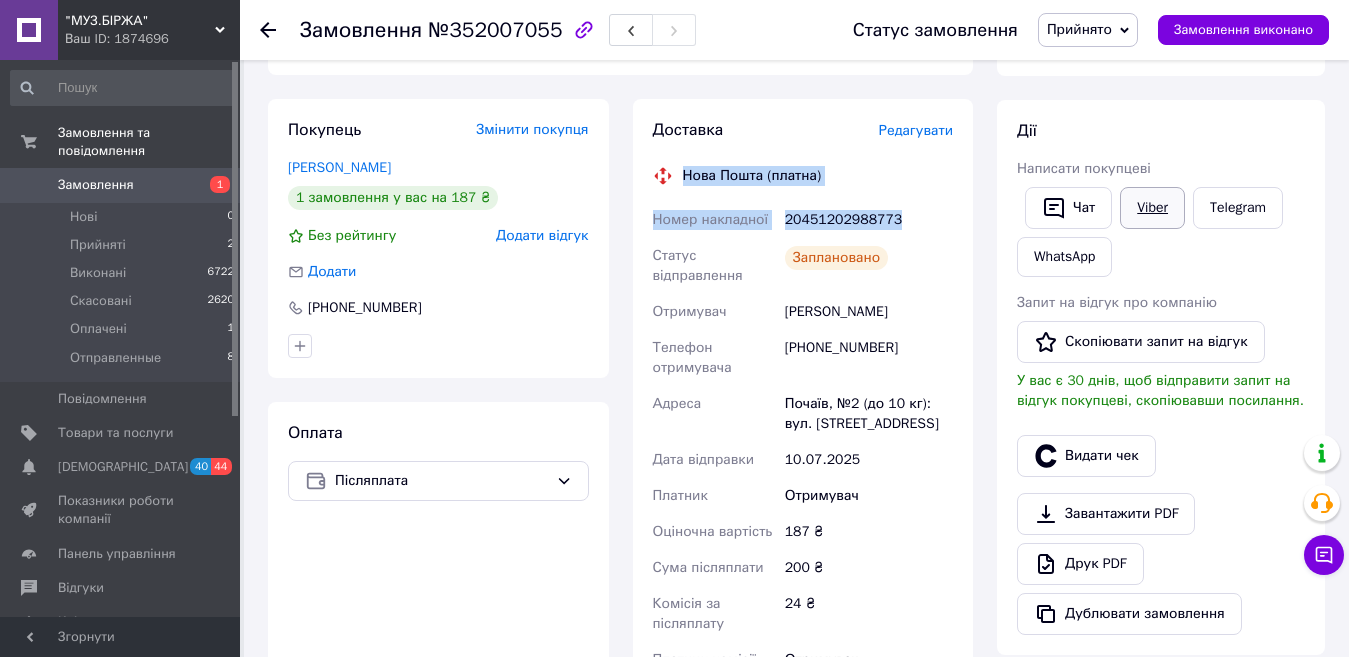 click on "Viber" at bounding box center (1152, 208) 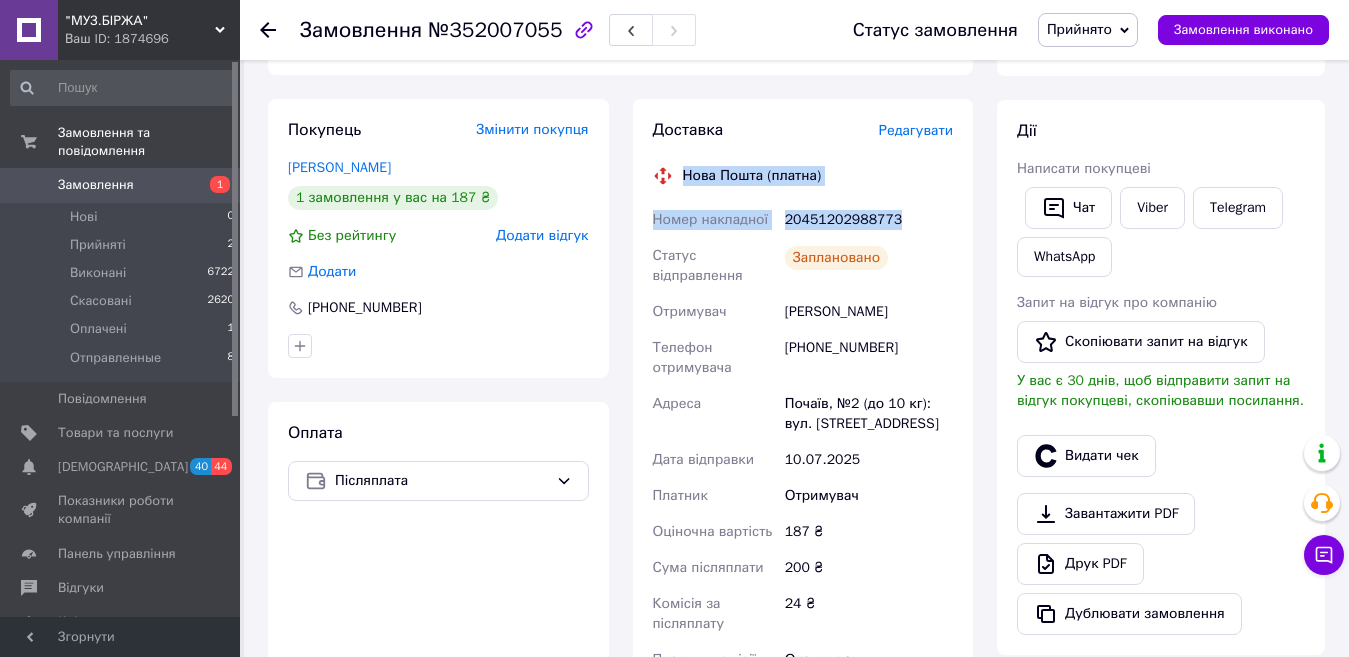 click on "Прийнято" at bounding box center (1079, 29) 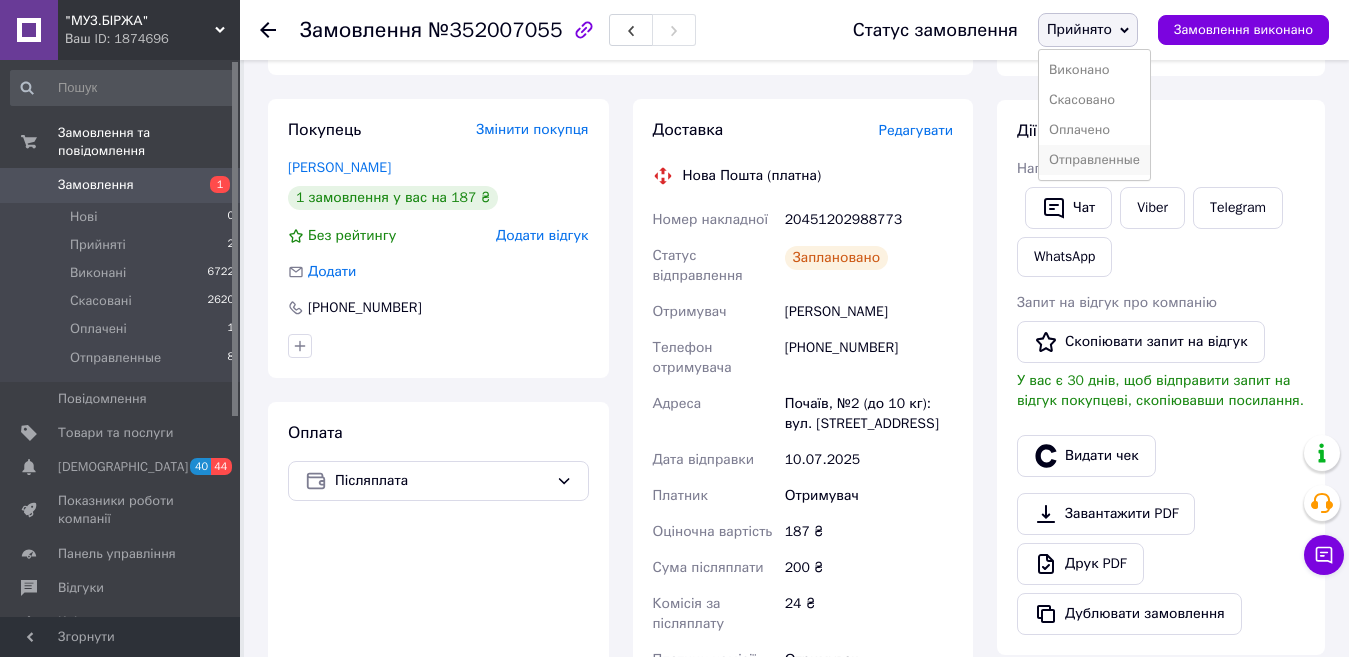 click on "Отправленные" at bounding box center [1094, 160] 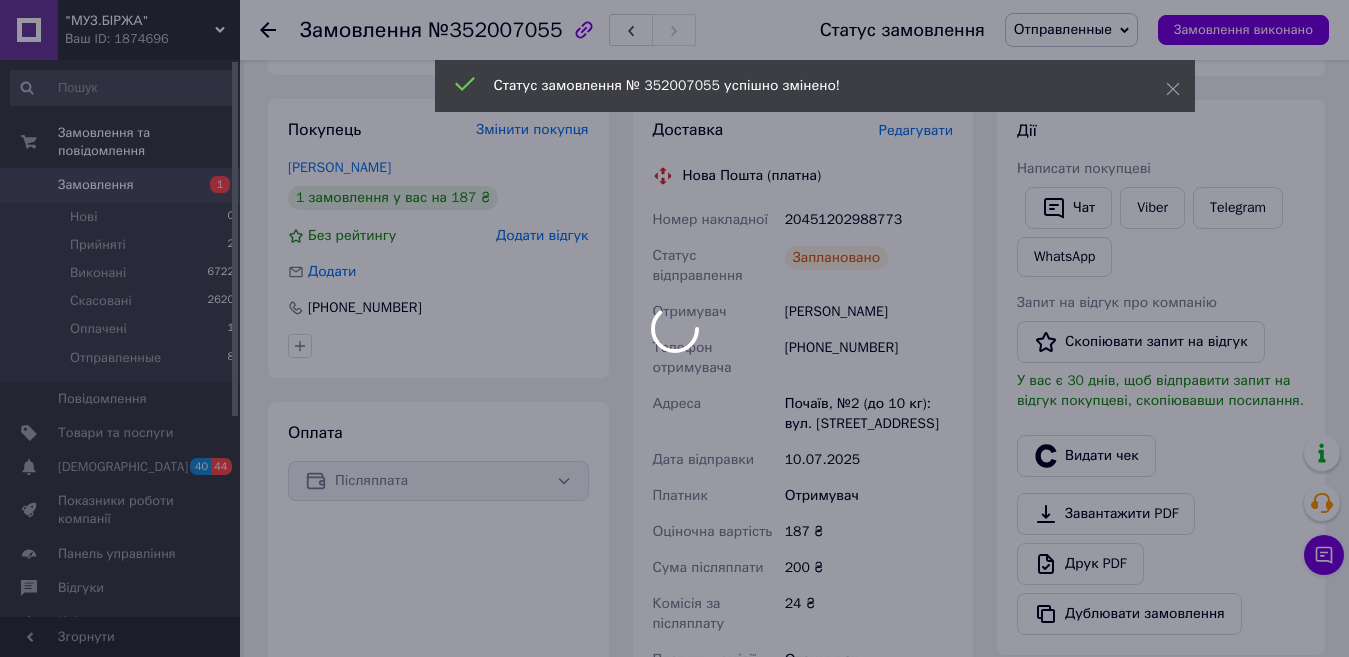 scroll, scrollTop: 0, scrollLeft: 0, axis: both 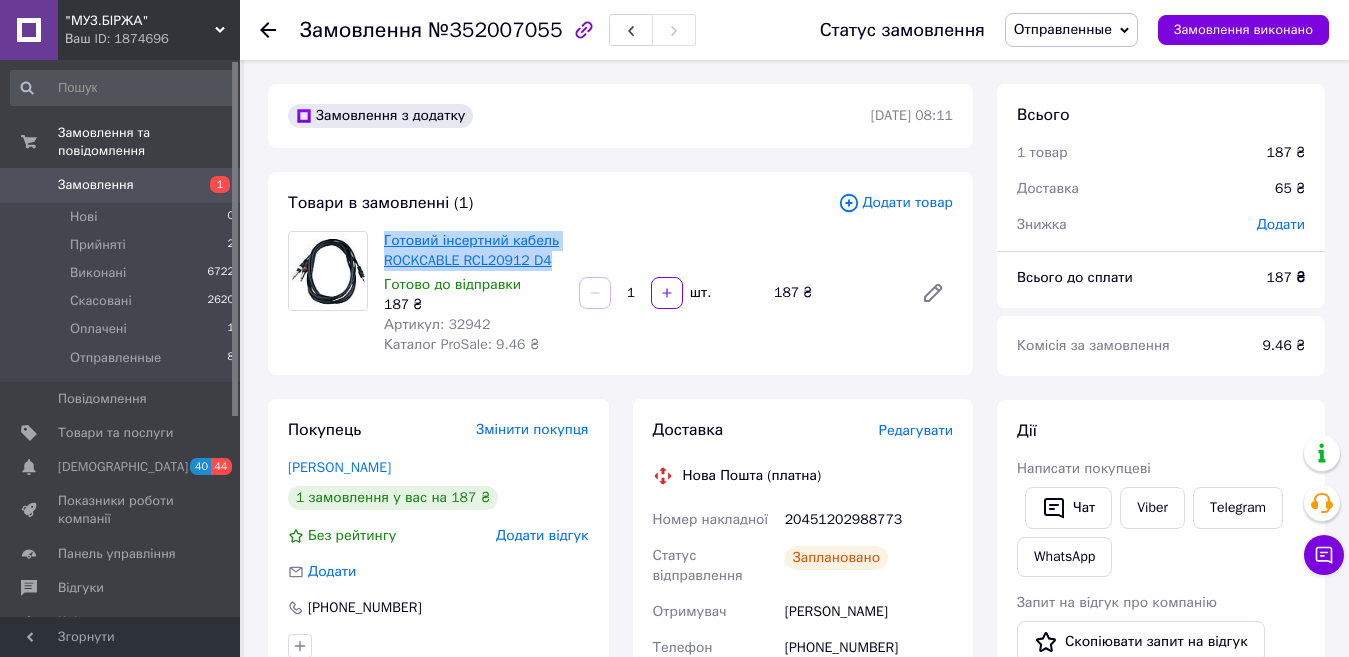 drag, startPoint x: 523, startPoint y: 253, endPoint x: 394, endPoint y: 240, distance: 129.65338 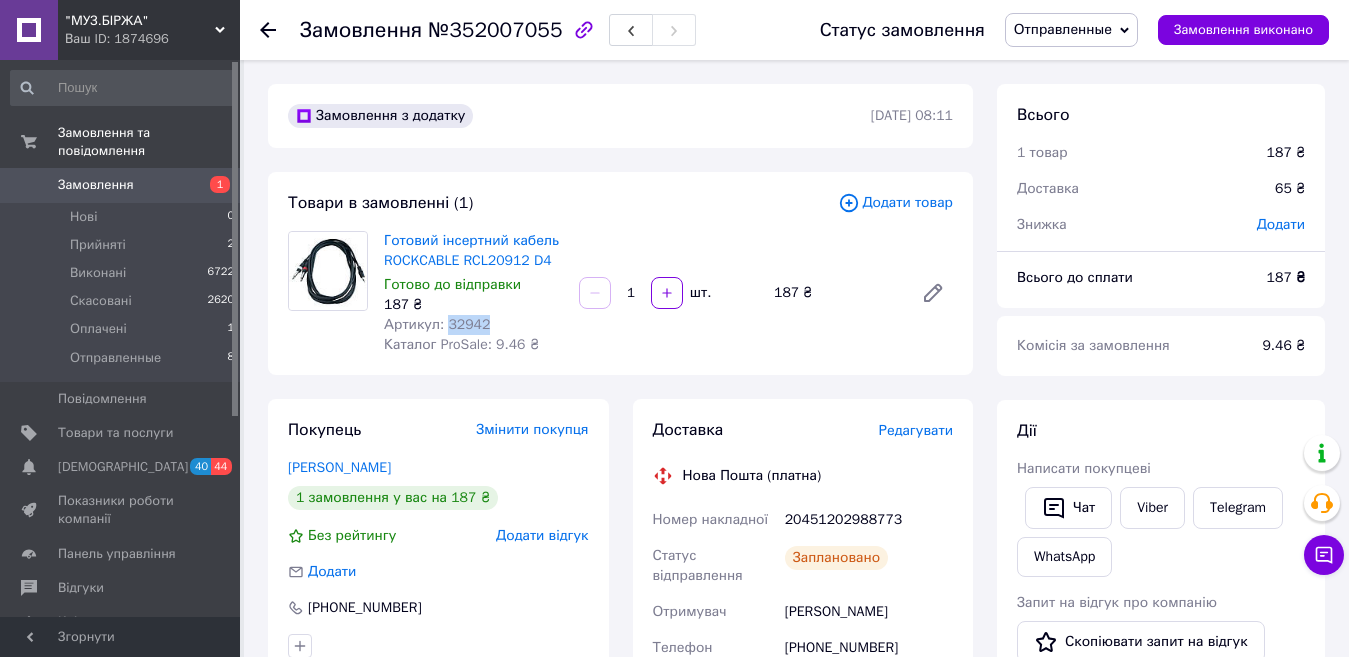drag, startPoint x: 487, startPoint y: 321, endPoint x: 442, endPoint y: 327, distance: 45.39824 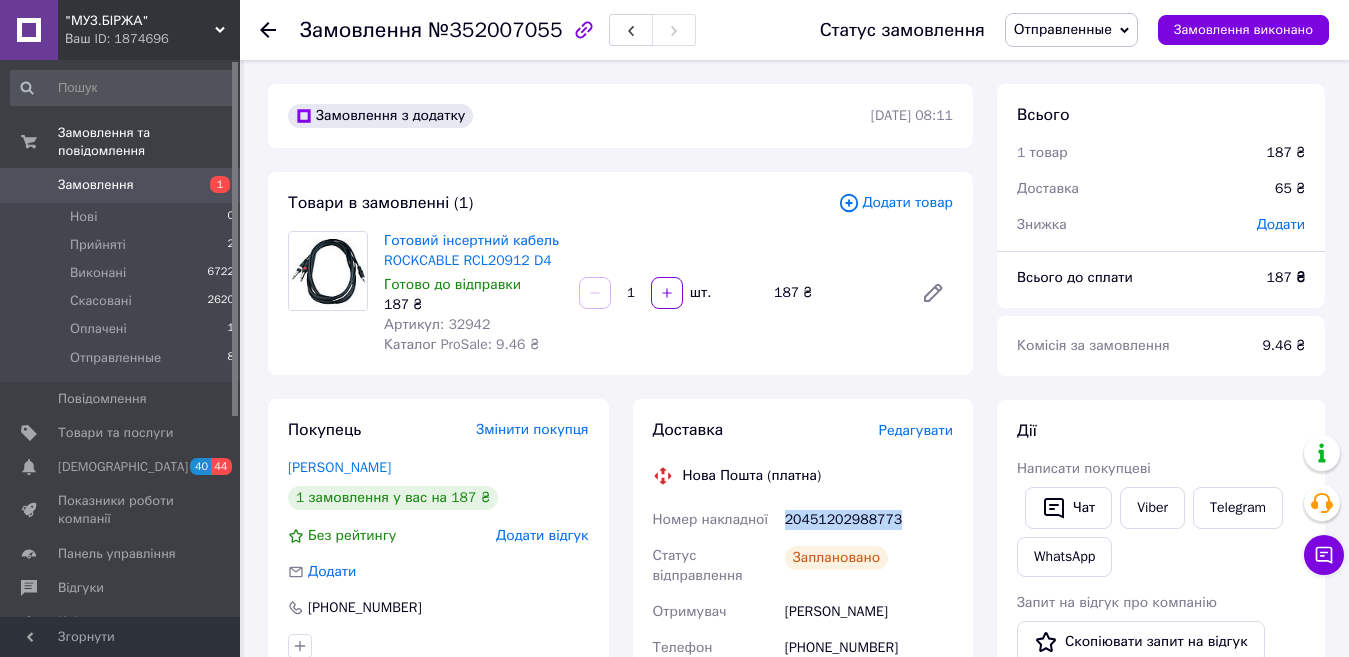 drag, startPoint x: 895, startPoint y: 524, endPoint x: 787, endPoint y: 518, distance: 108.16654 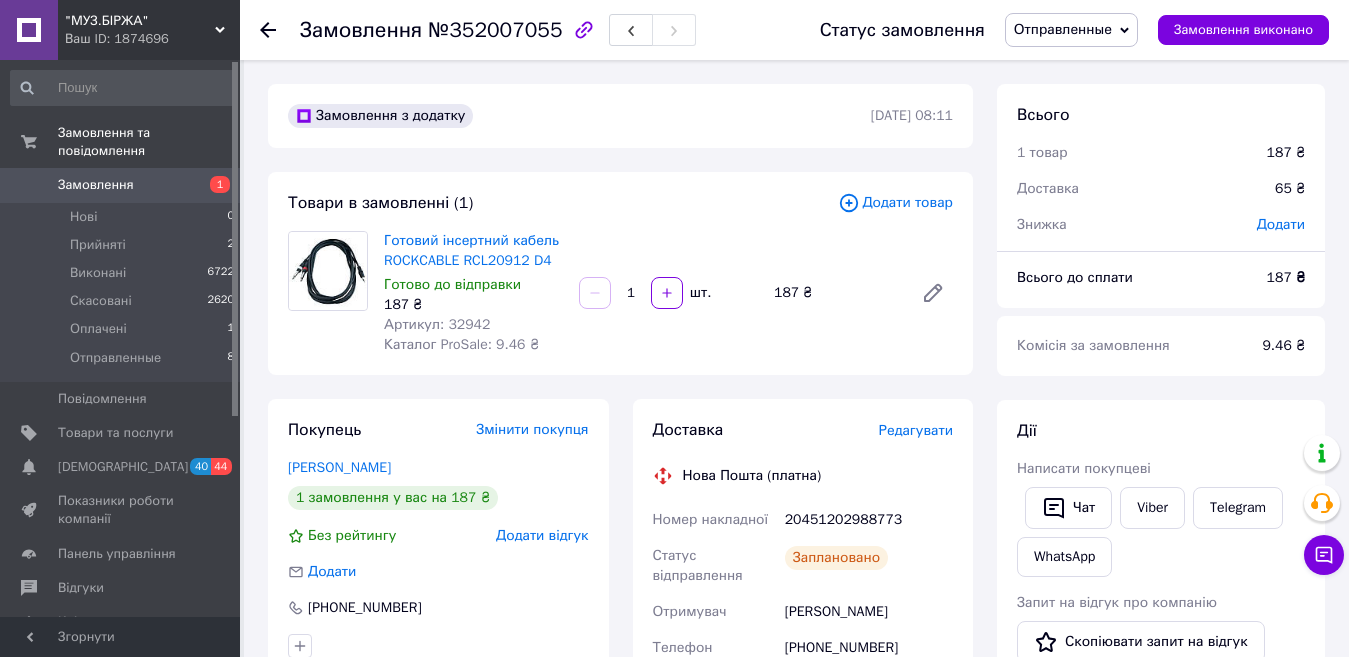 click 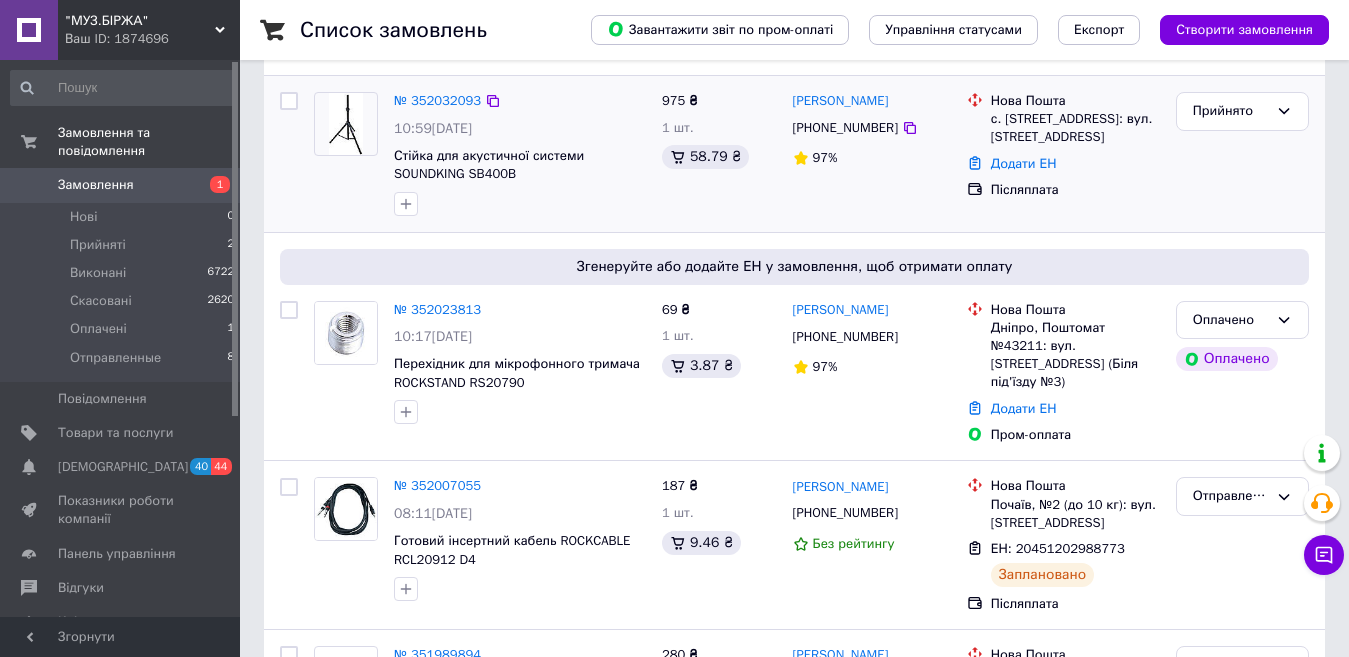 scroll, scrollTop: 200, scrollLeft: 0, axis: vertical 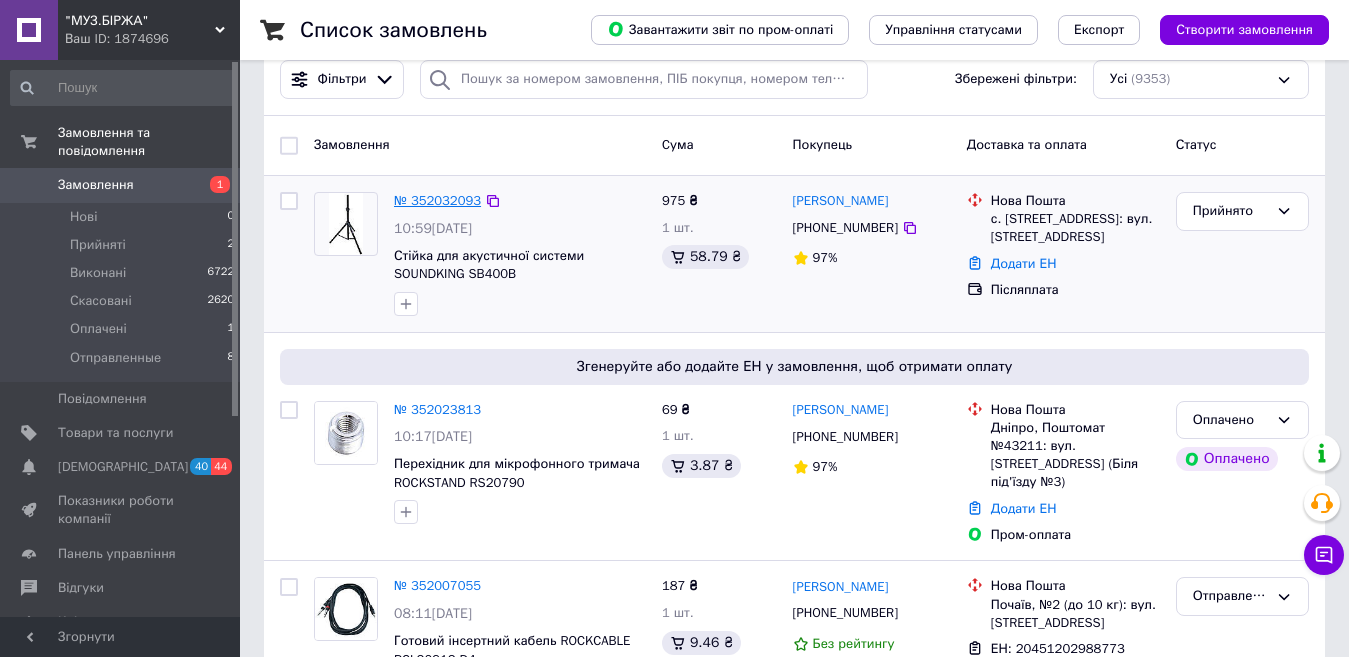 click on "№ 352032093" at bounding box center (437, 200) 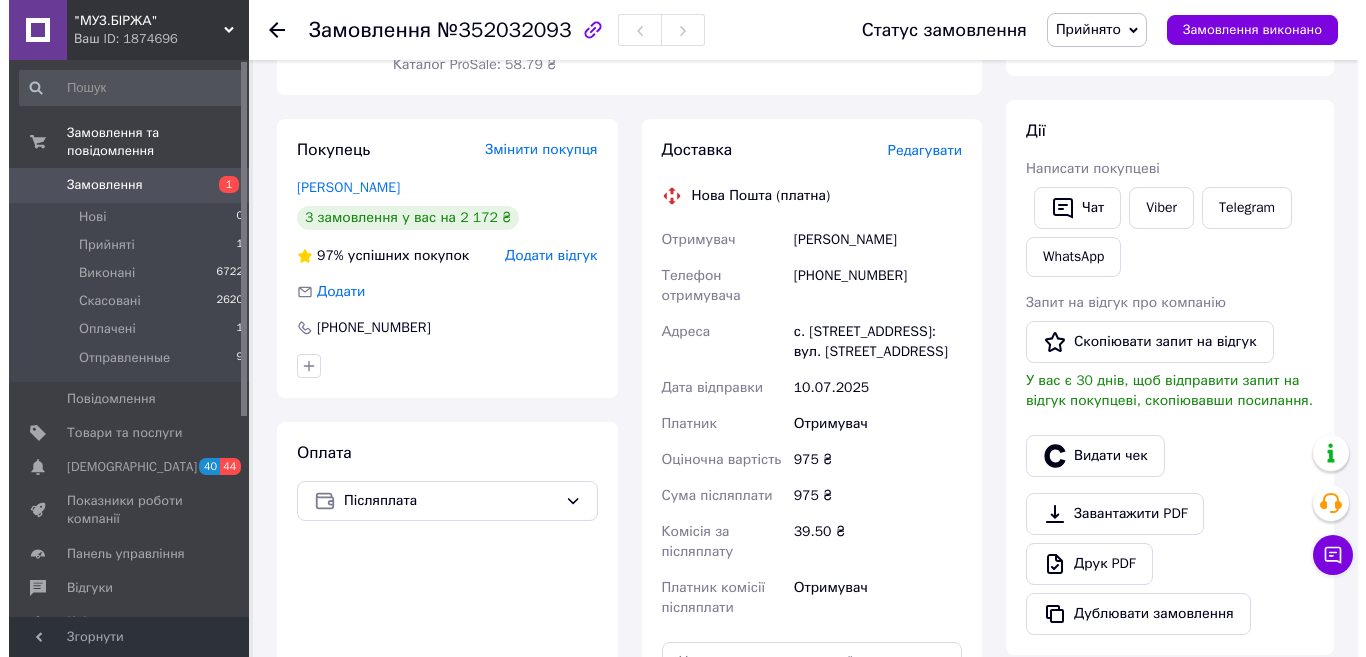 scroll, scrollTop: 200, scrollLeft: 0, axis: vertical 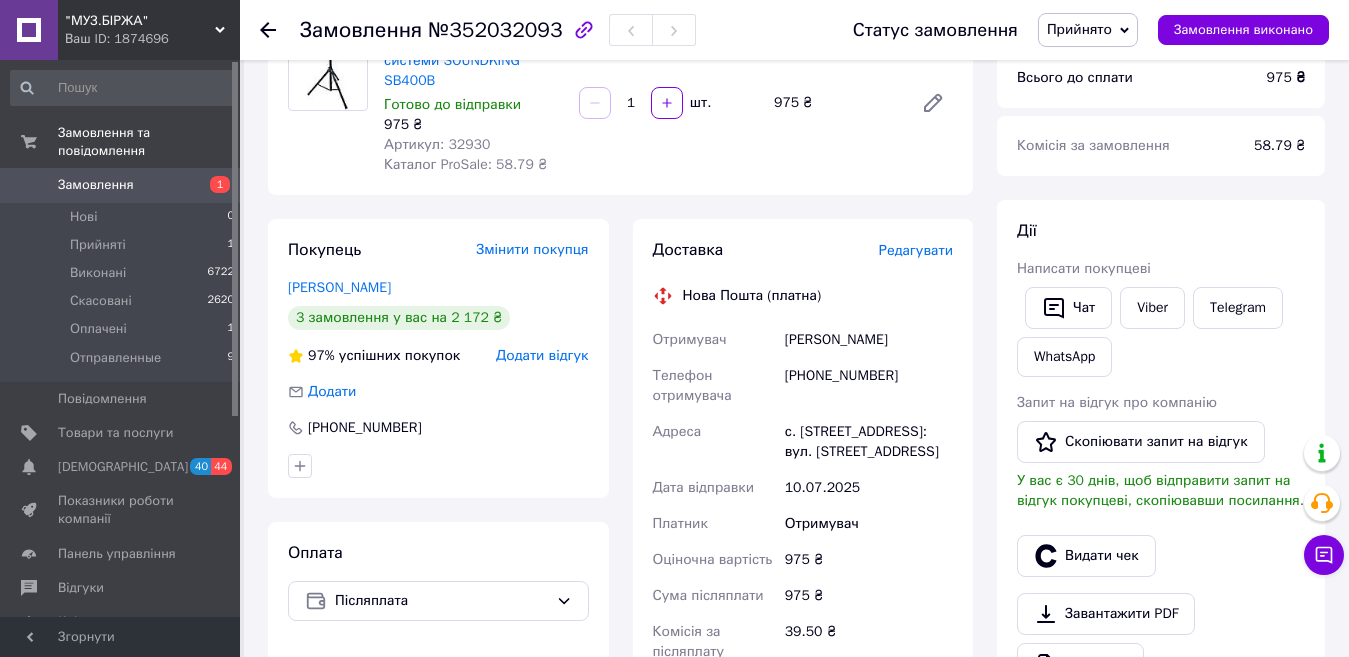 click on "Редагувати" at bounding box center [916, 250] 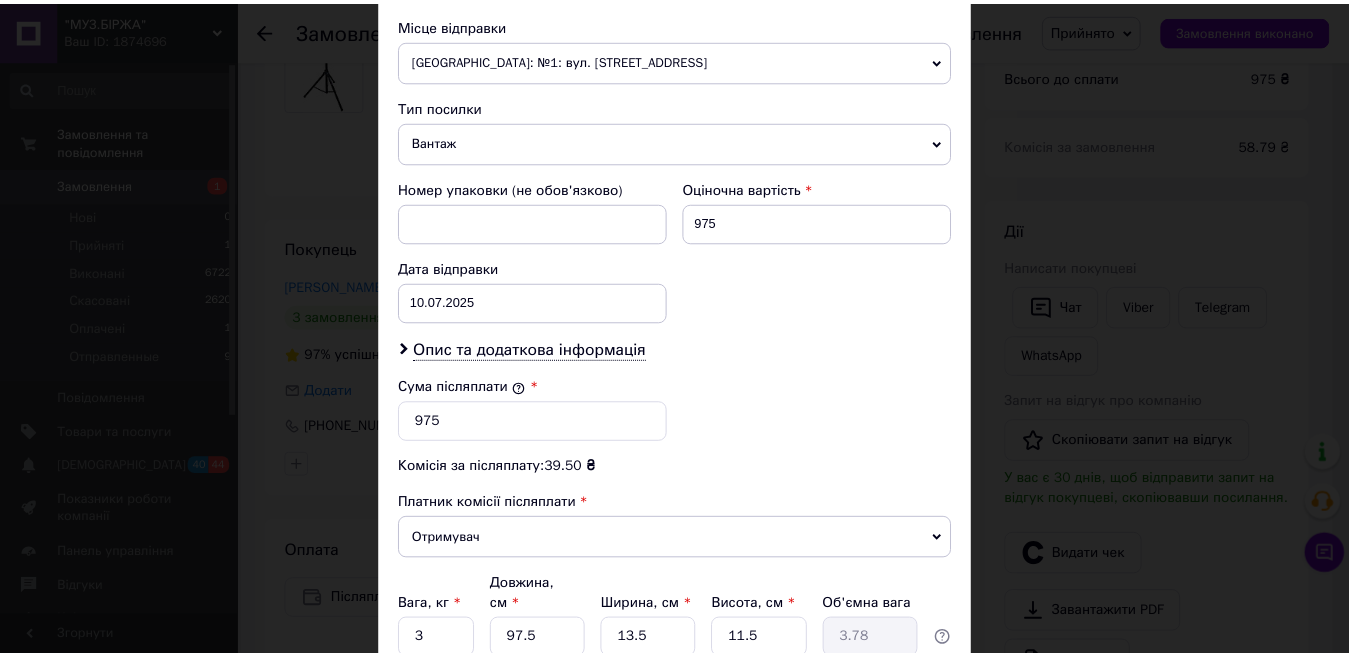 scroll, scrollTop: 869, scrollLeft: 0, axis: vertical 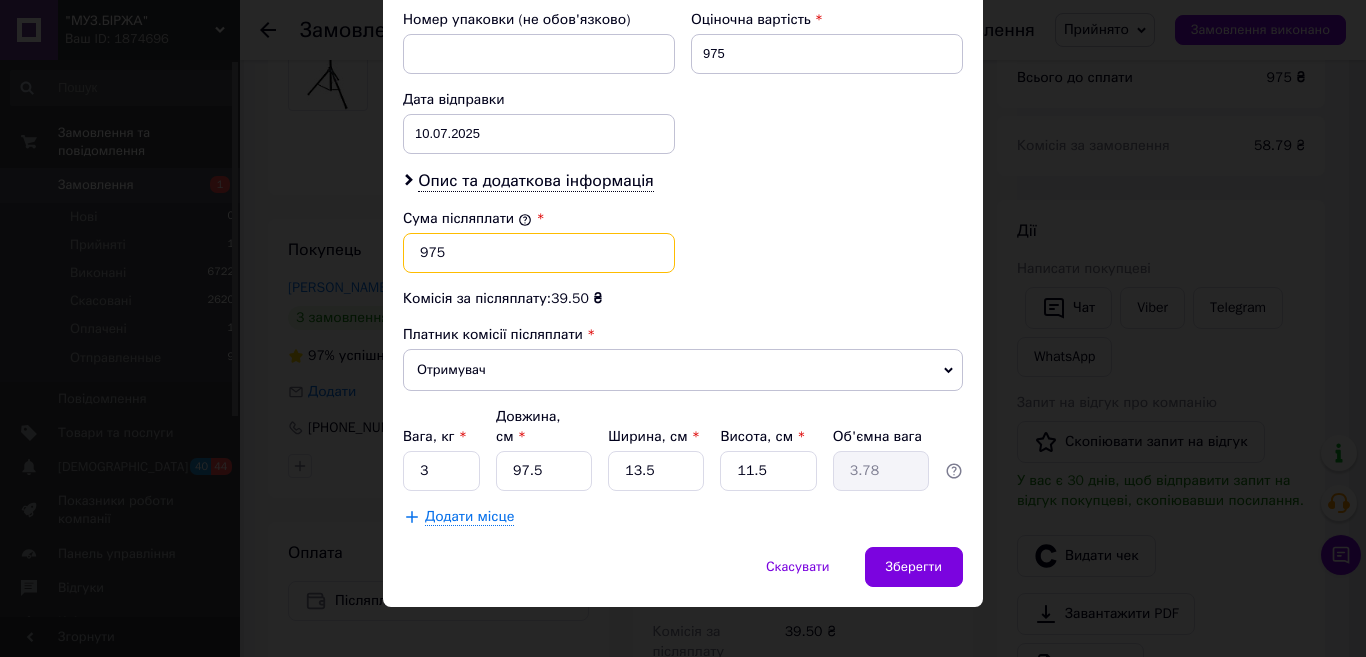 click on "975" at bounding box center [539, 253] 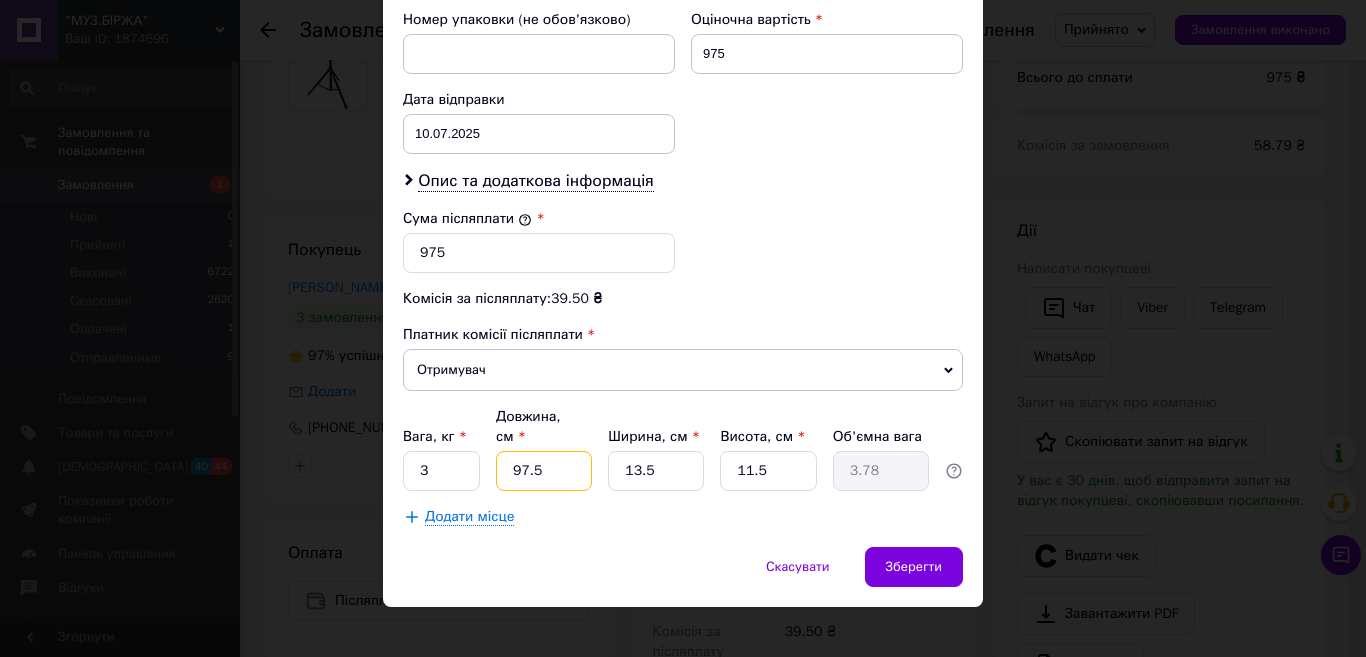 click on "97.5" at bounding box center [544, 471] 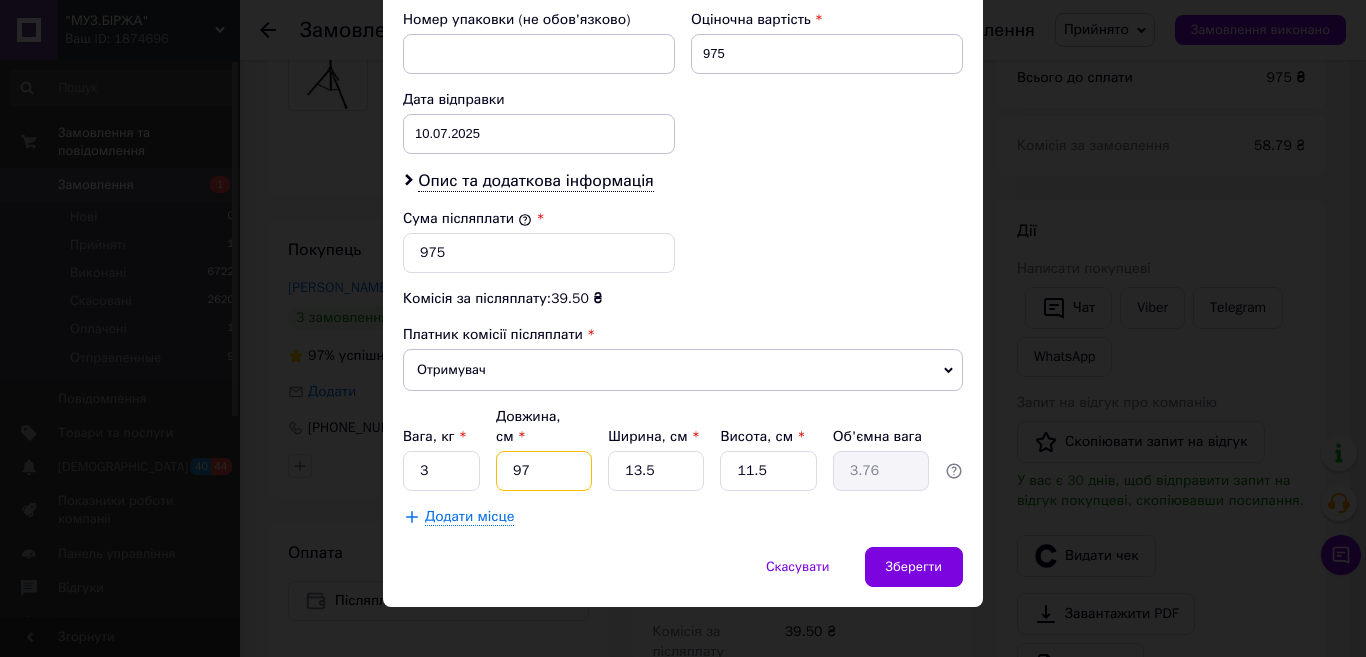 type on "97" 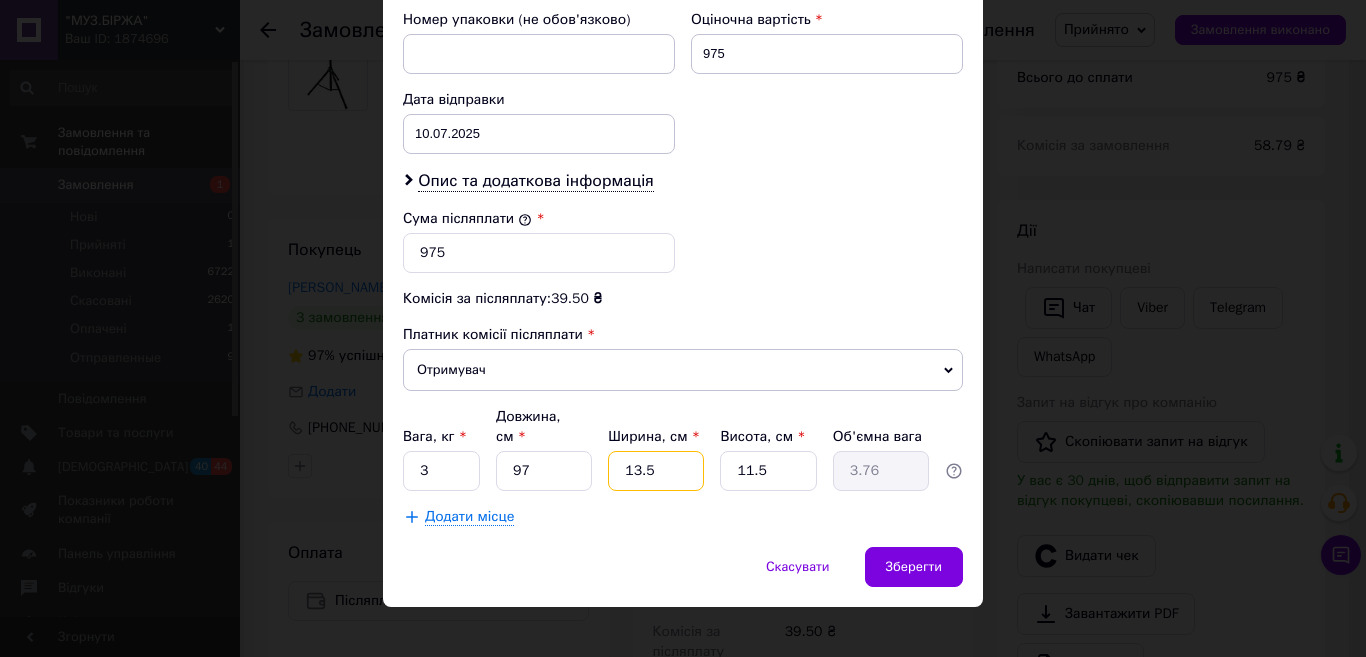 click on "13.5" at bounding box center (656, 471) 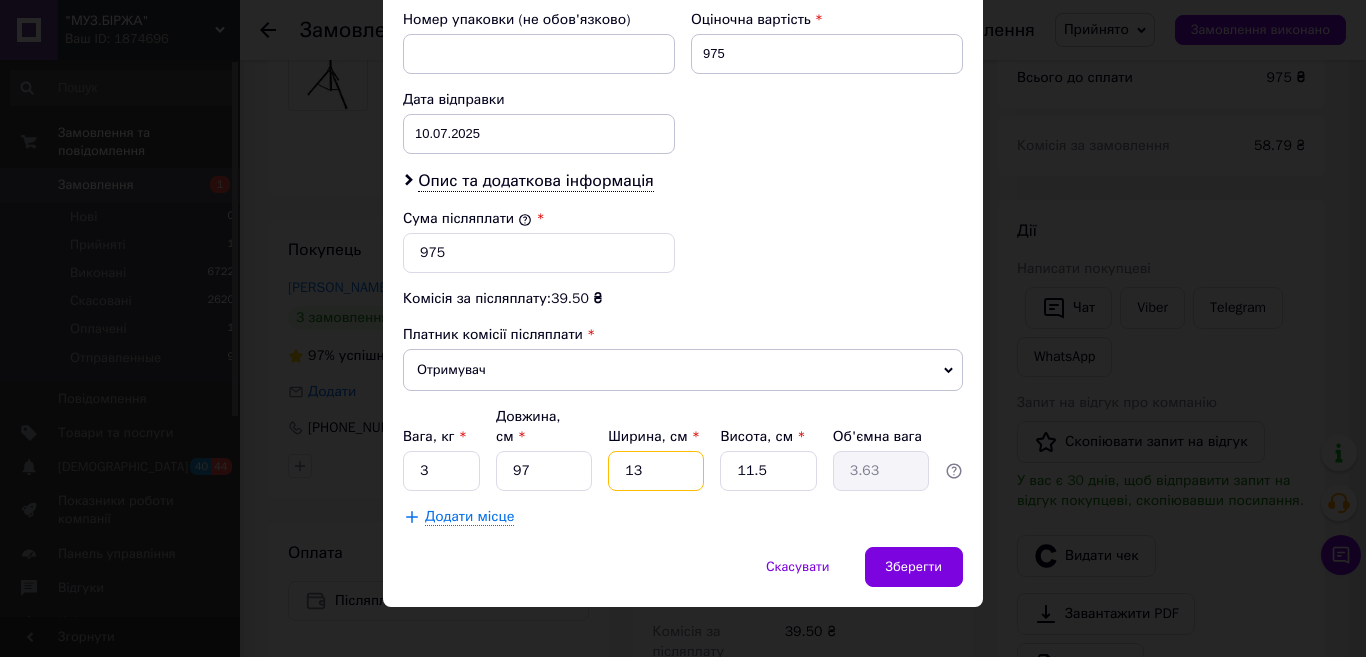 type on "13" 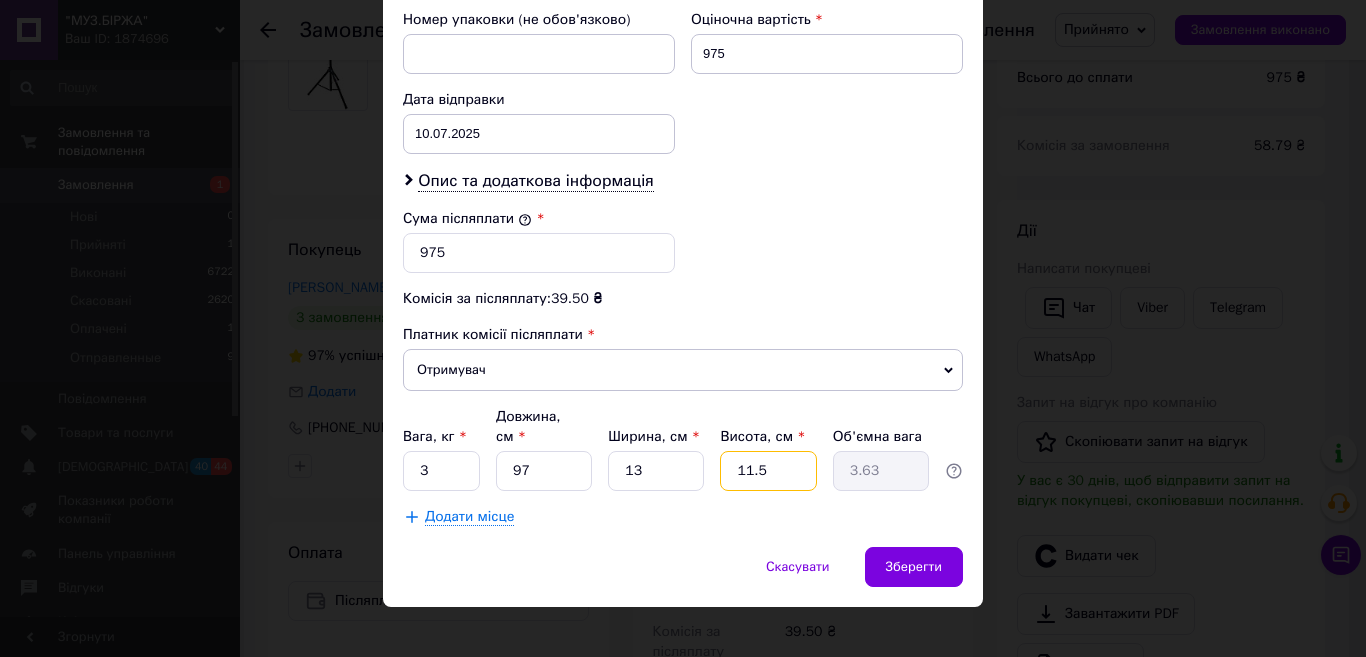 click on "11.5" at bounding box center (768, 471) 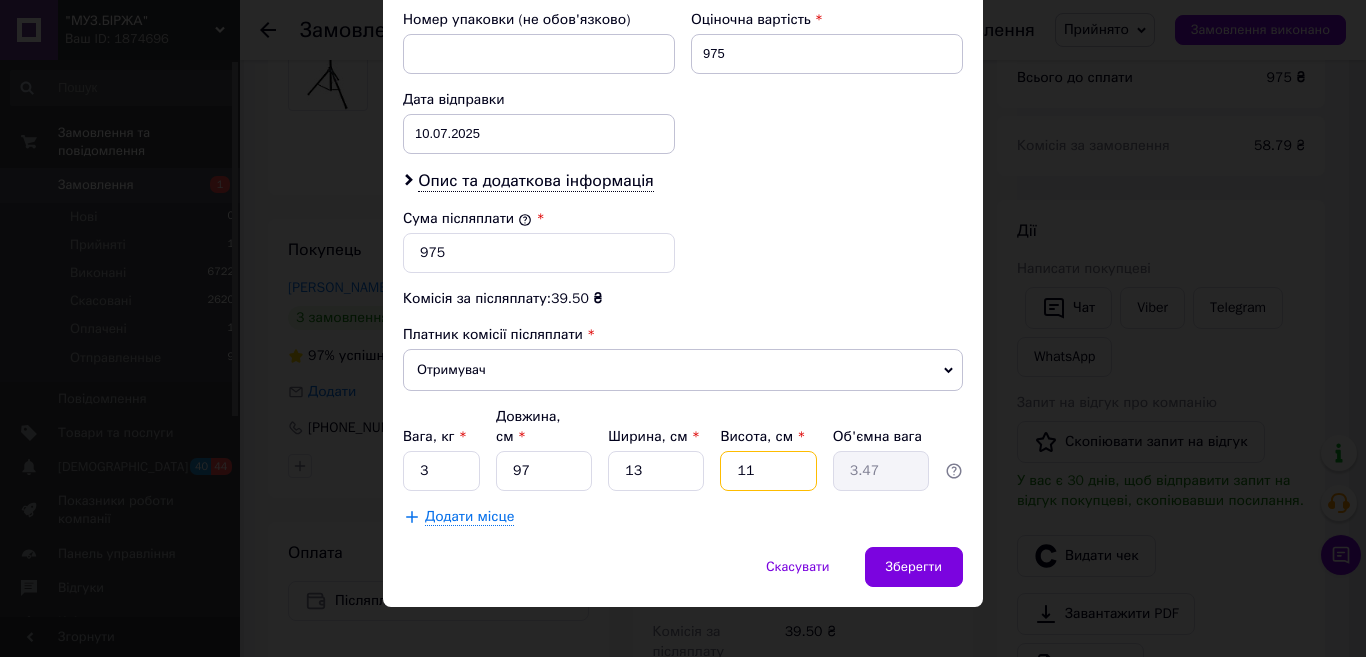 type on "1" 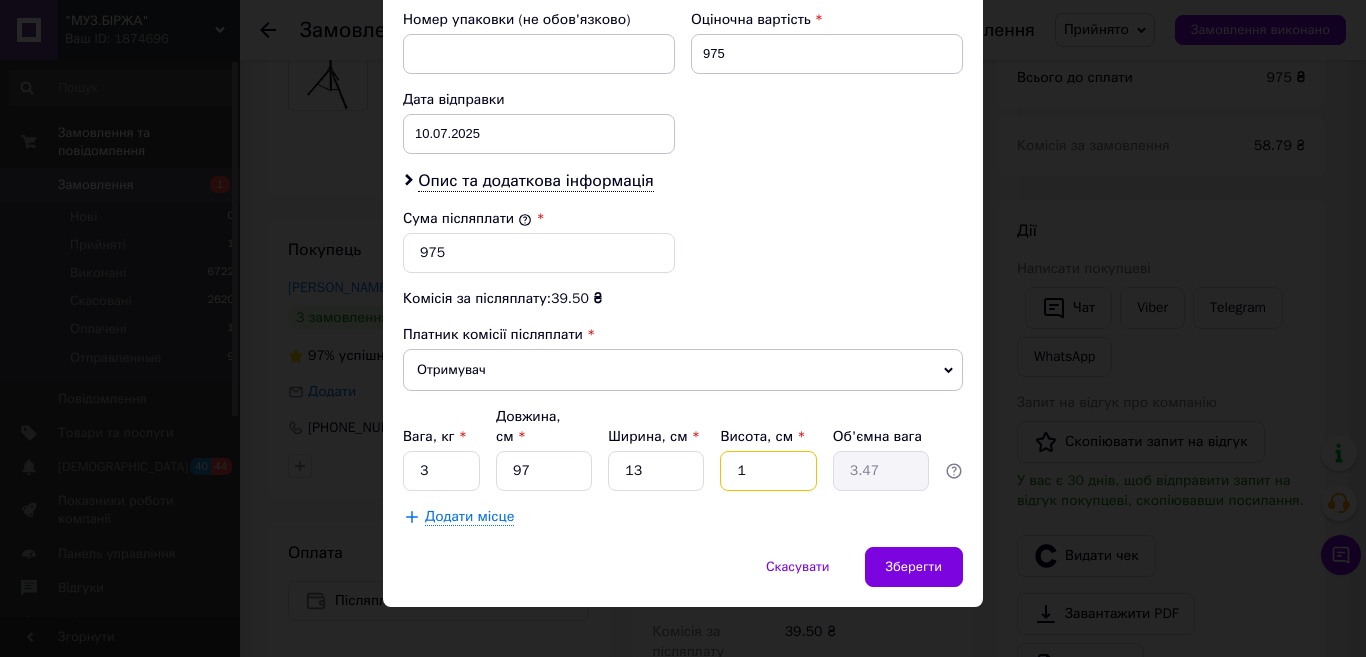 type on "0.32" 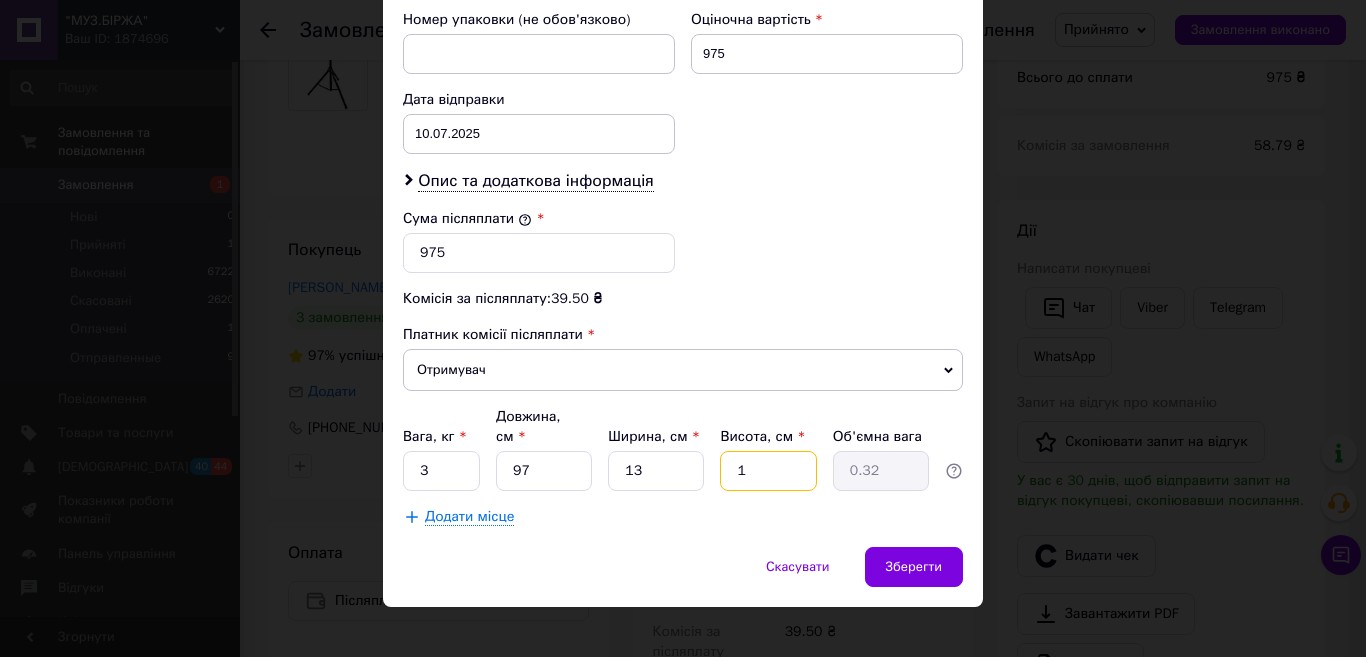 type on "12" 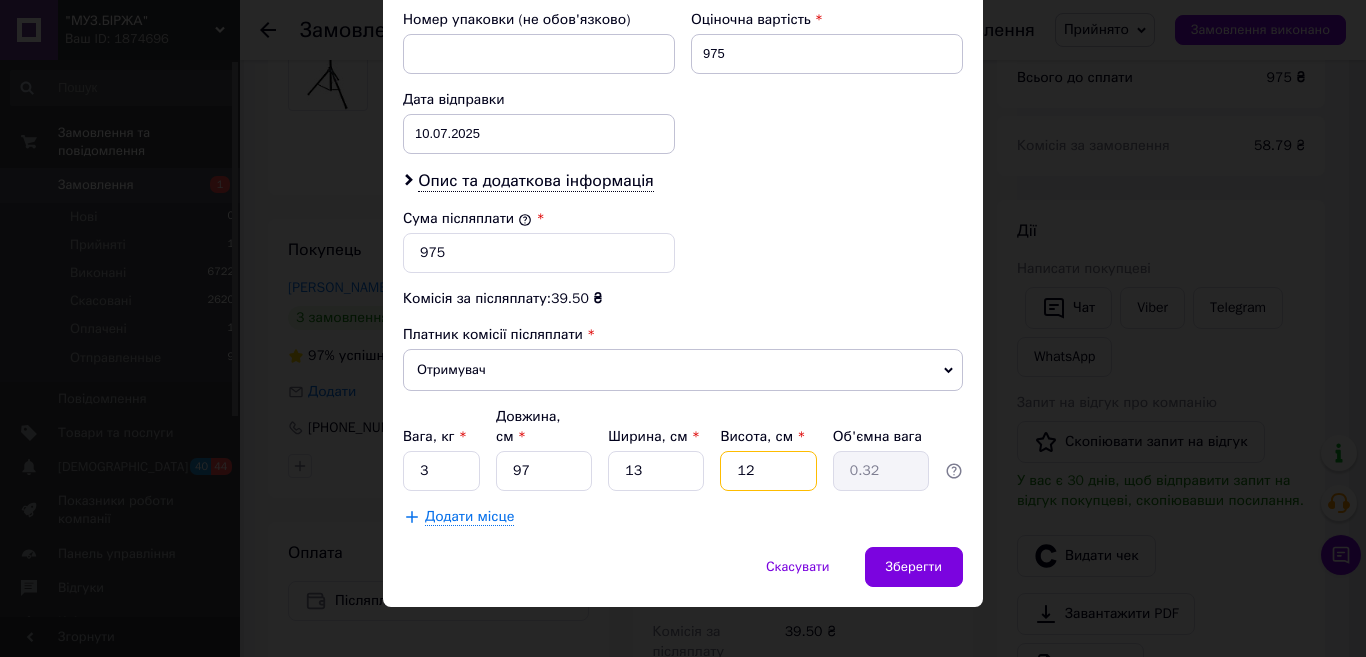 type on "3.78" 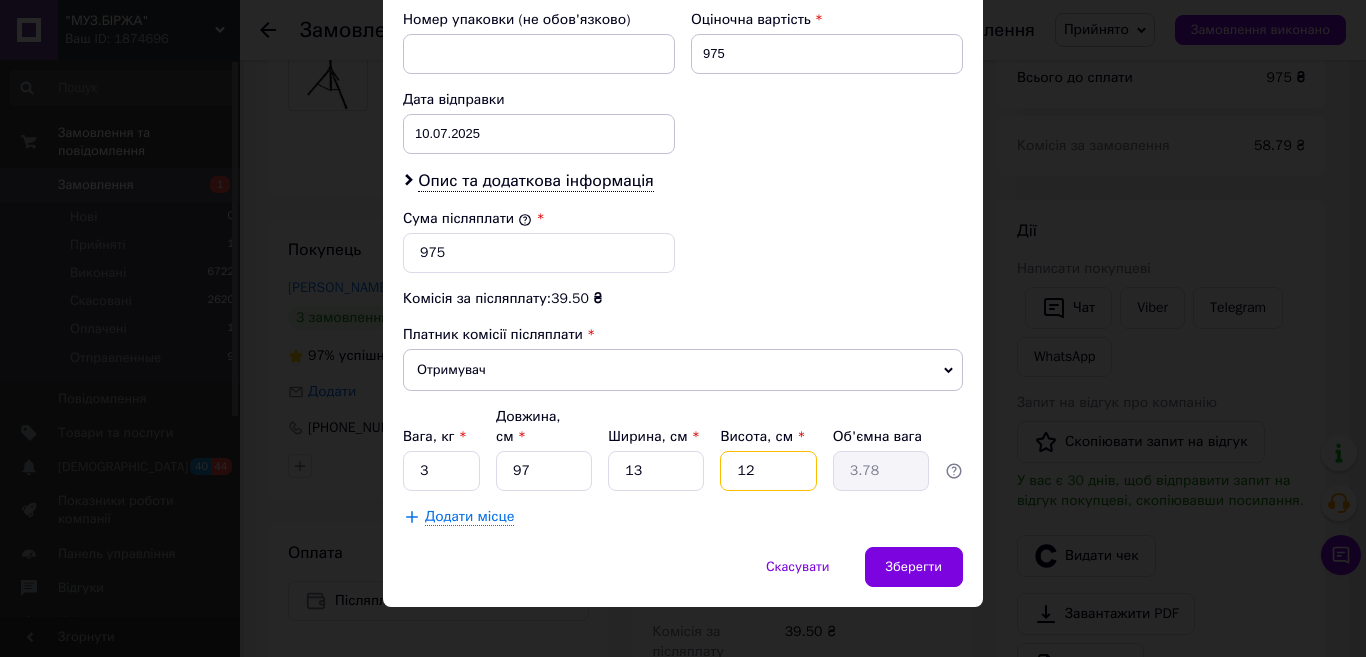 type on "12" 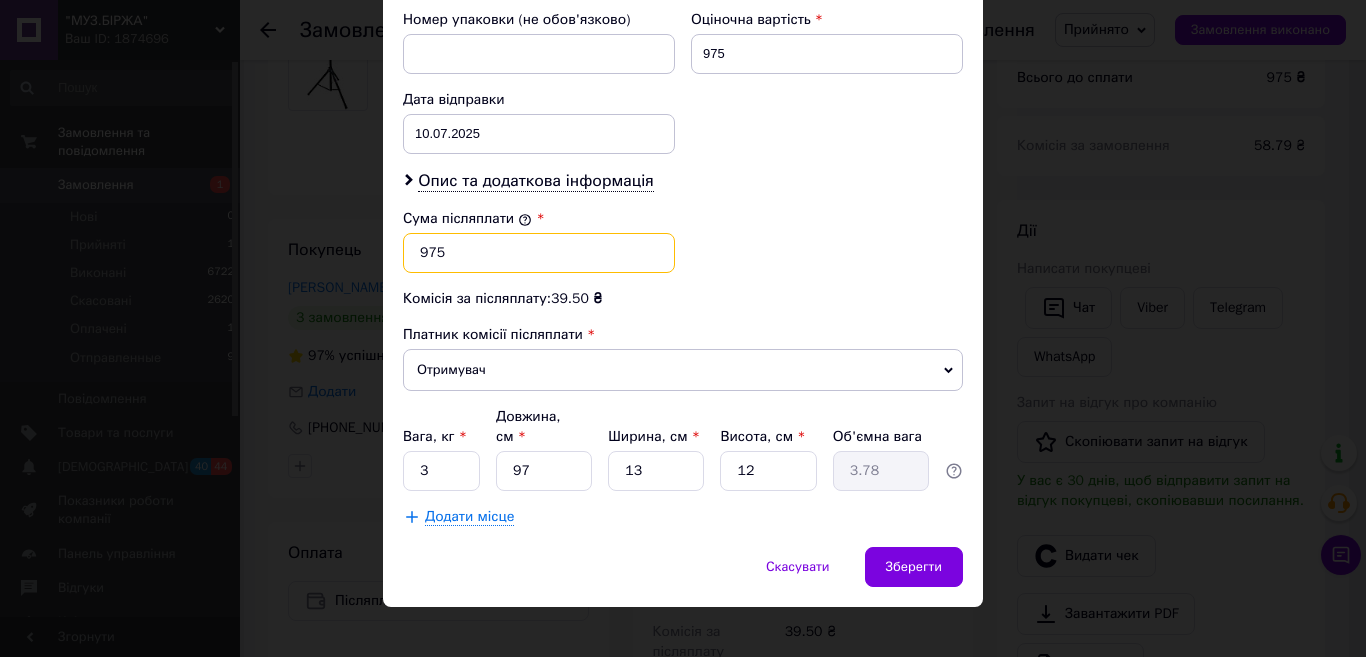 click on "975" at bounding box center [539, 253] 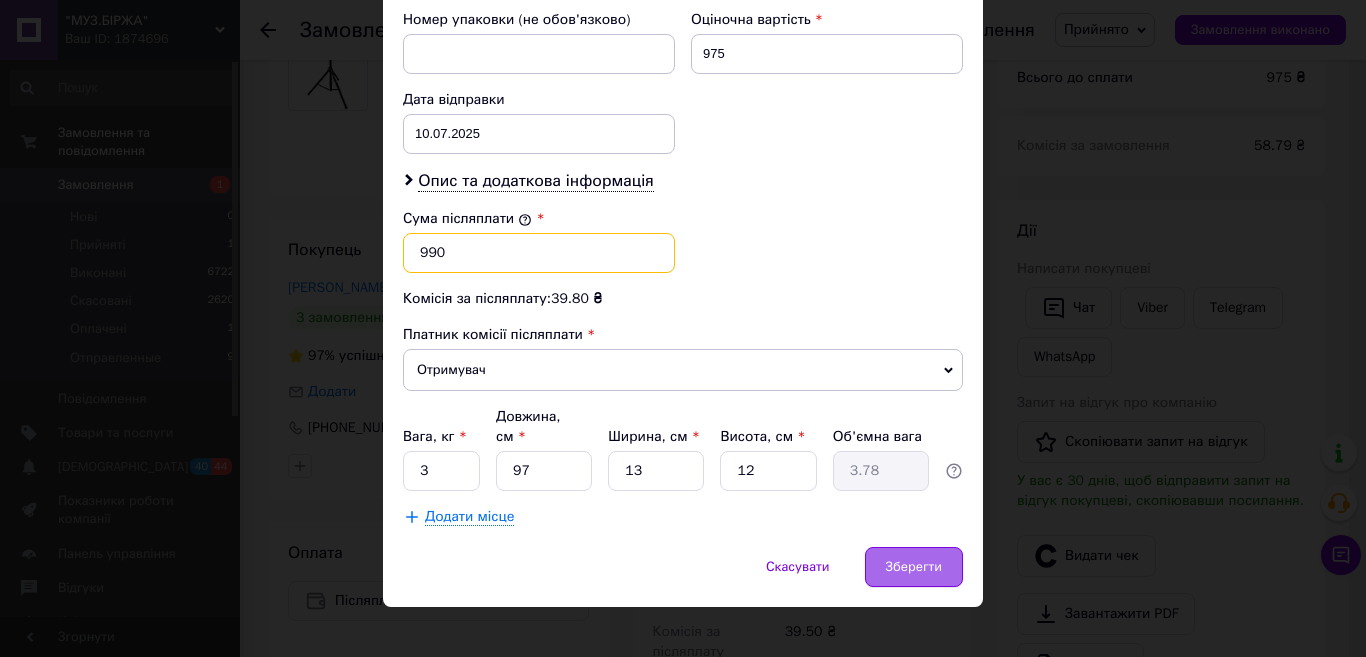 type on "990" 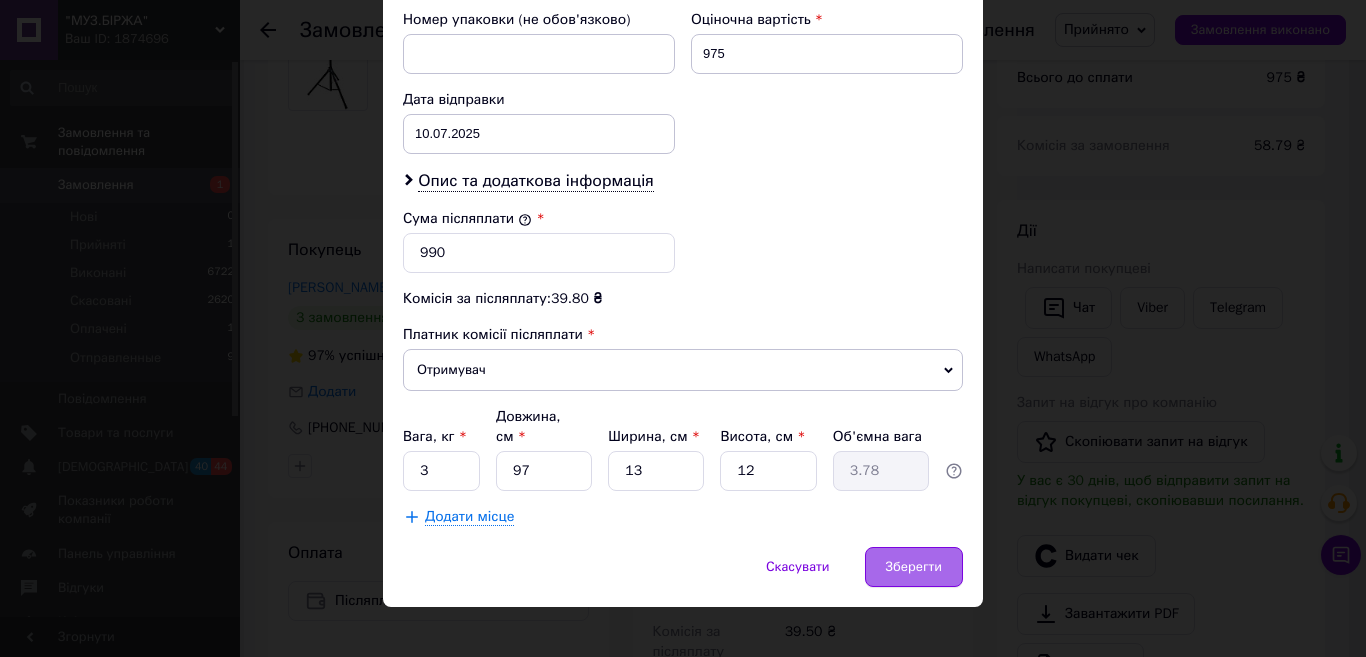 click on "Зберегти" at bounding box center (914, 567) 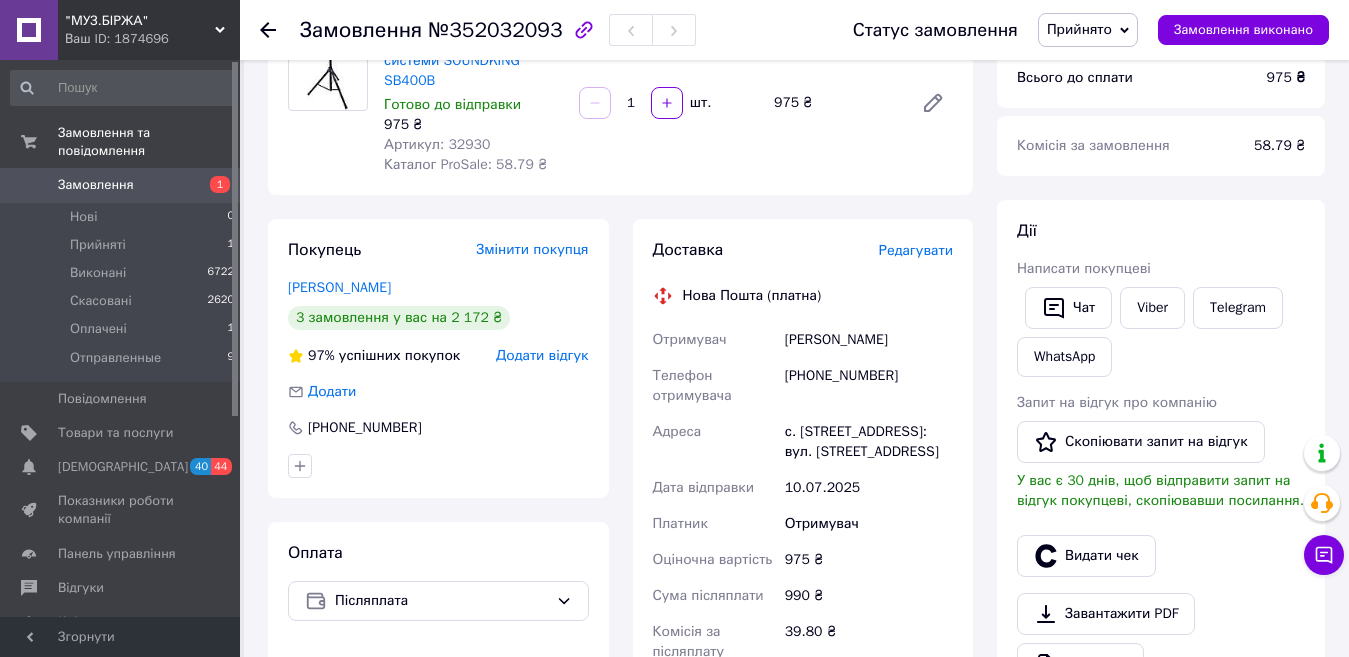 scroll, scrollTop: 500, scrollLeft: 0, axis: vertical 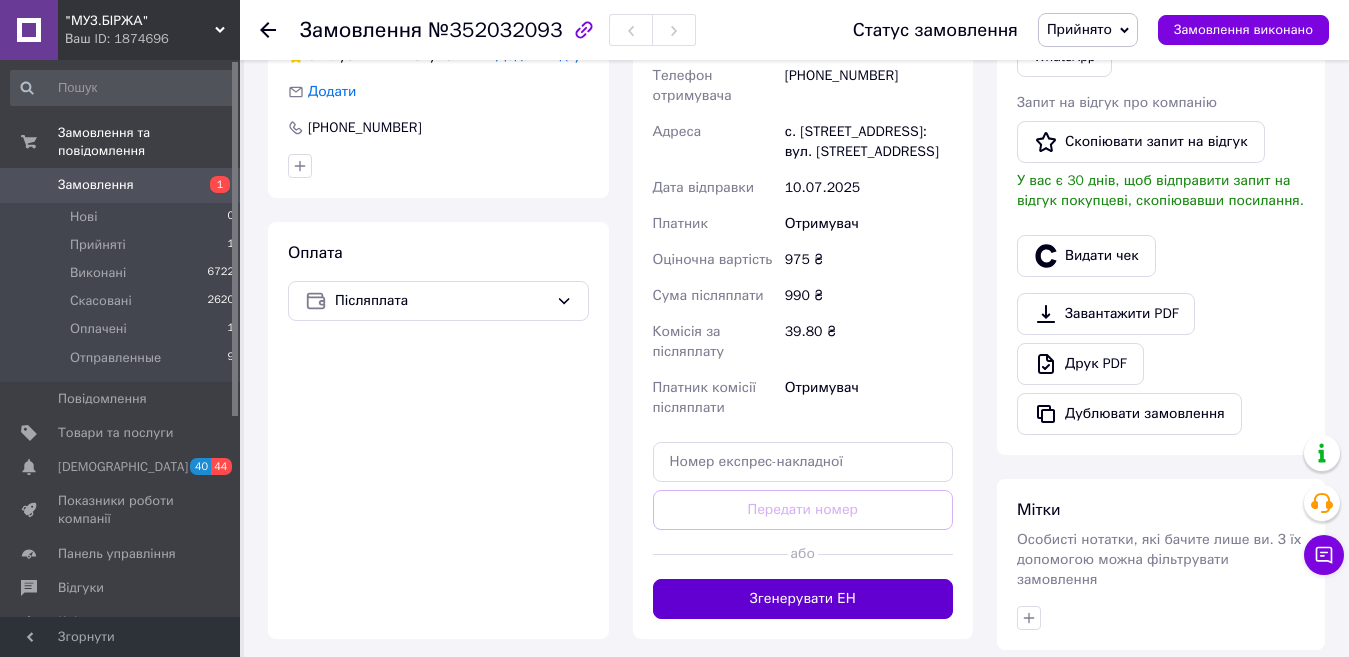click on "Згенерувати ЕН" at bounding box center (803, 599) 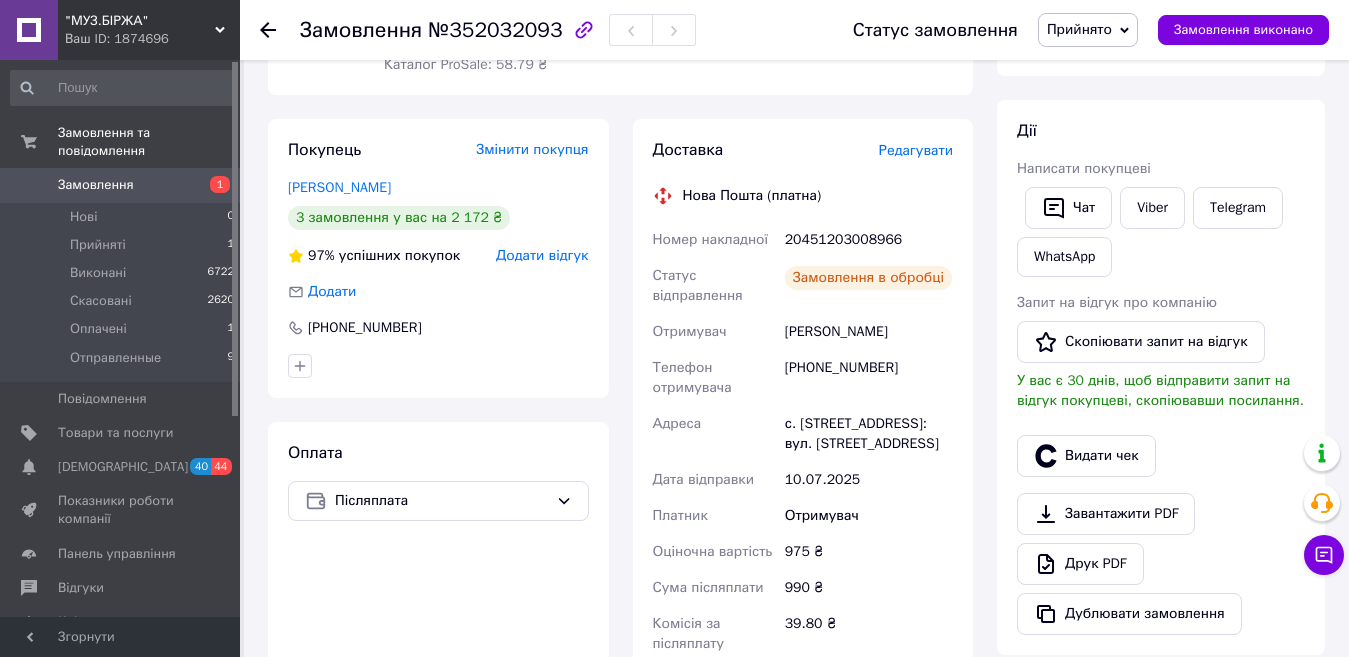scroll, scrollTop: 200, scrollLeft: 0, axis: vertical 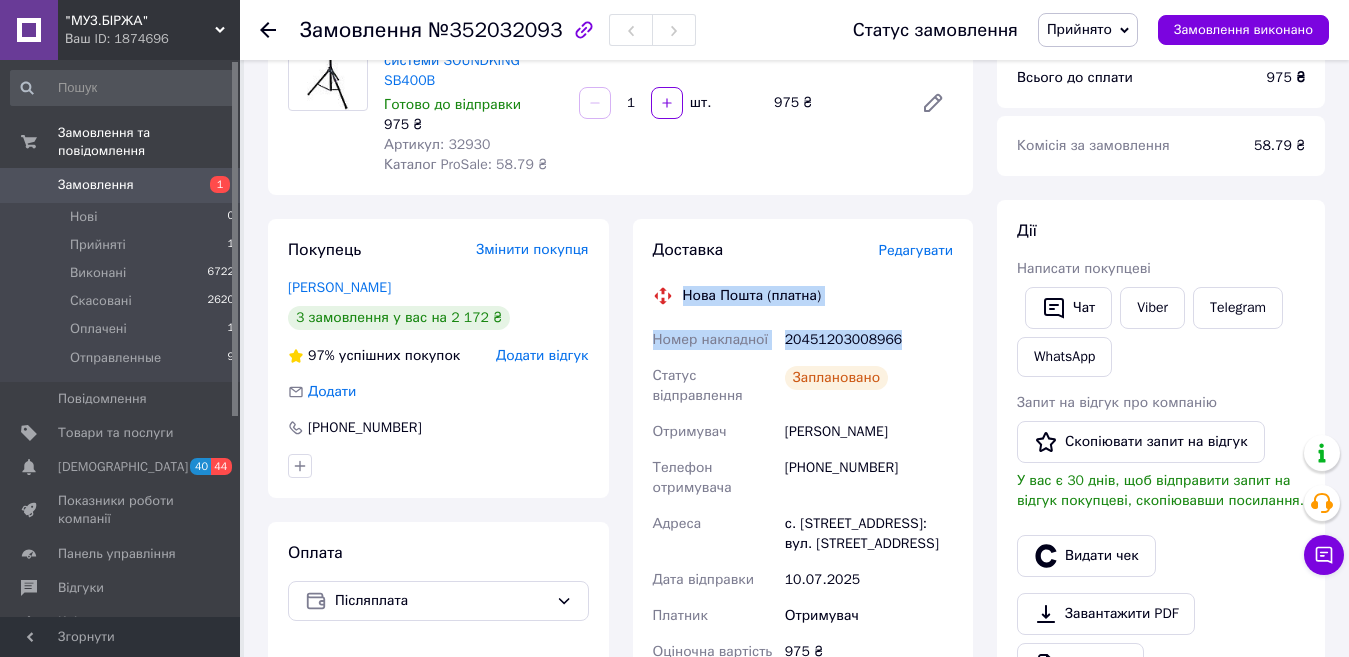 drag, startPoint x: 897, startPoint y: 341, endPoint x: 684, endPoint y: 287, distance: 219.73848 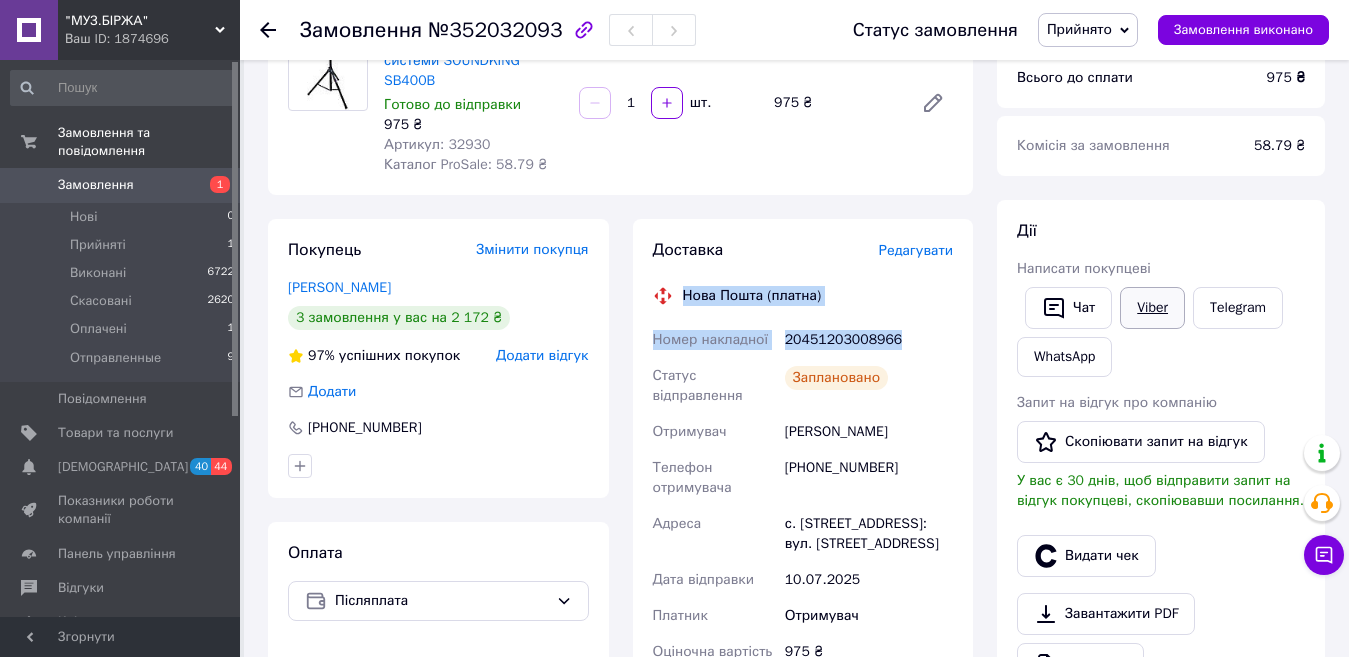 click on "Viber" at bounding box center (1152, 308) 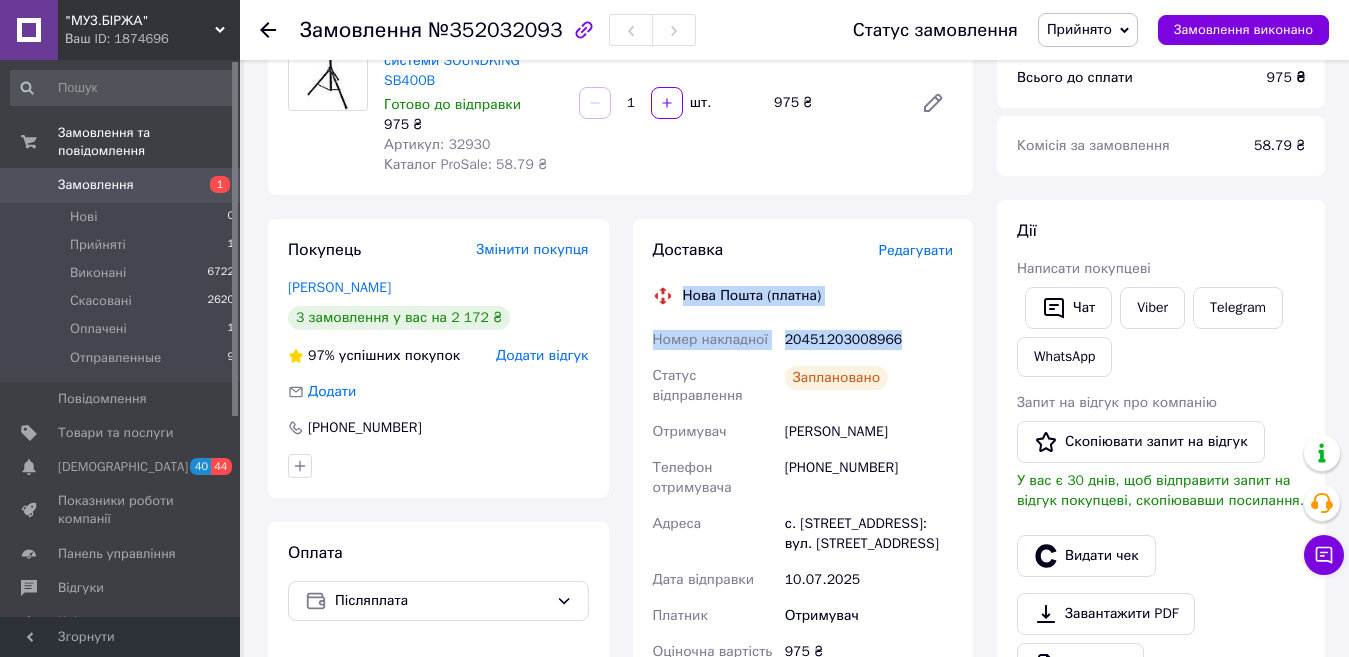 click on "Прийнято" at bounding box center (1088, 30) 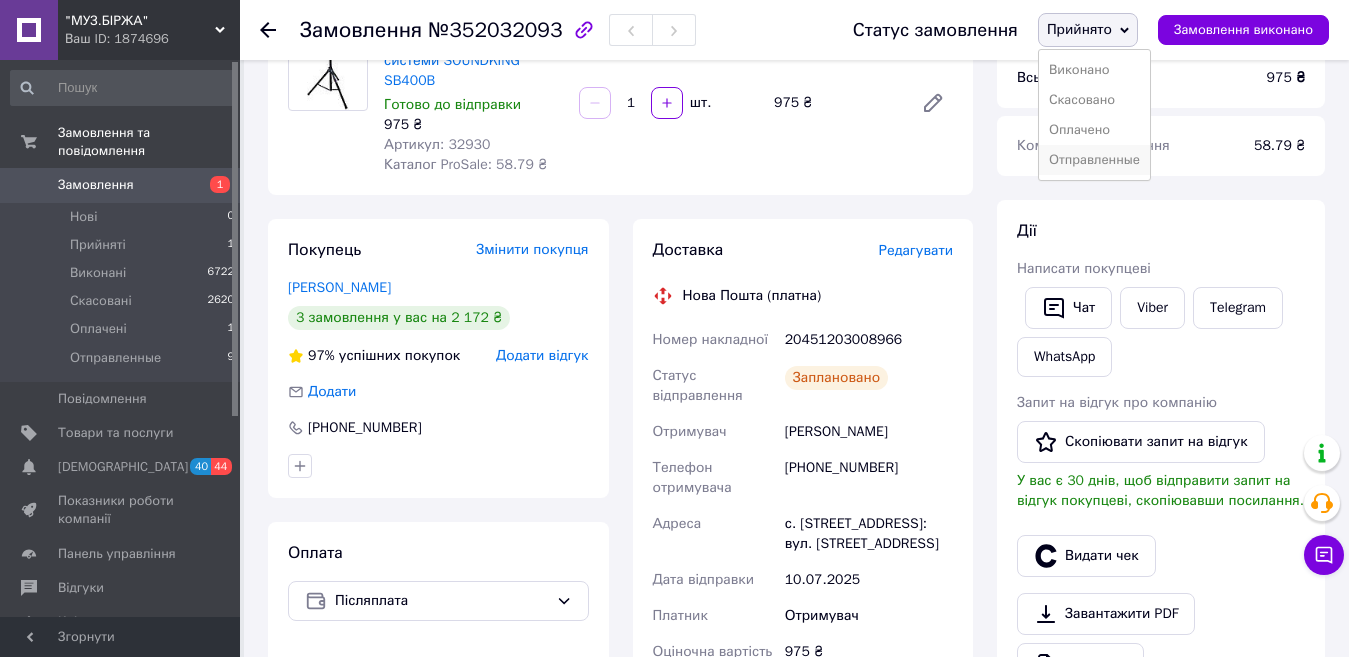 click on "Отправленные" at bounding box center (1094, 160) 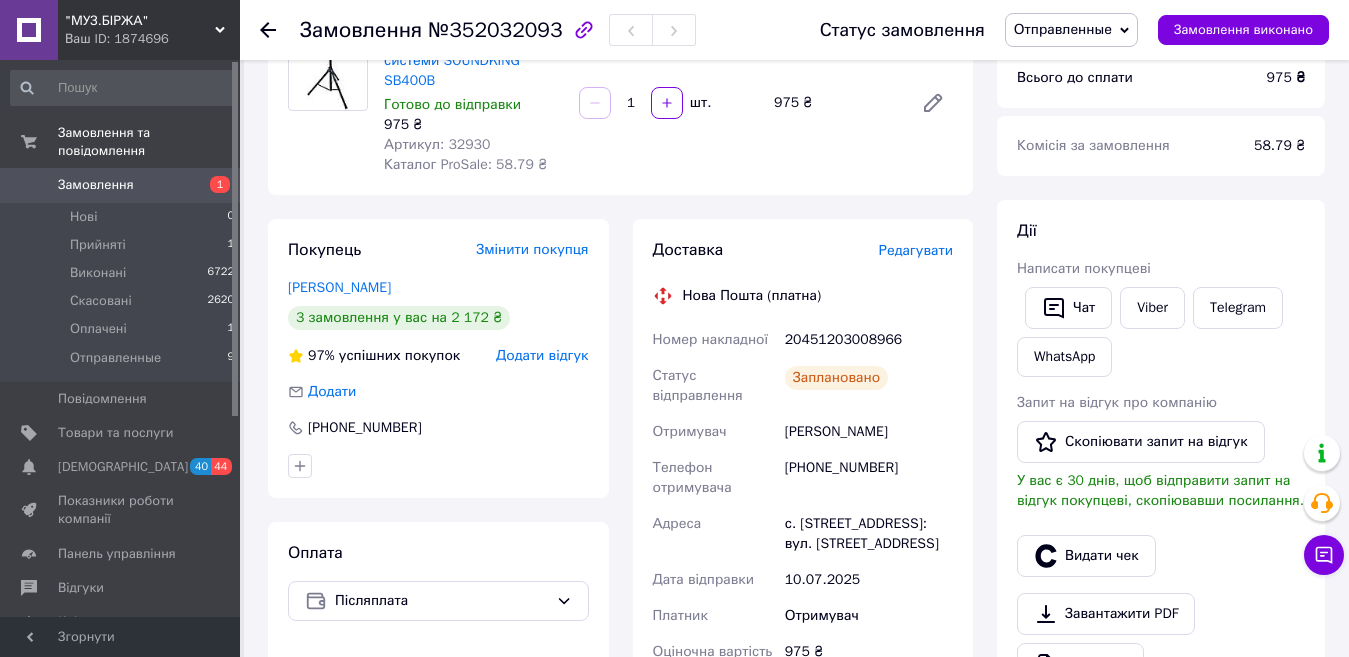 scroll, scrollTop: 0, scrollLeft: 0, axis: both 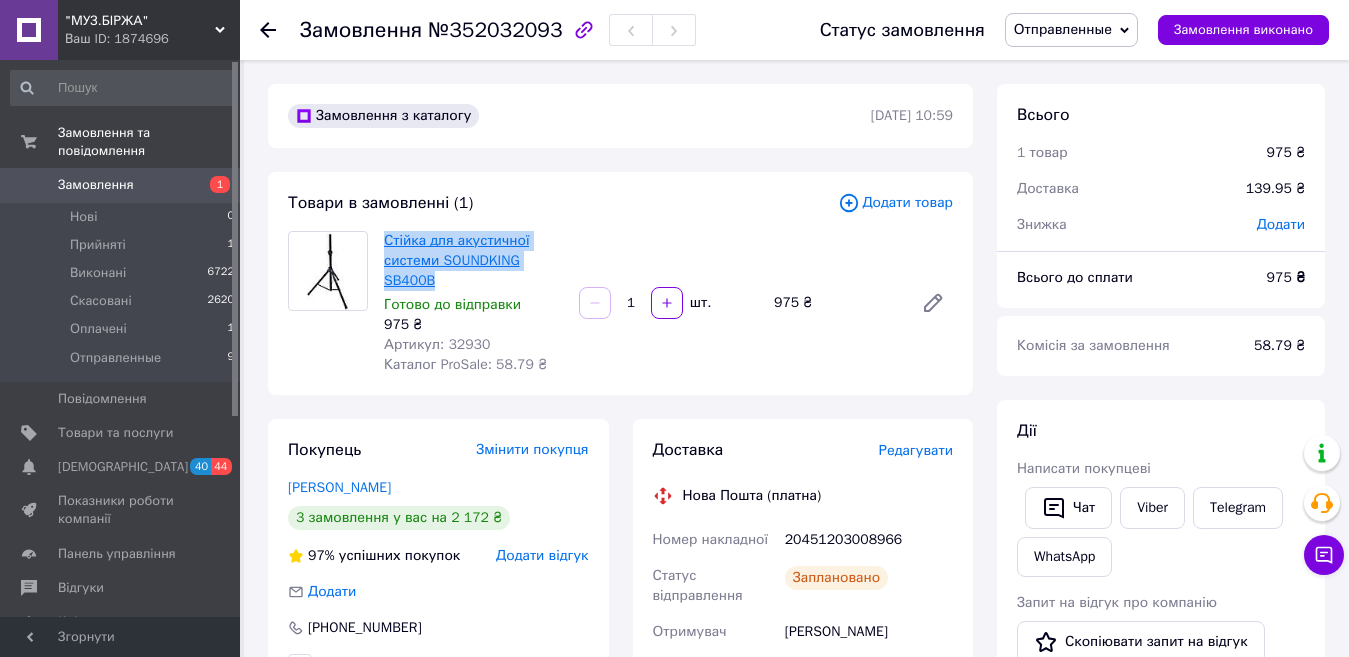 drag, startPoint x: 458, startPoint y: 278, endPoint x: 384, endPoint y: 242, distance: 82.29216 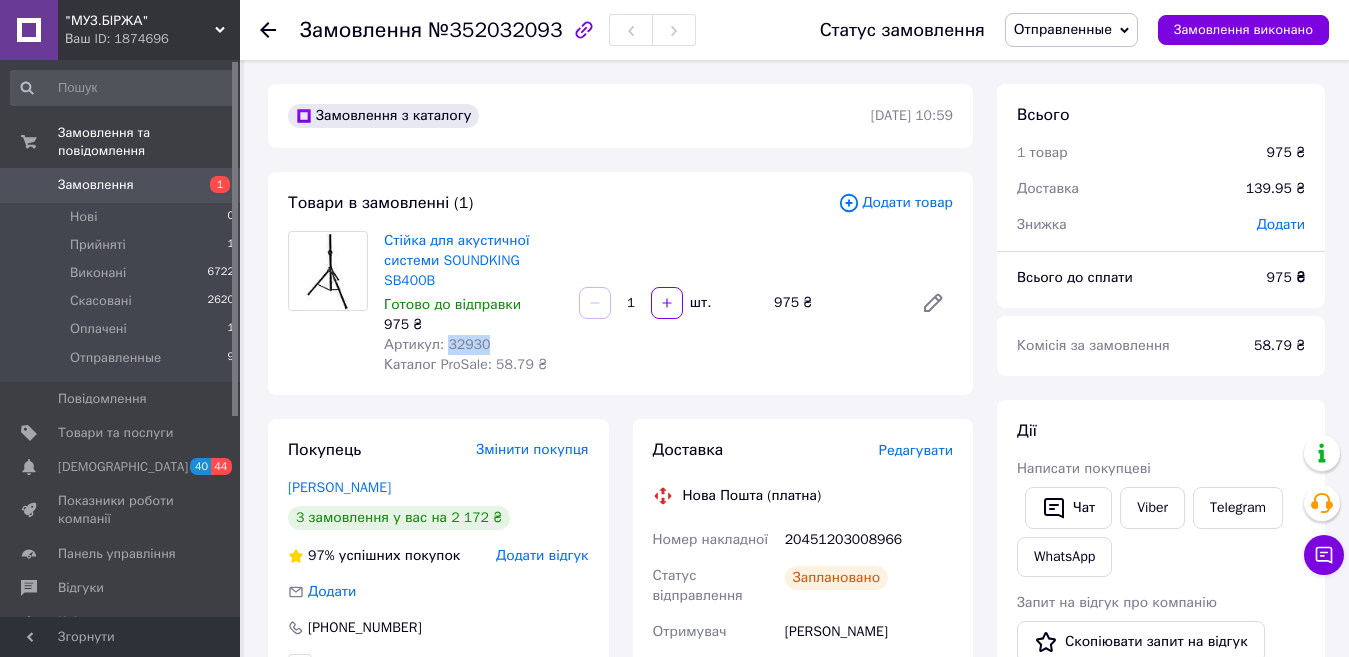drag, startPoint x: 476, startPoint y: 341, endPoint x: 443, endPoint y: 344, distance: 33.13608 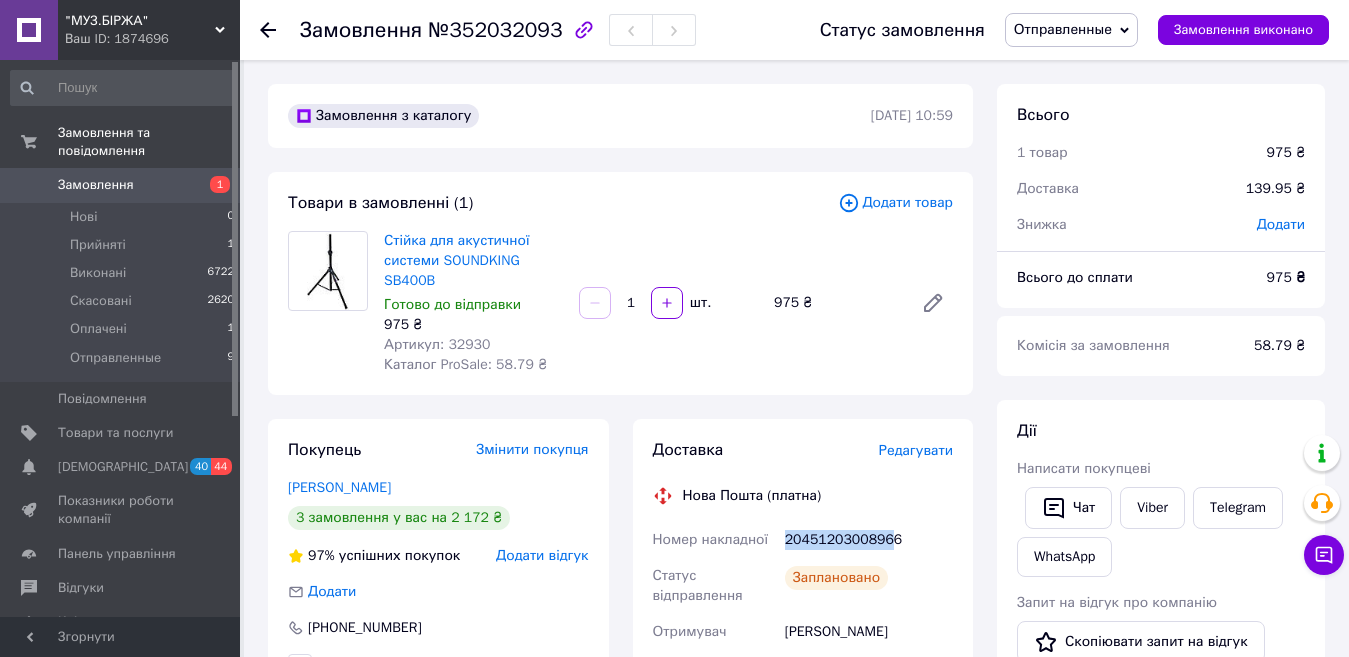 drag, startPoint x: 886, startPoint y: 538, endPoint x: 784, endPoint y: 536, distance: 102.01961 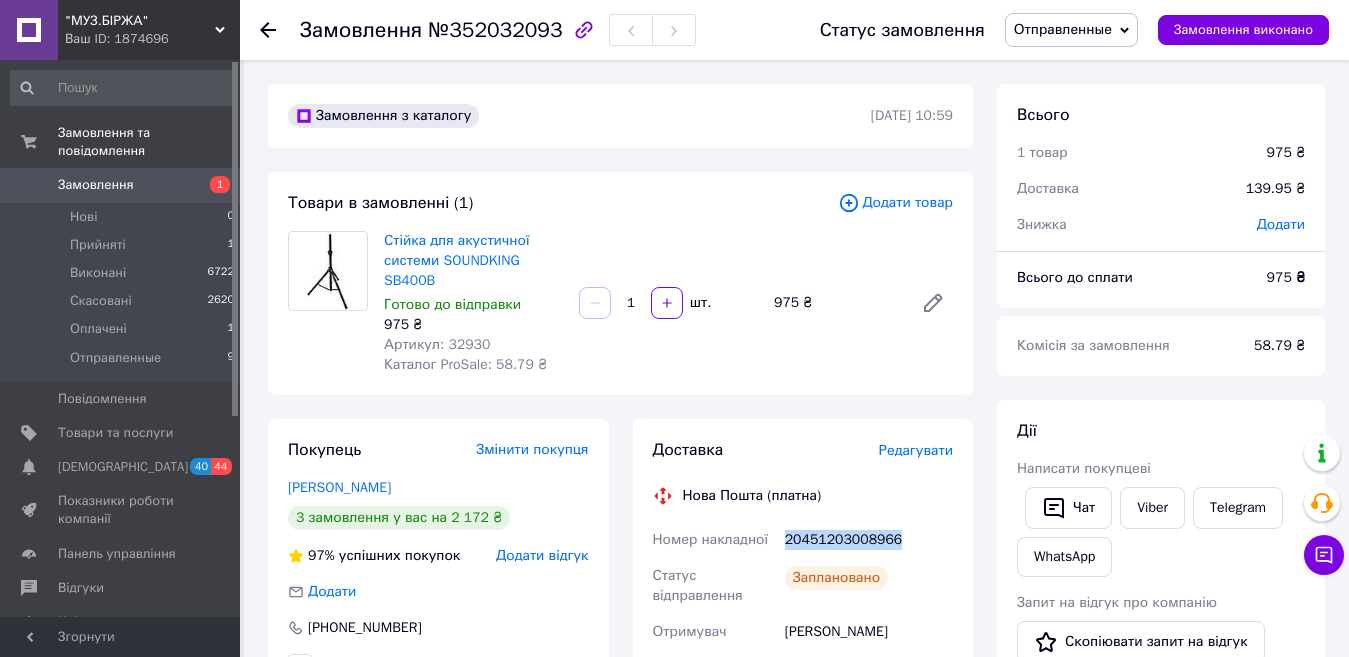 drag, startPoint x: 891, startPoint y: 547, endPoint x: 785, endPoint y: 547, distance: 106 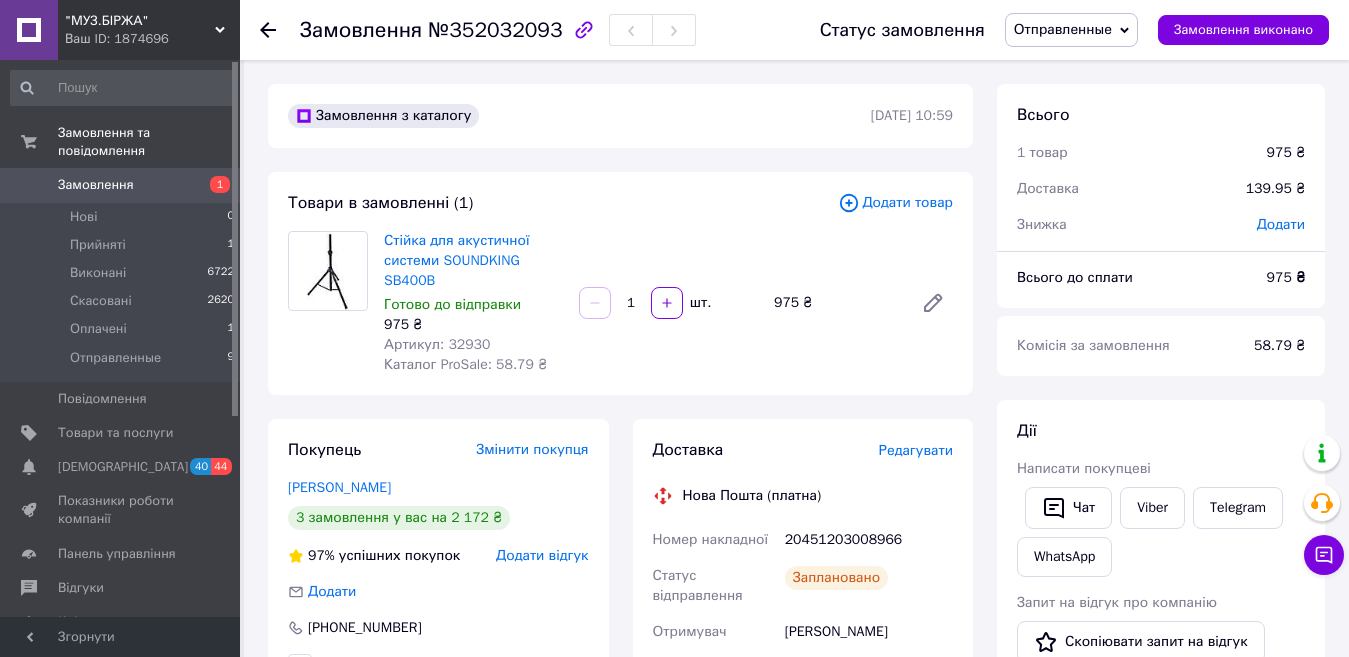 click 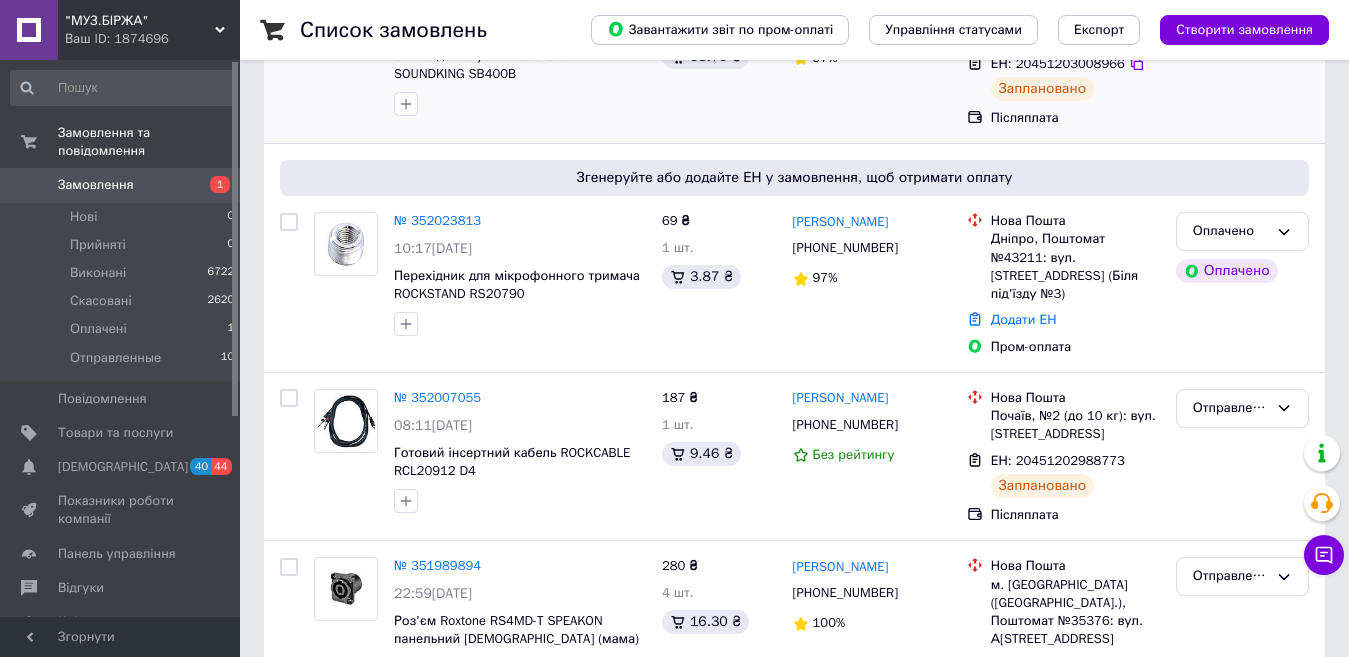 scroll, scrollTop: 200, scrollLeft: 0, axis: vertical 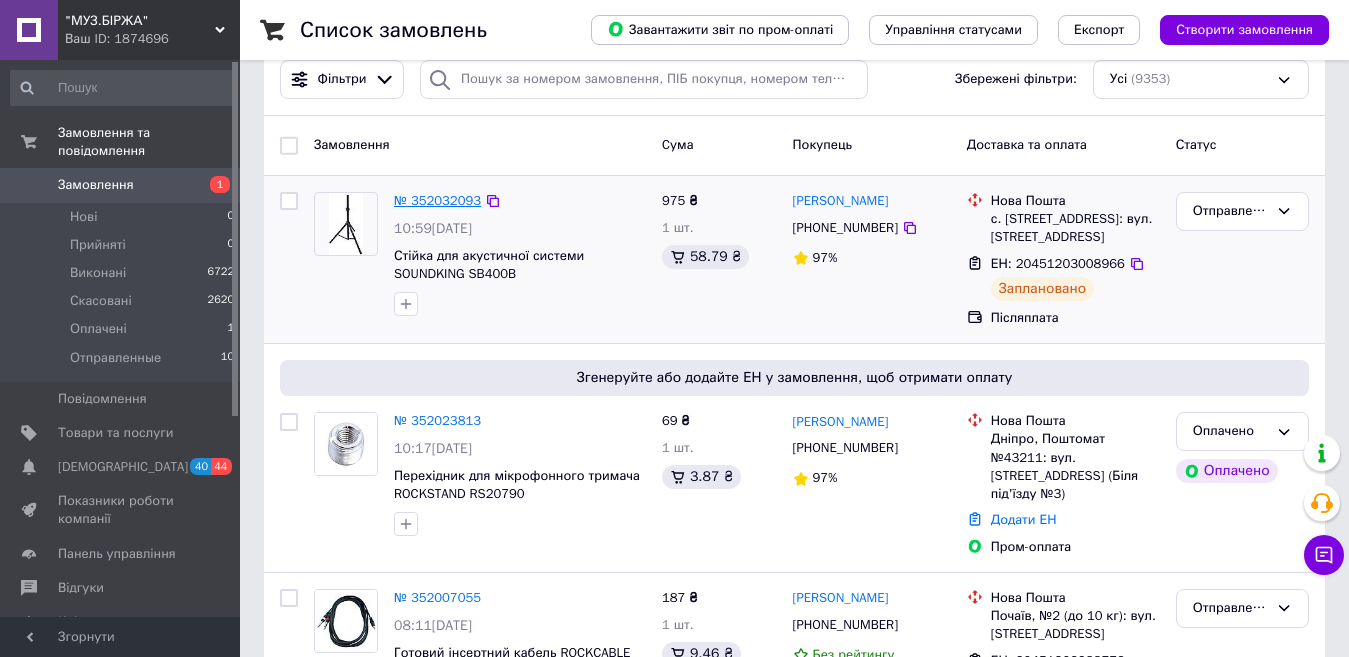 click on "№ 352032093" at bounding box center (437, 200) 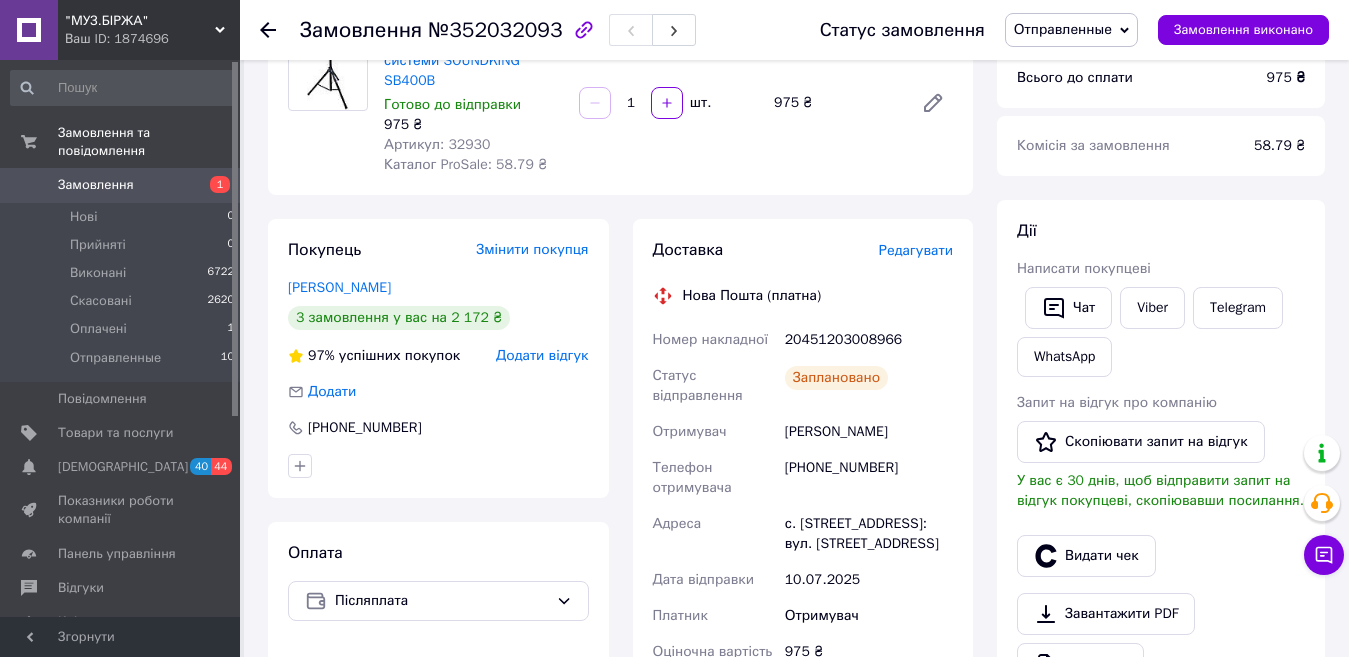 drag, startPoint x: 358, startPoint y: 287, endPoint x: 366, endPoint y: 280, distance: 10.630146 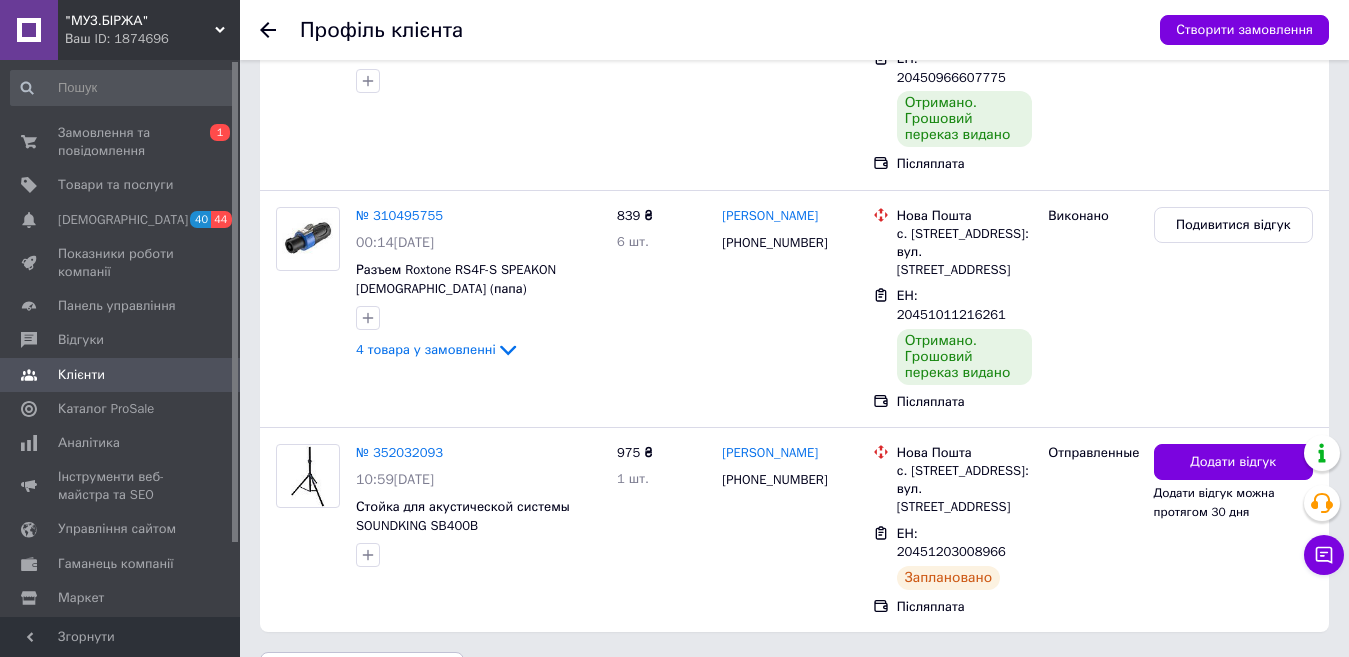 scroll, scrollTop: 0, scrollLeft: 0, axis: both 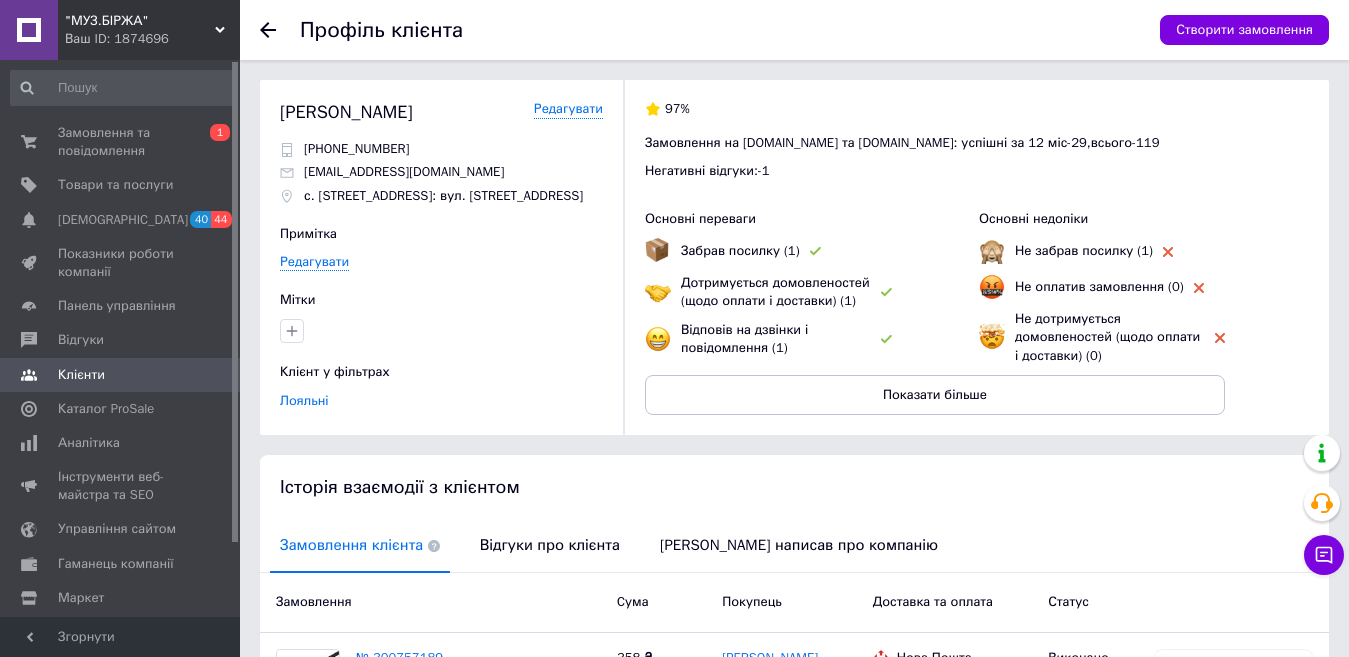 click 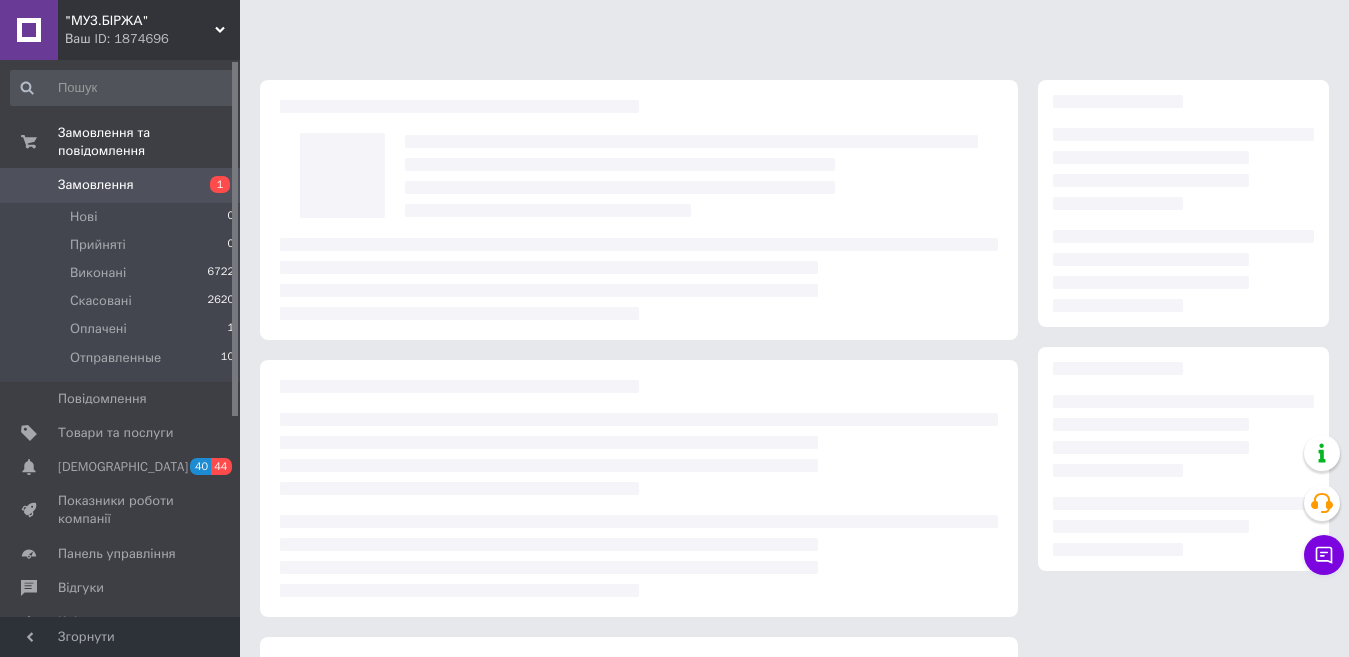scroll, scrollTop: 200, scrollLeft: 0, axis: vertical 